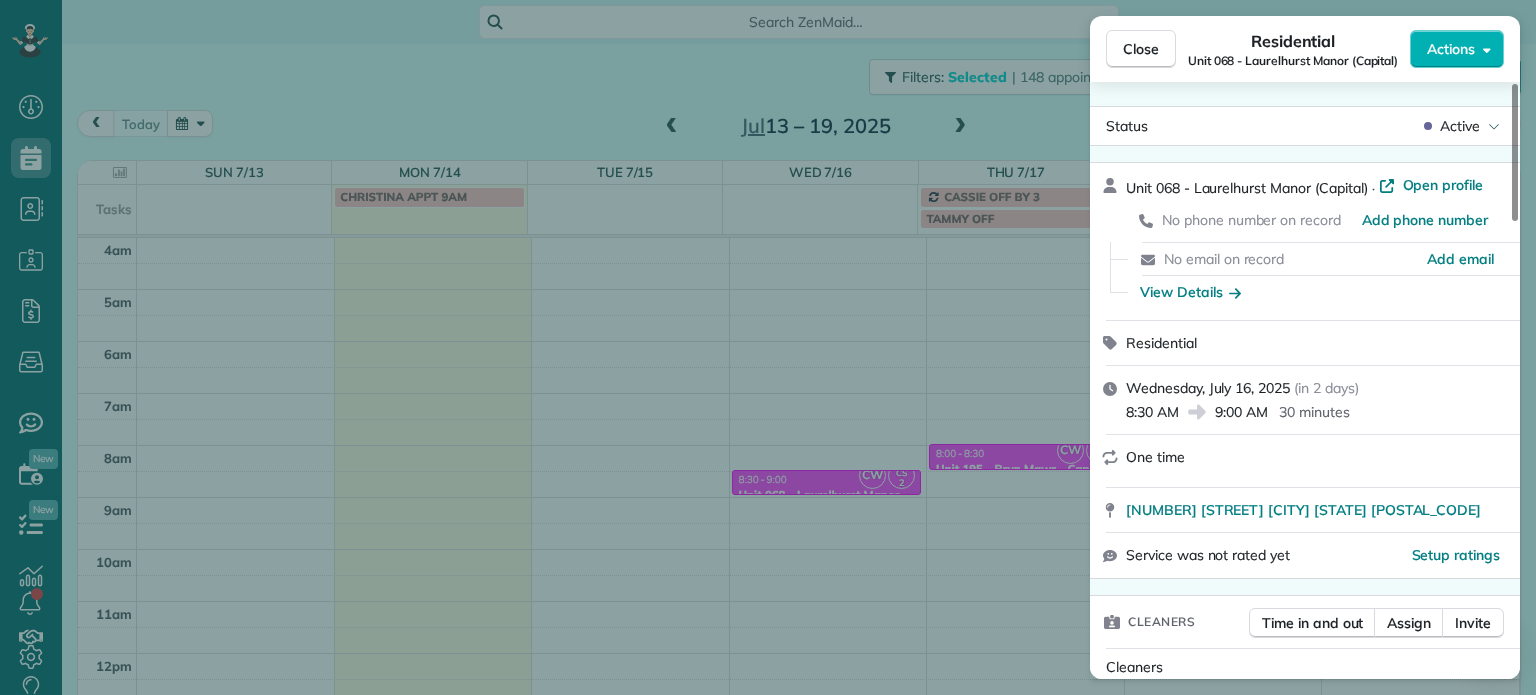 scroll, scrollTop: 0, scrollLeft: 0, axis: both 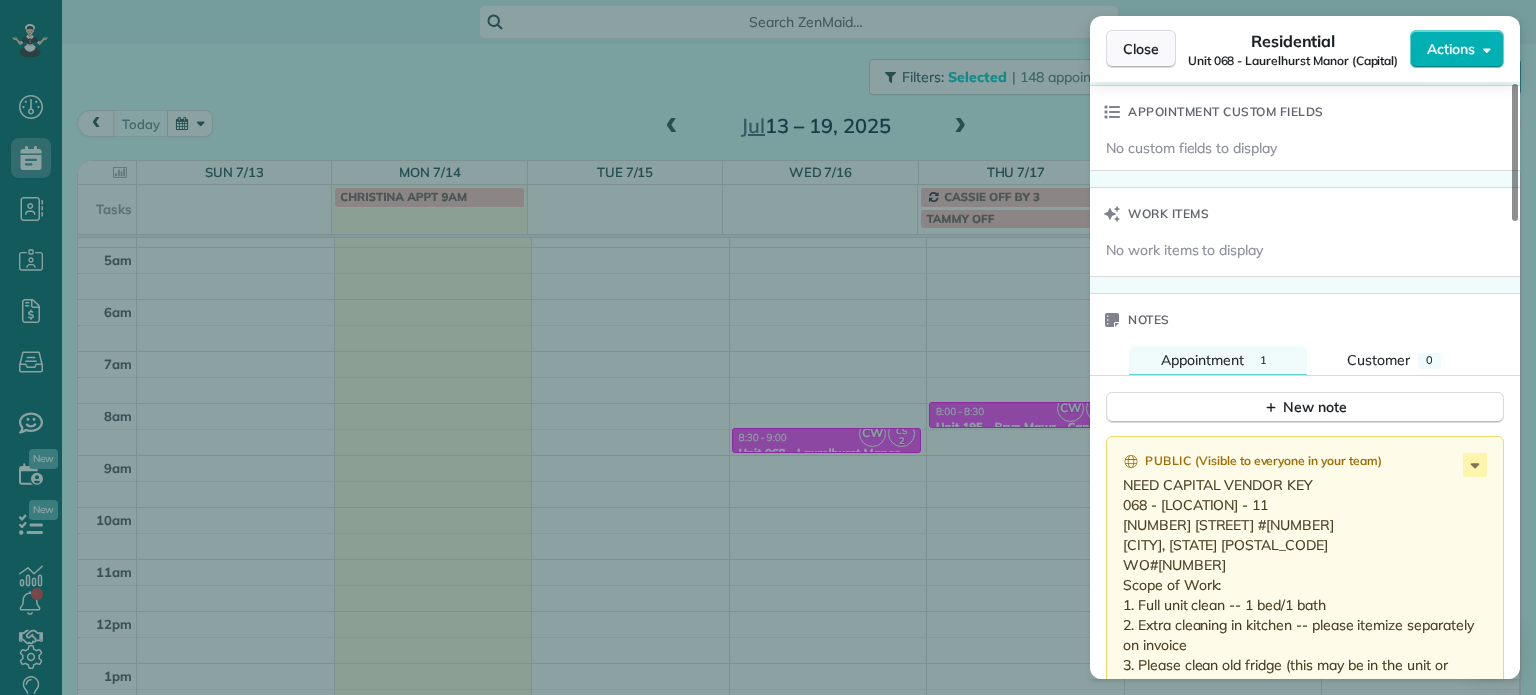 click on "Close" at bounding box center [1141, 49] 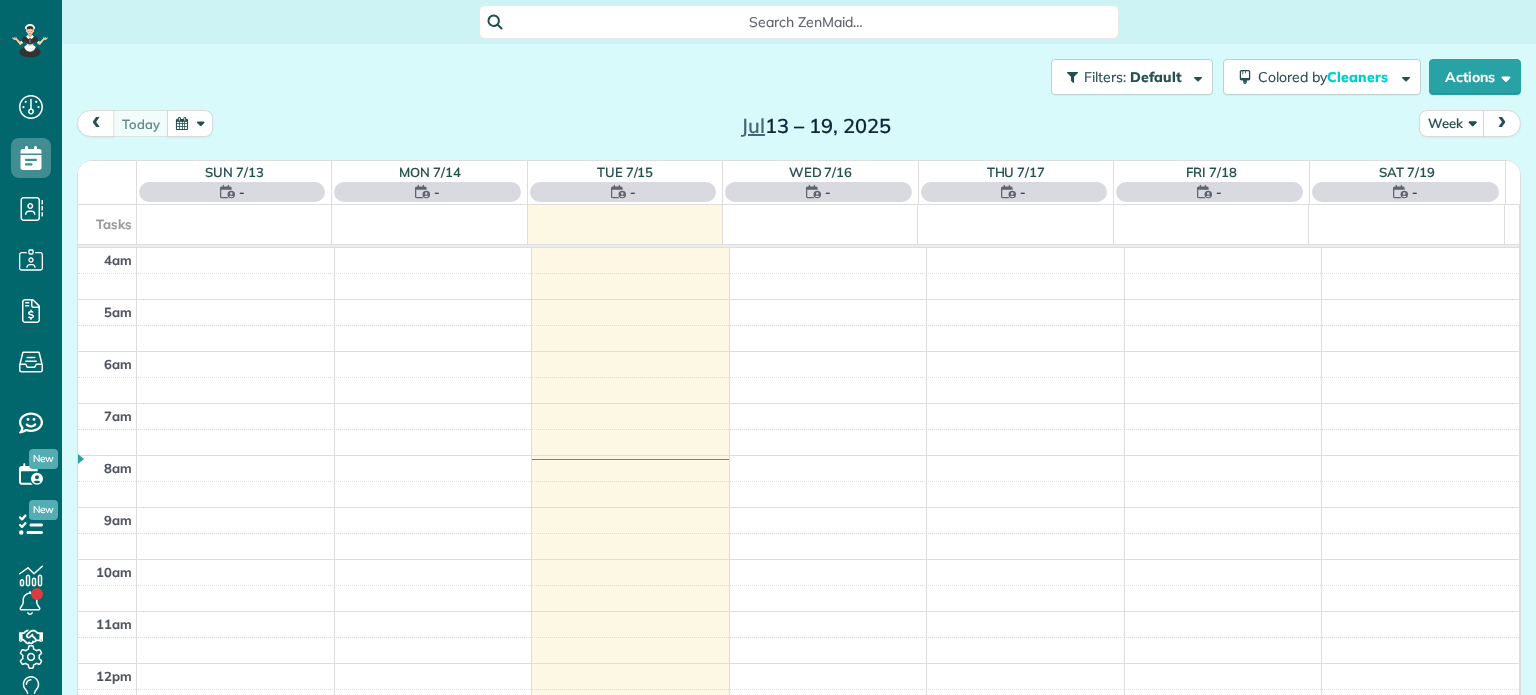 scroll, scrollTop: 0, scrollLeft: 0, axis: both 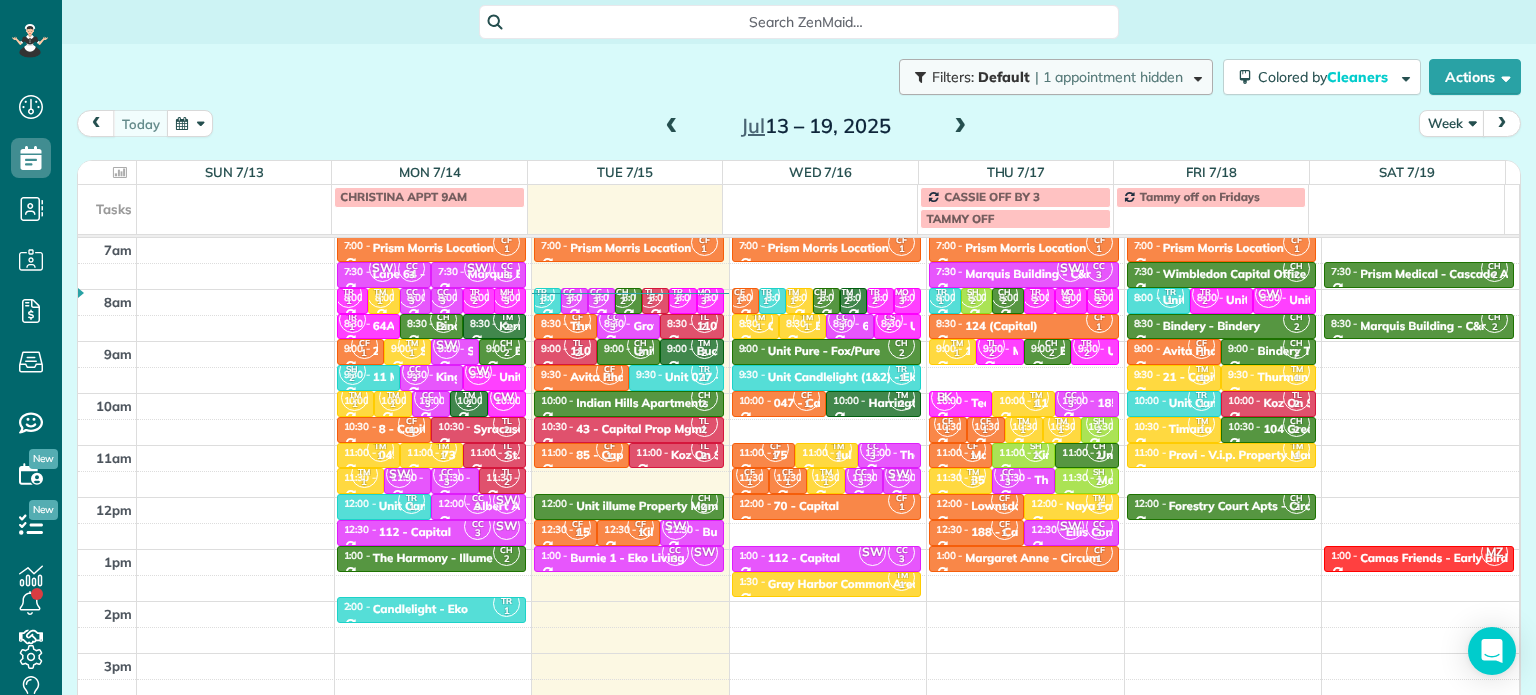 click on "Default" at bounding box center [1004, 77] 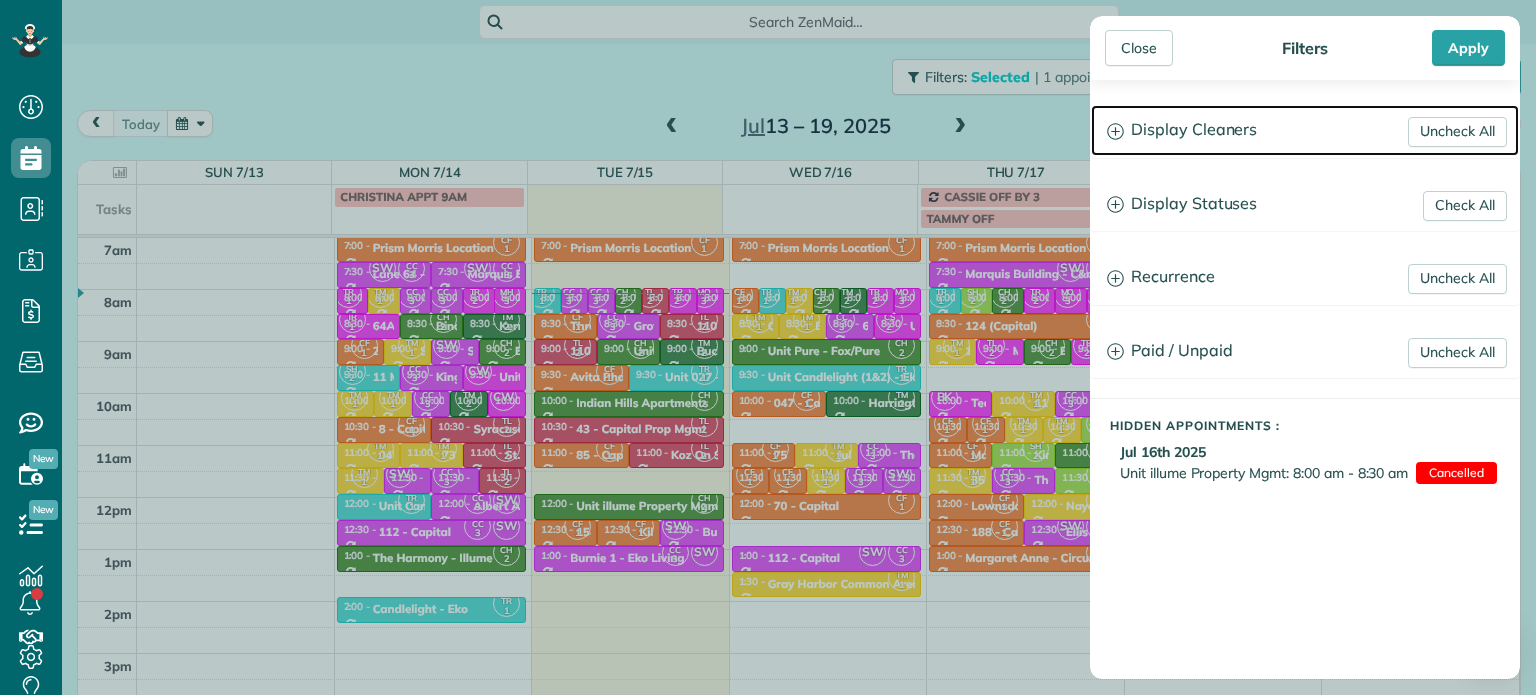 click on "Display Cleaners" at bounding box center (1305, 130) 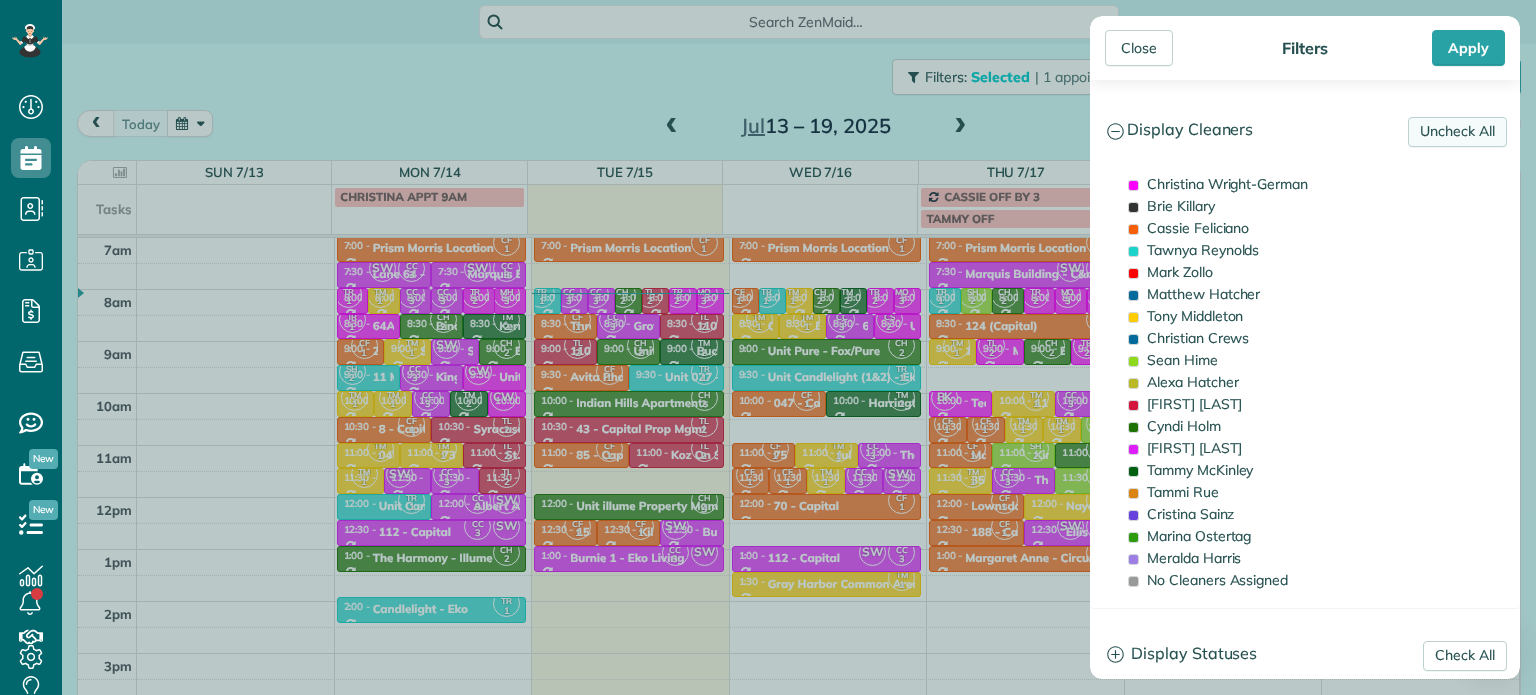 click on "Uncheck All" at bounding box center (1457, 132) 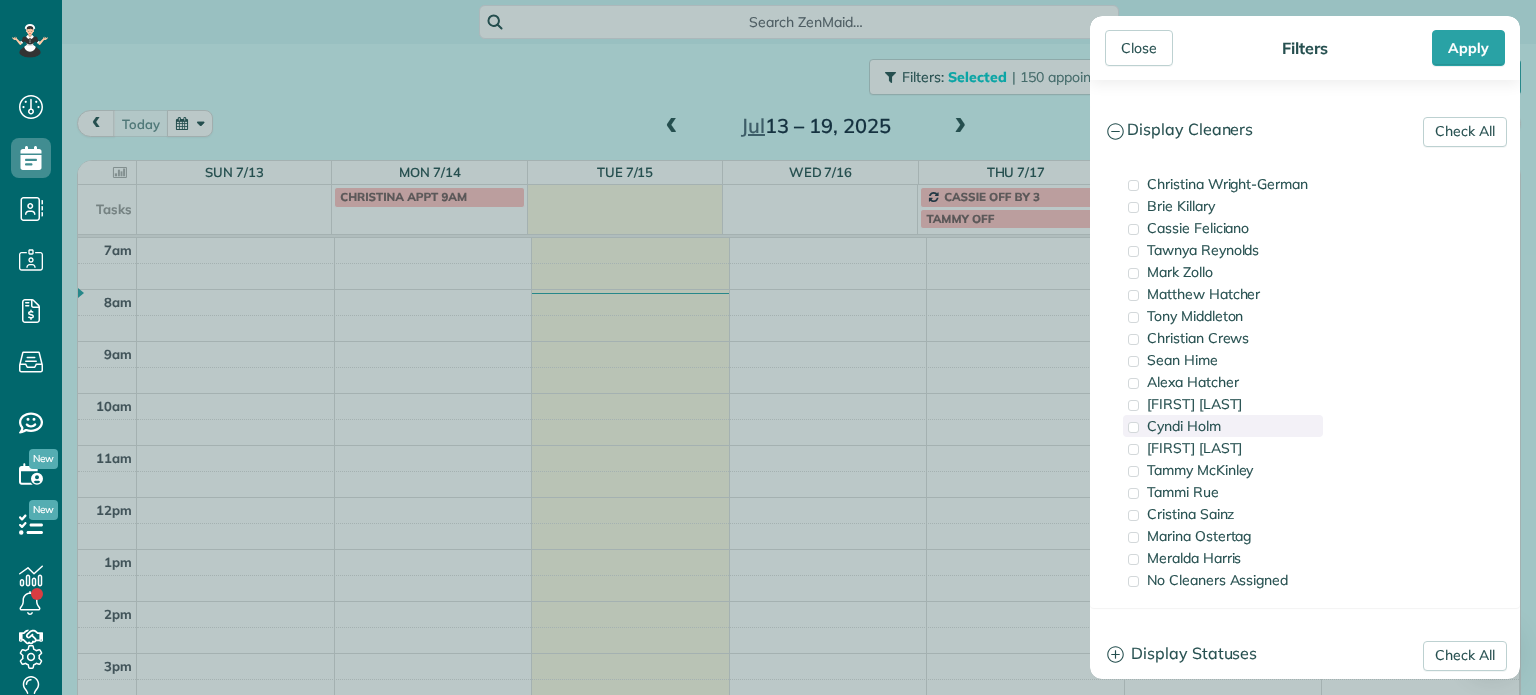 click on "Cyndi Holm" at bounding box center (1184, 426) 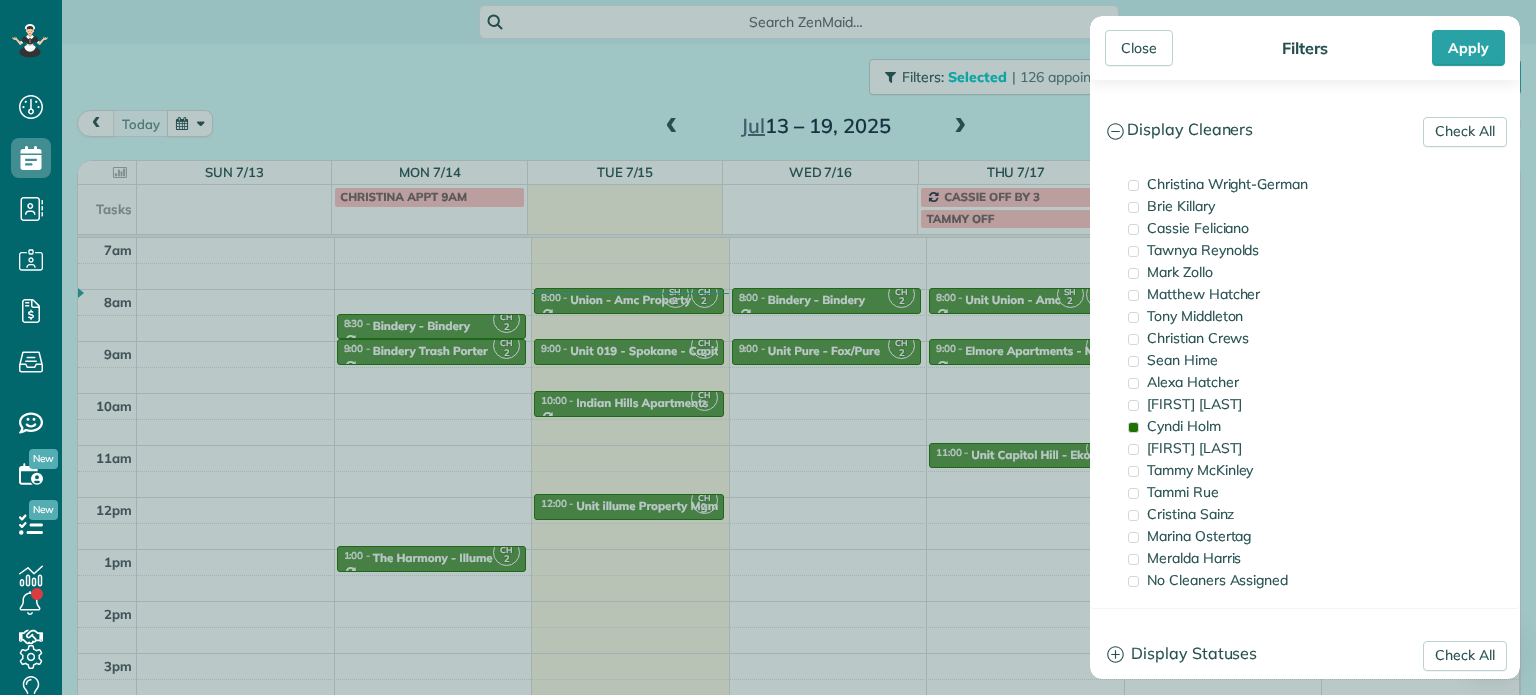 click on "Close
Filters
Apply
Check All
Display Cleaners
Christina Wright-German
Brie Killary
Cassie Feliciano
Tawnya Reynolds
Mark Zollo
Matthew Hatcher
Tony Middleton" at bounding box center [768, 347] 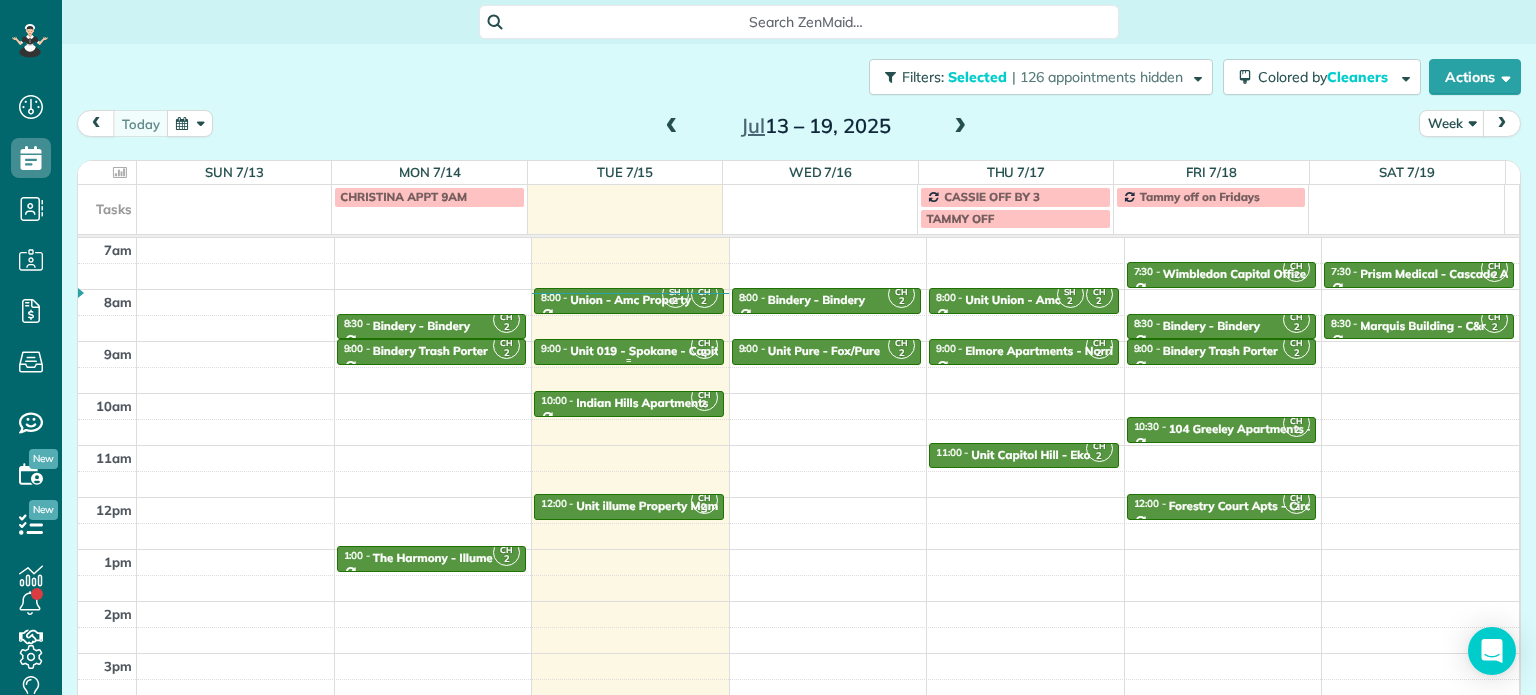 click on "Unit 019 - Spokane - Capital" at bounding box center (649, 351) 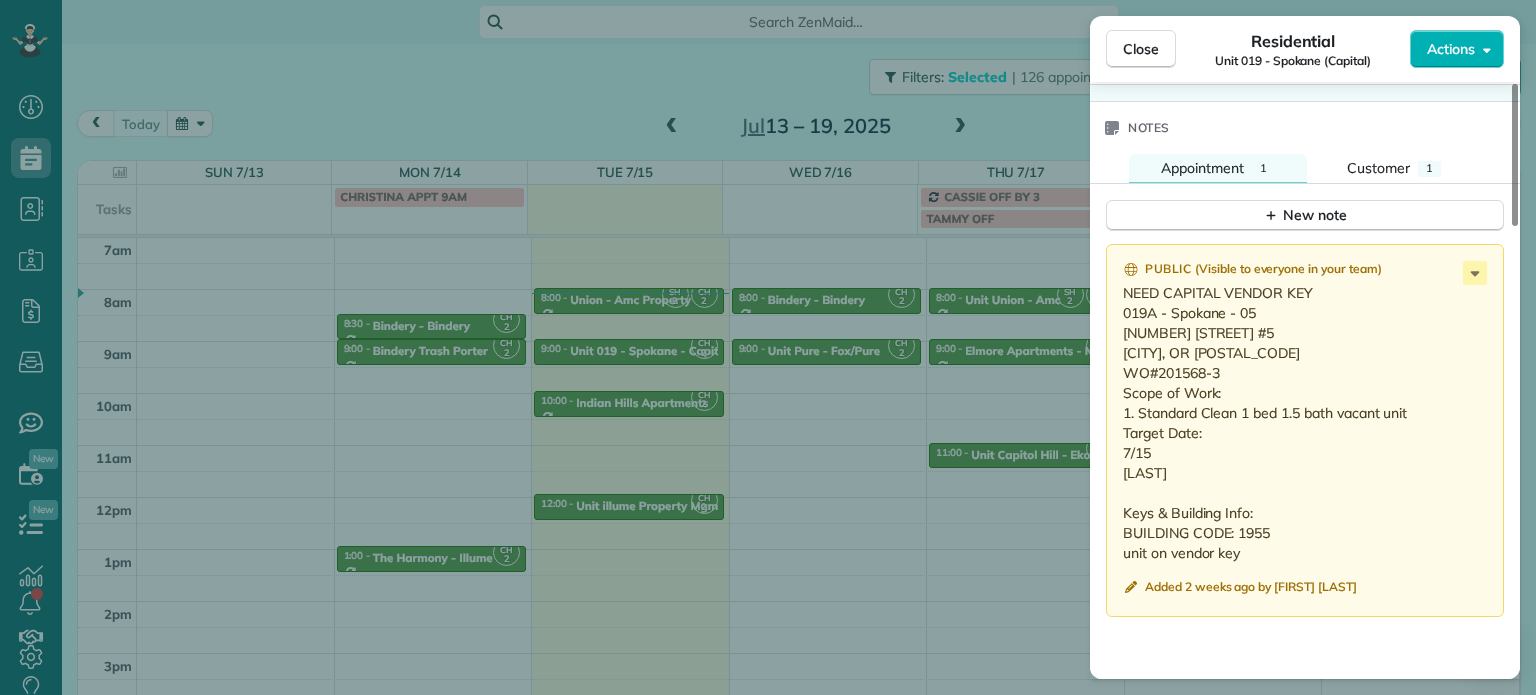scroll, scrollTop: 1600, scrollLeft: 0, axis: vertical 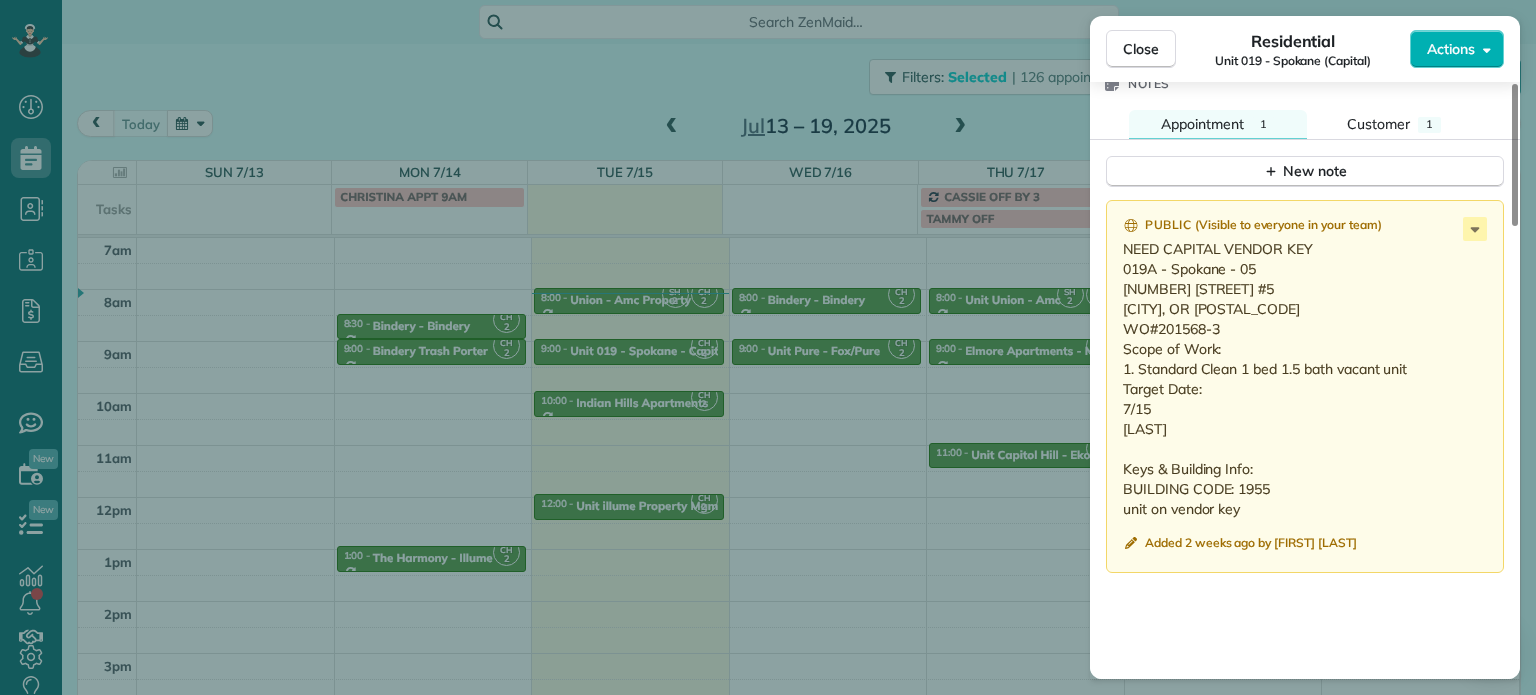 drag, startPoint x: 1224, startPoint y: 332, endPoint x: 1157, endPoint y: 343, distance: 67.89698 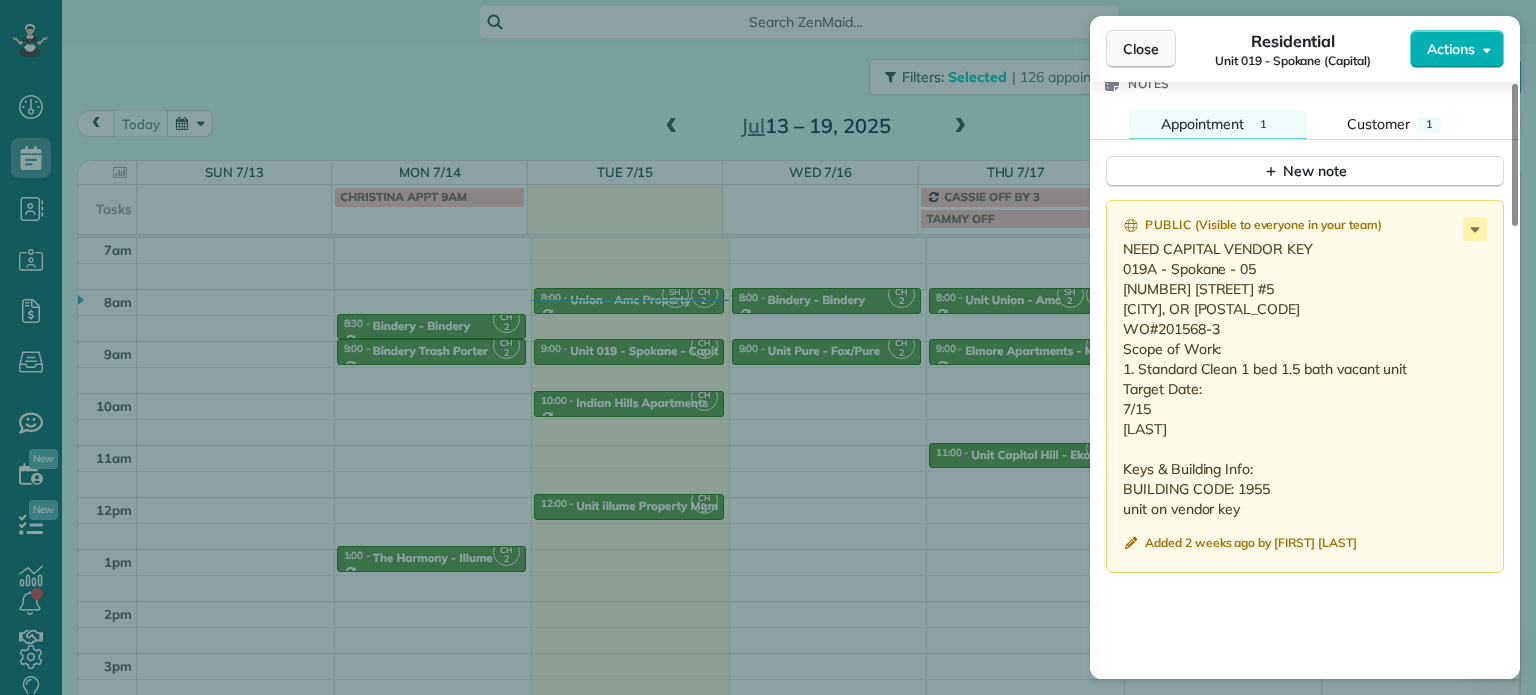 click on "Close" at bounding box center [1141, 49] 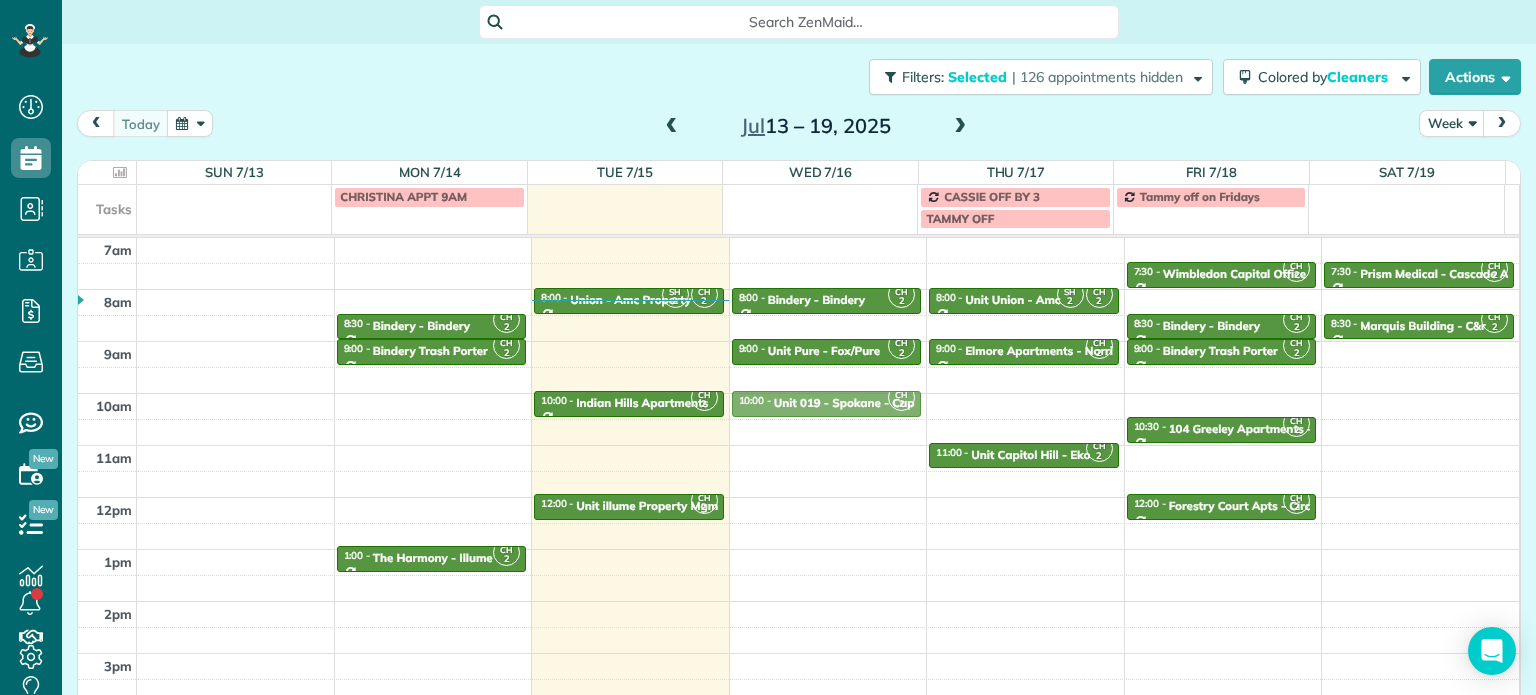 drag, startPoint x: 655, startPoint y: 350, endPoint x: 796, endPoint y: 407, distance: 152.0855 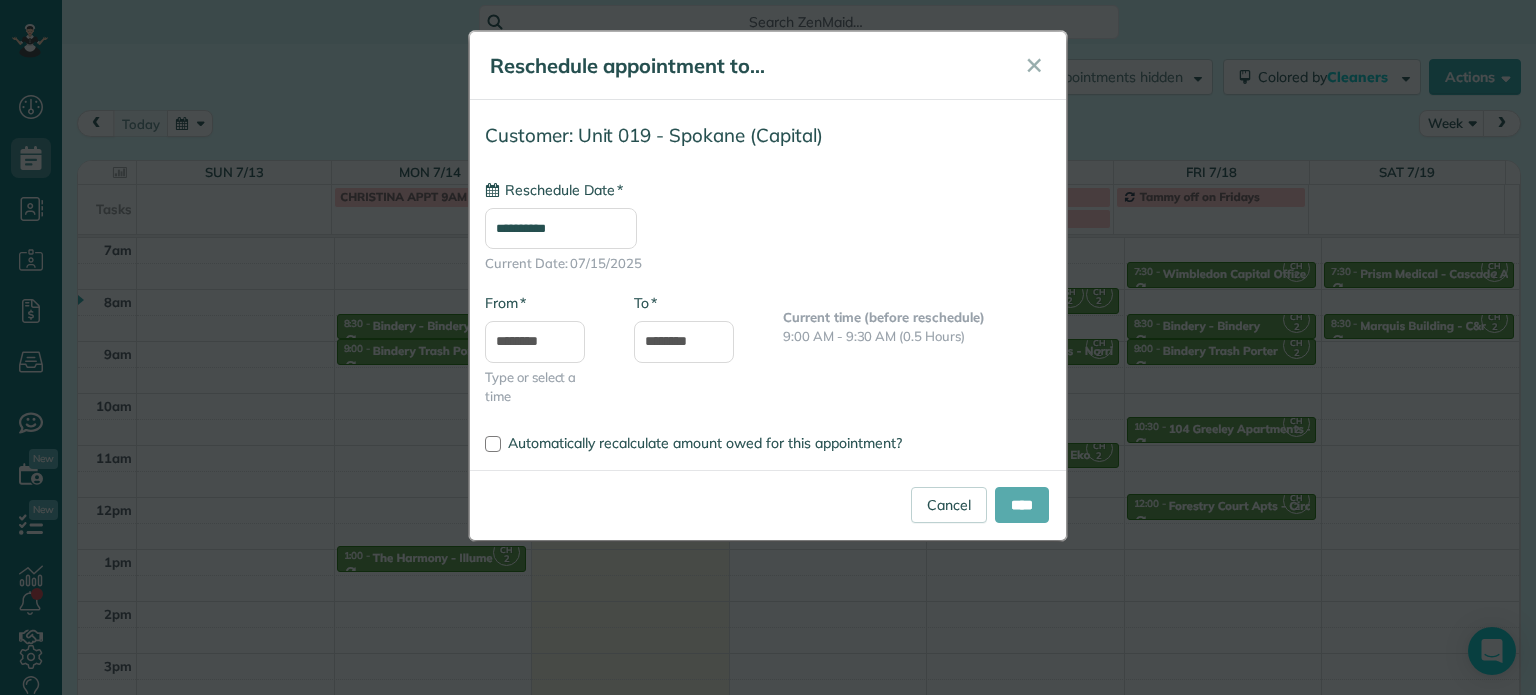 type on "**********" 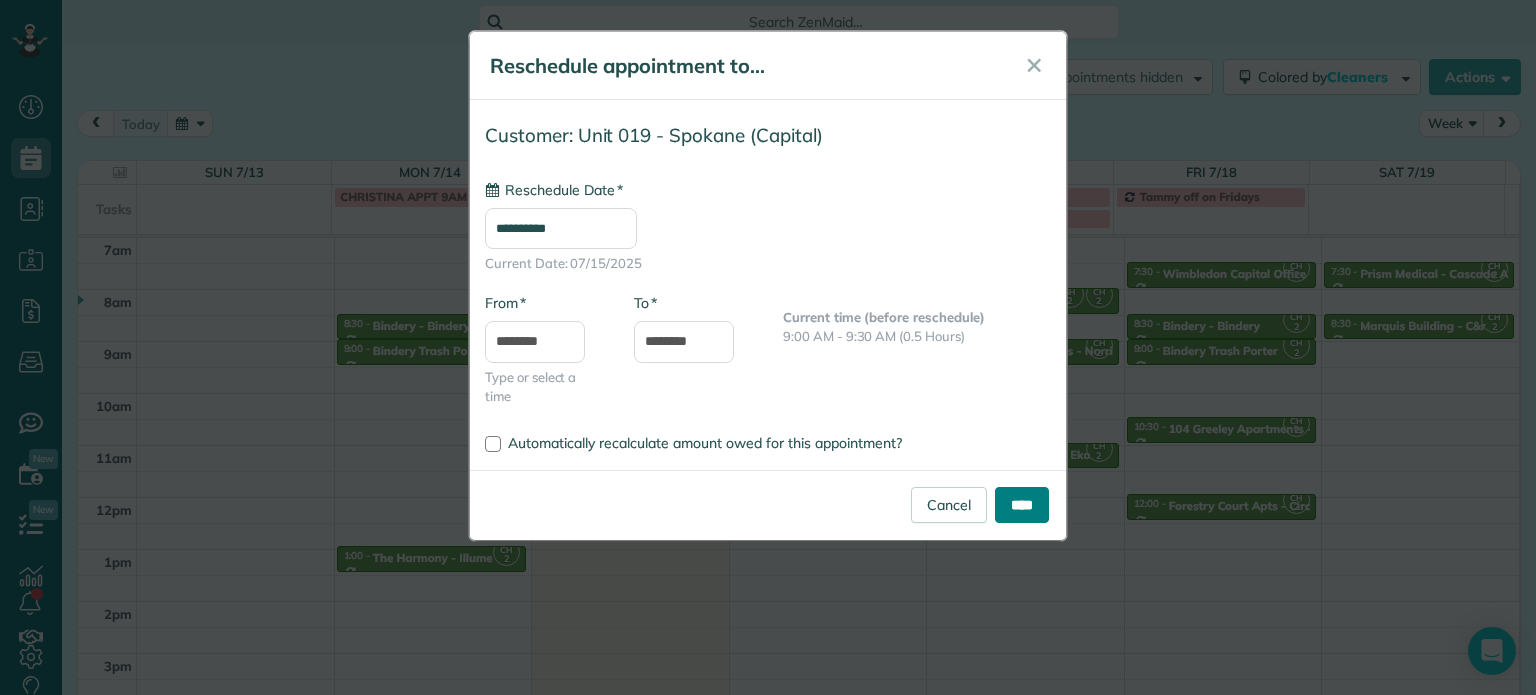 click on "****" at bounding box center (1022, 505) 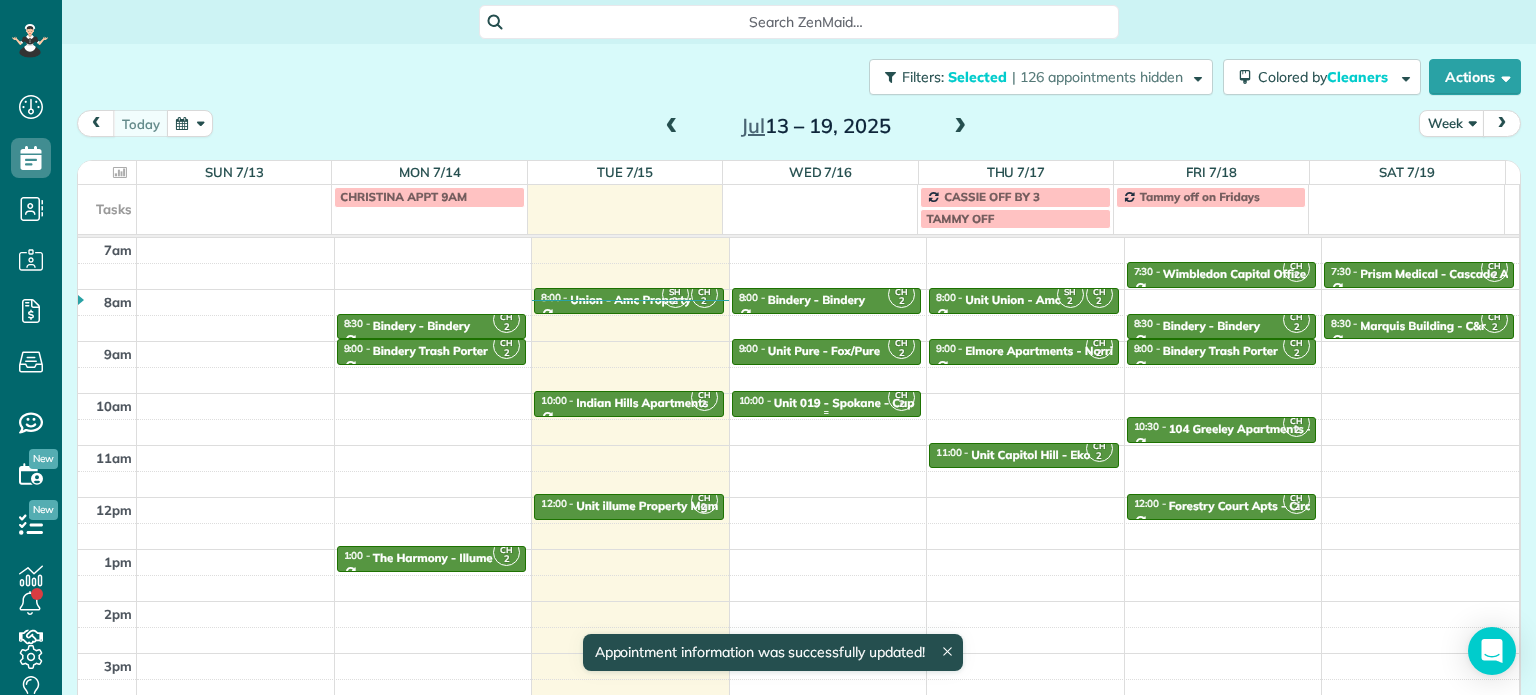 click on "Unit 019 - Spokane - Capital" at bounding box center [853, 403] 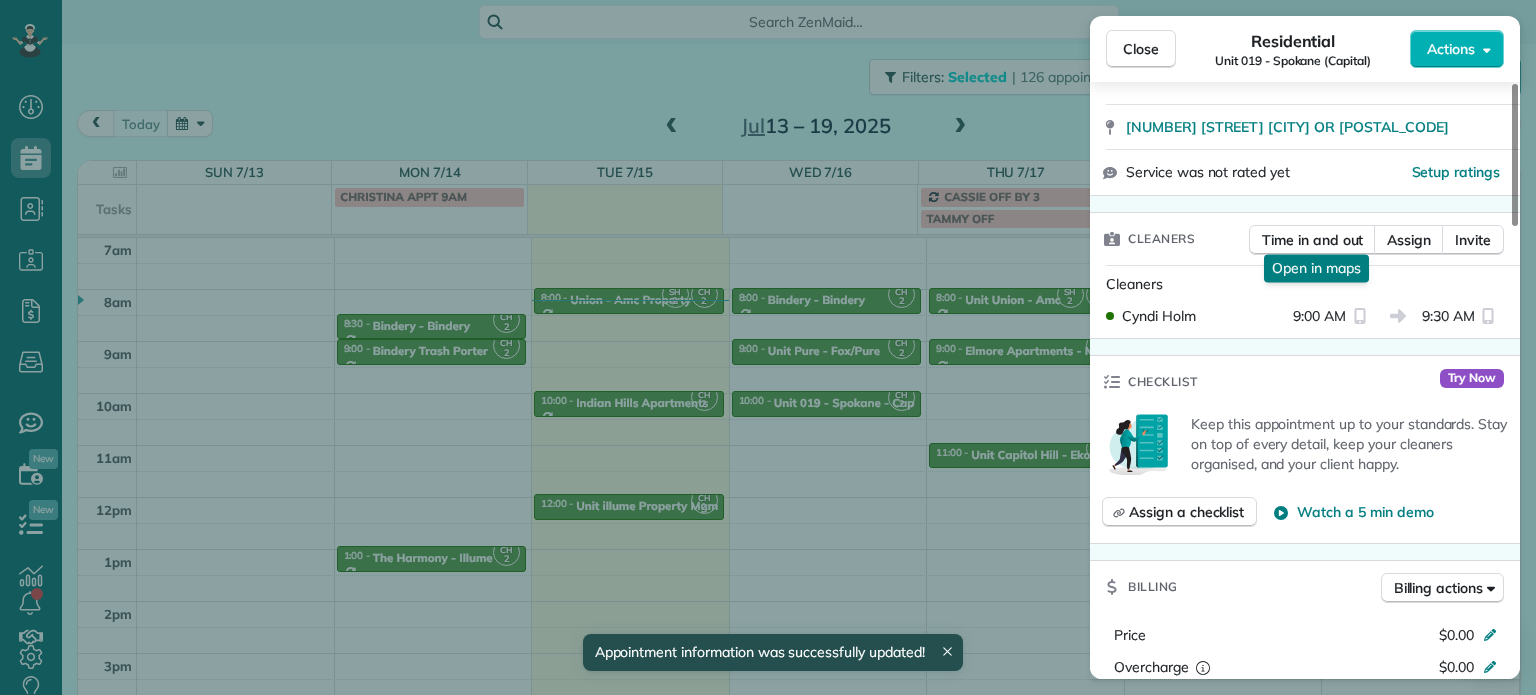 scroll, scrollTop: 400, scrollLeft: 0, axis: vertical 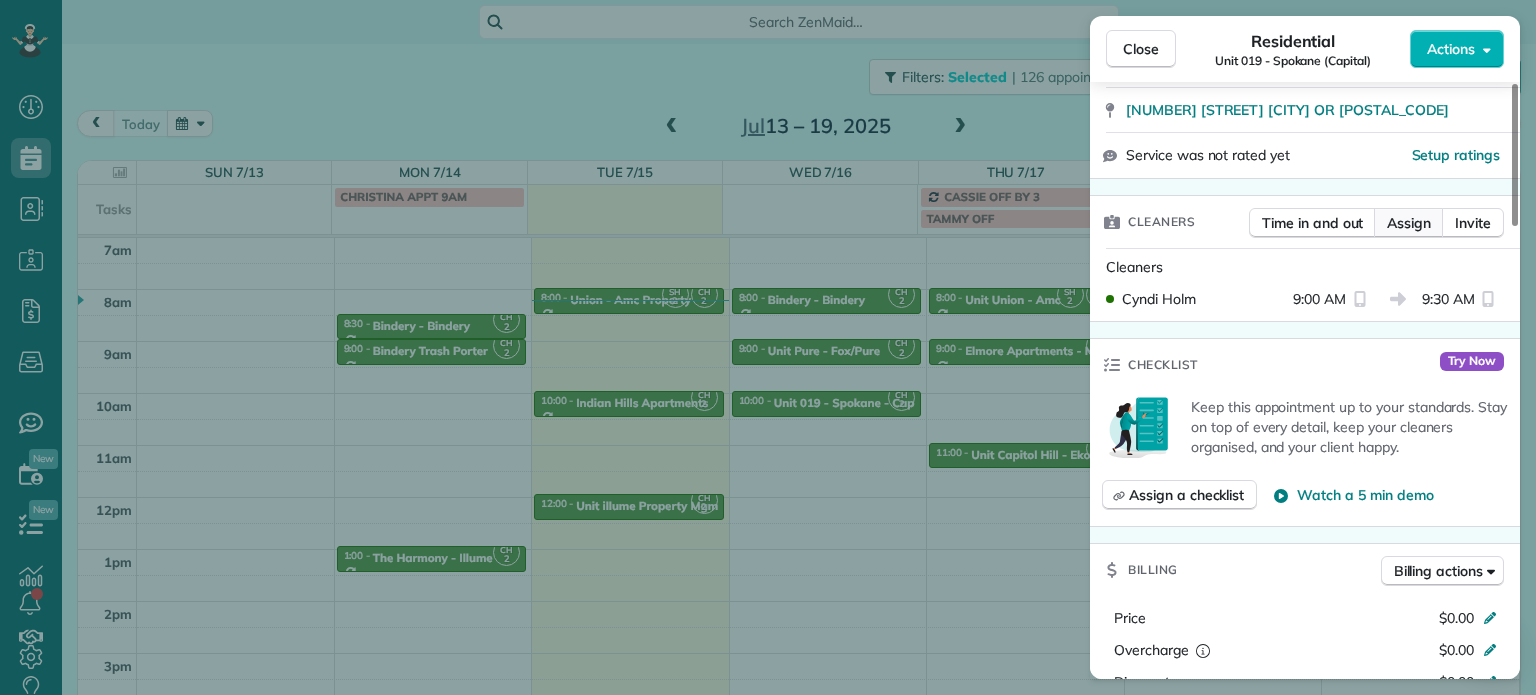 click on "Assign" at bounding box center (1409, 223) 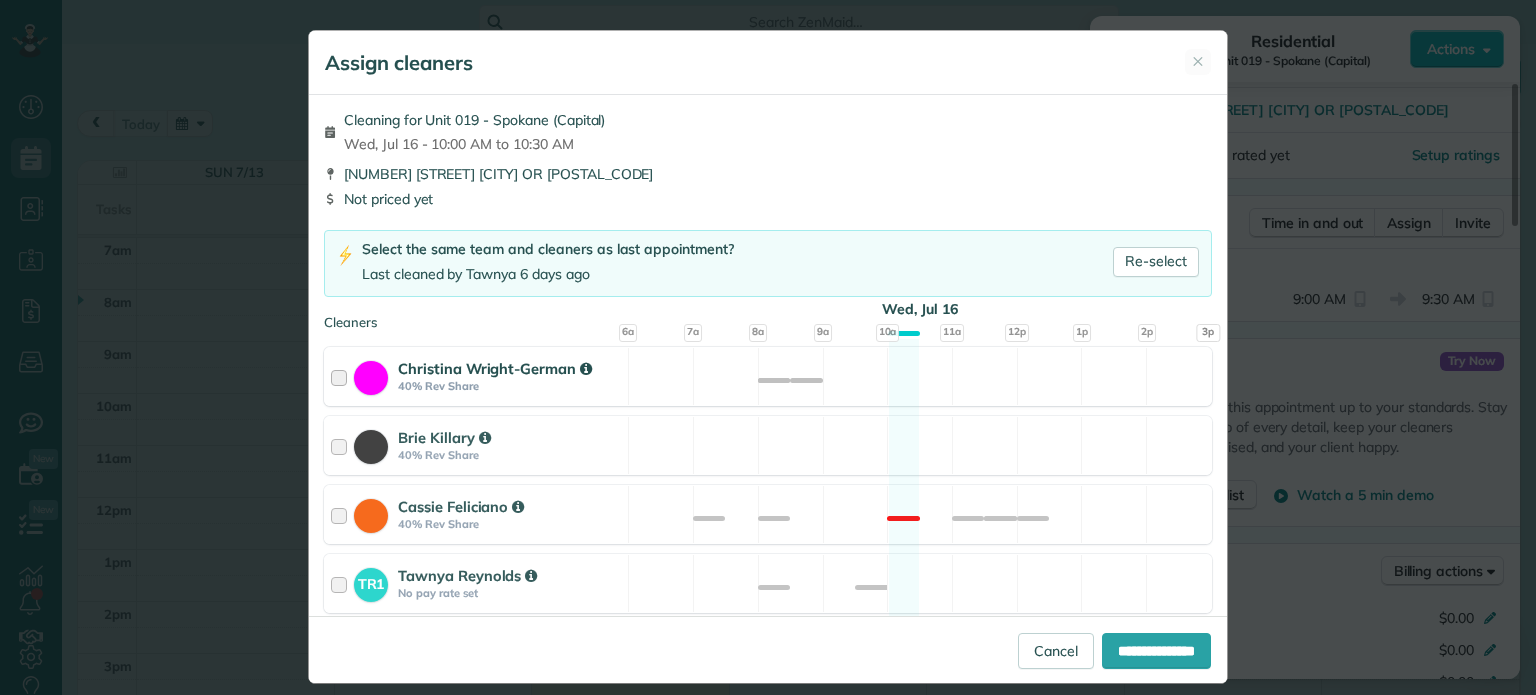 click on "Christina Wright-German
40% Rev Share
Available" at bounding box center (768, 376) 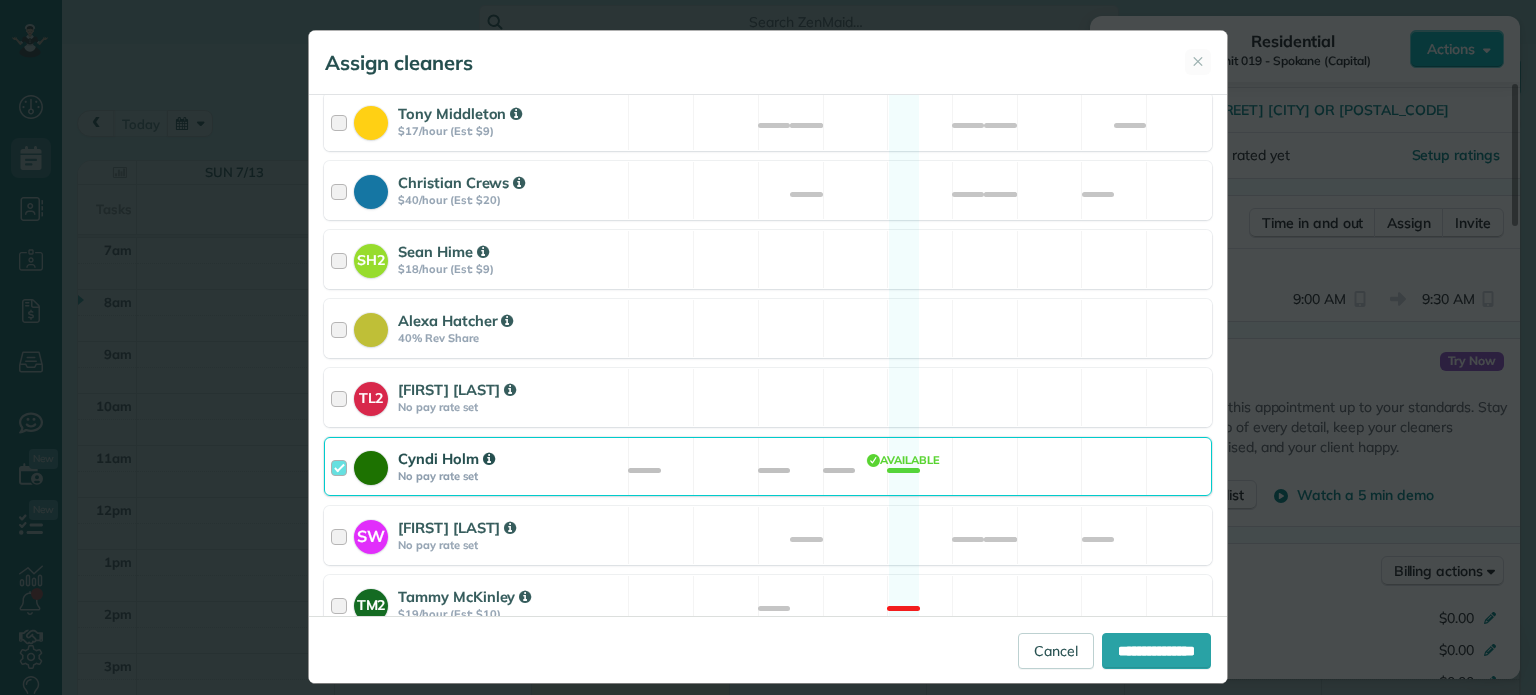 scroll, scrollTop: 800, scrollLeft: 0, axis: vertical 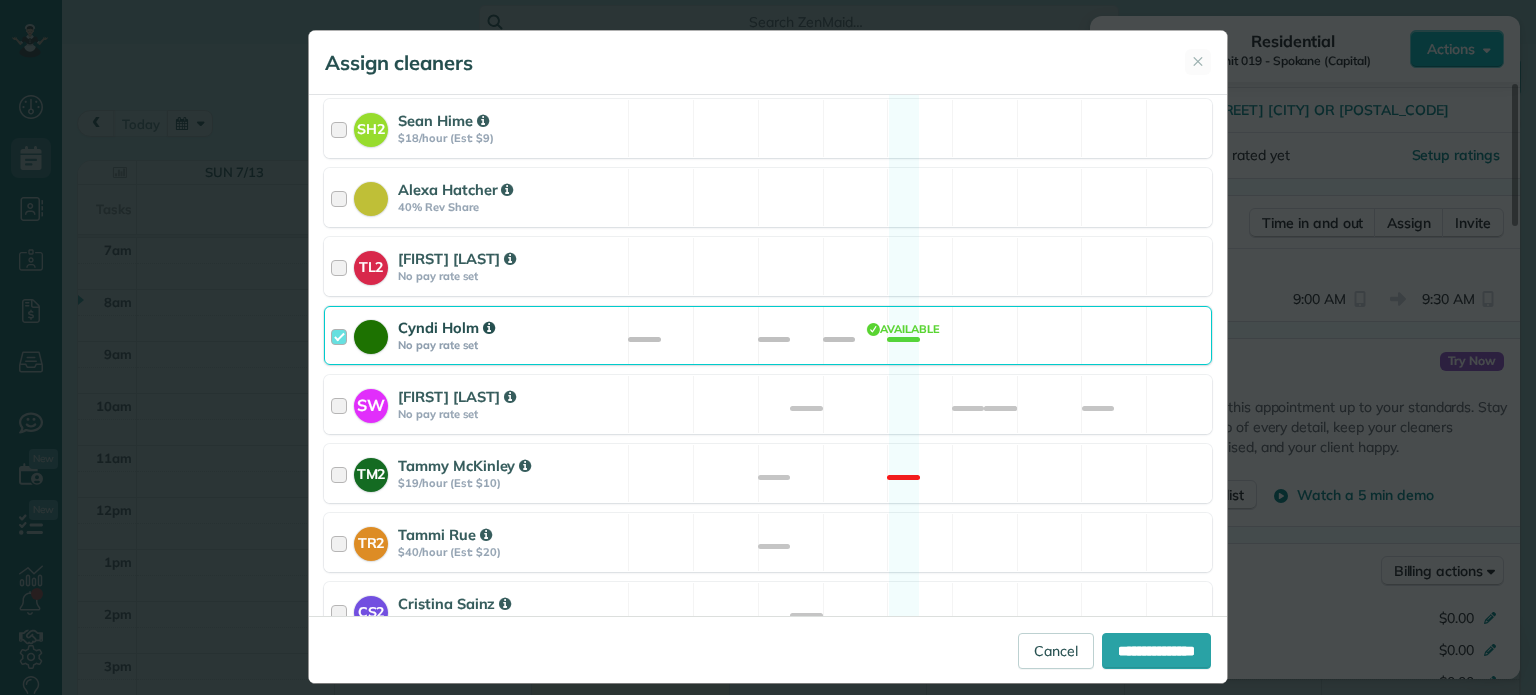 click on "Cyndi Holm
No pay rate set
Available" at bounding box center [768, 335] 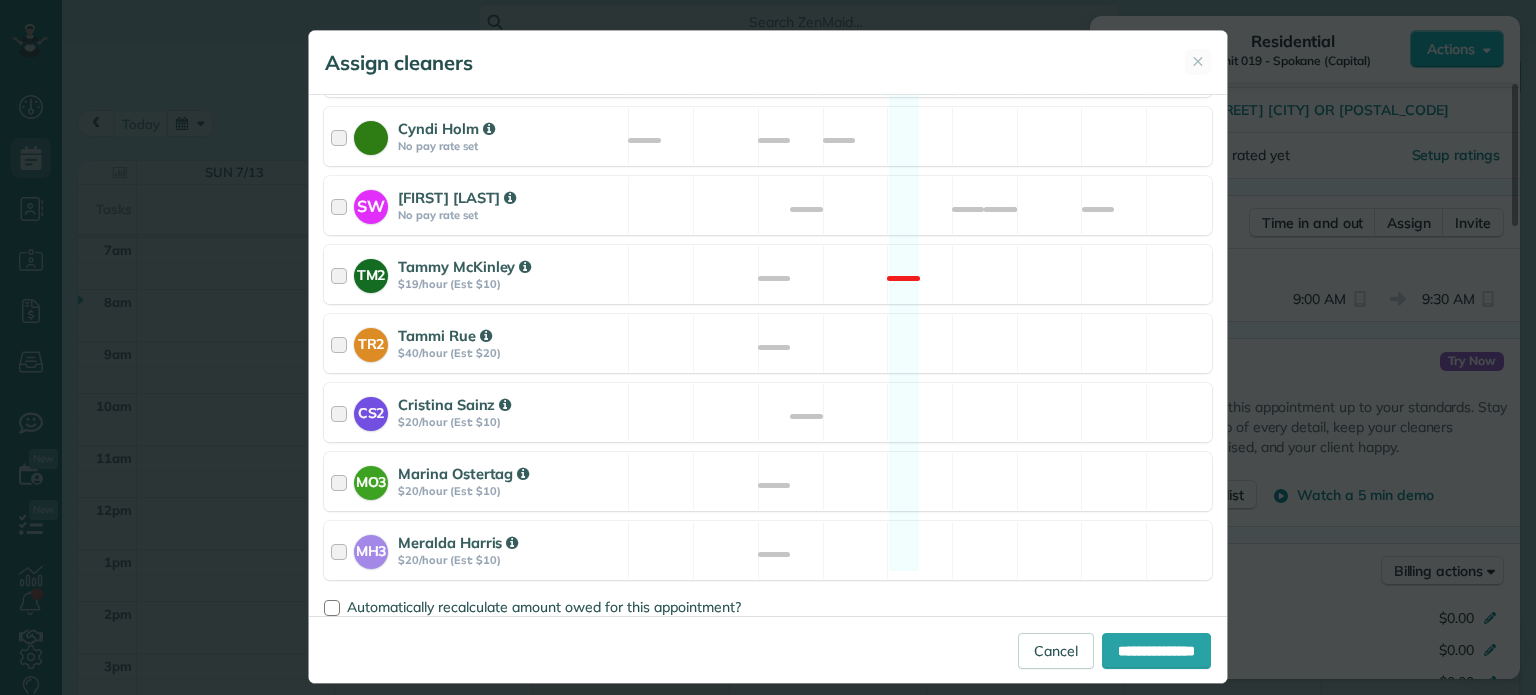 scroll, scrollTop: 1000, scrollLeft: 0, axis: vertical 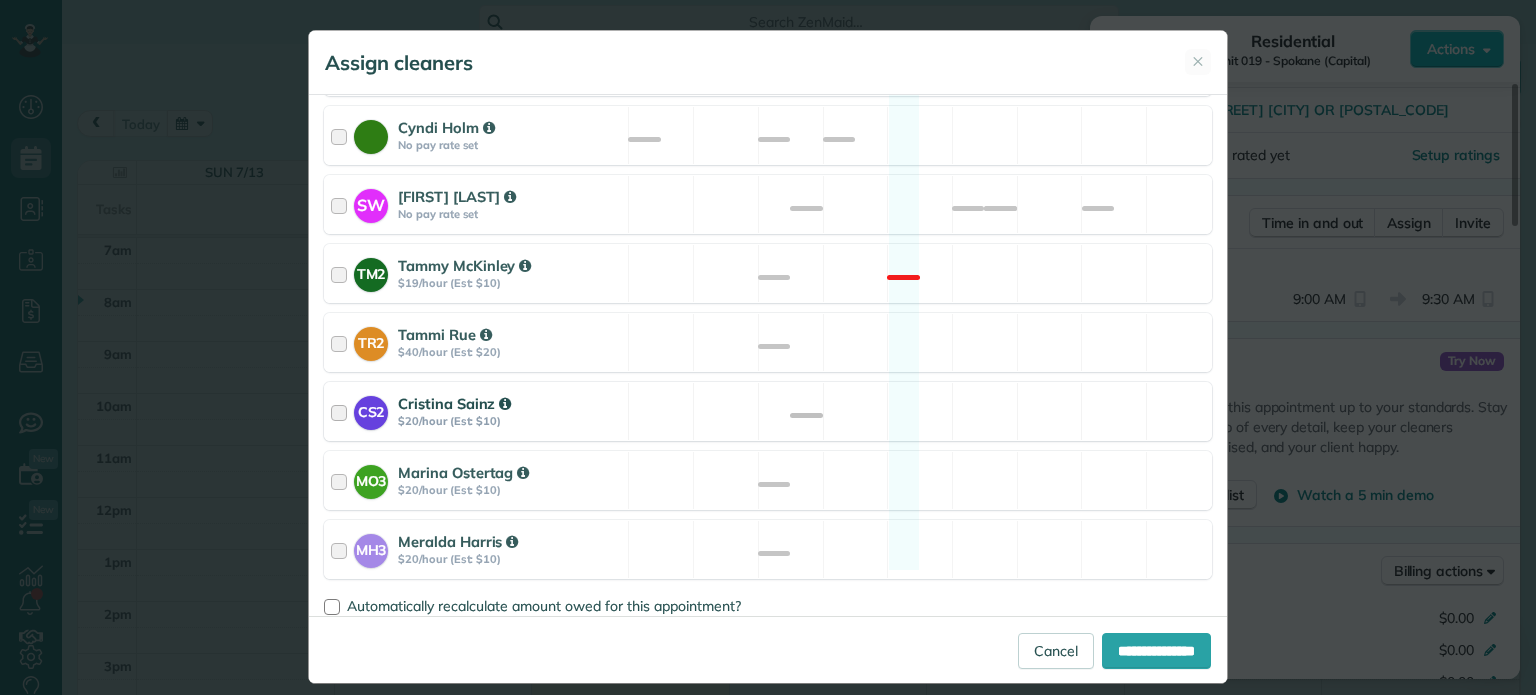 click on "CS2
Cristina Sainz
$20/hour (Est: $10)
Available" at bounding box center [768, 411] 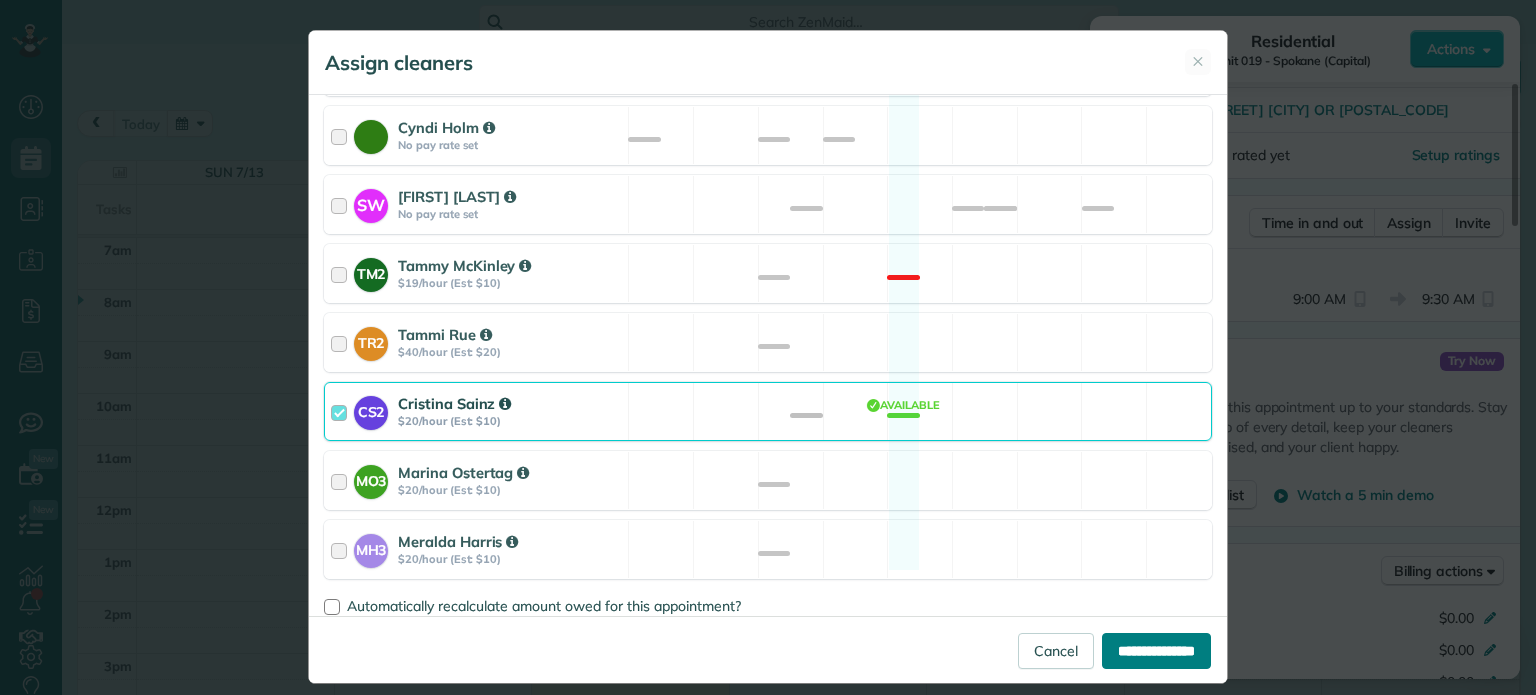 click on "**********" at bounding box center [1156, 651] 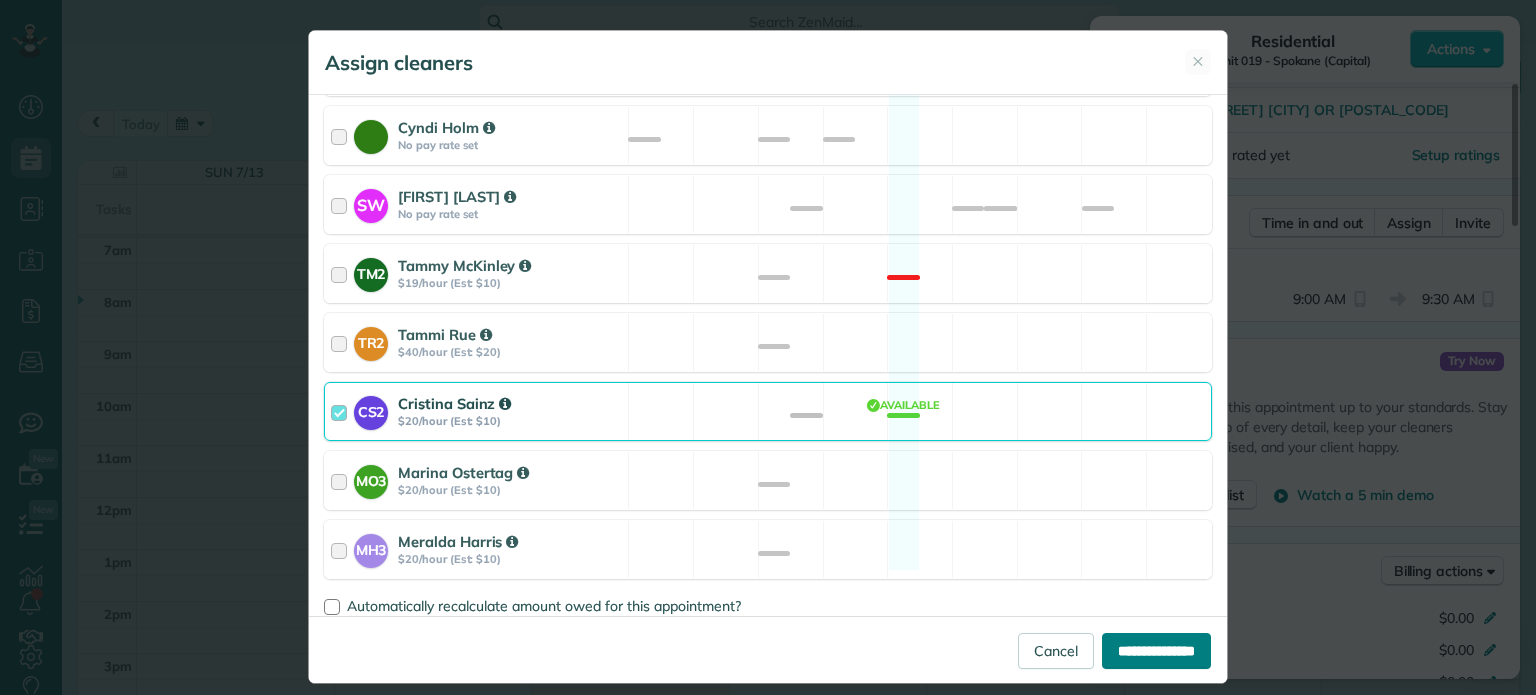 type on "**********" 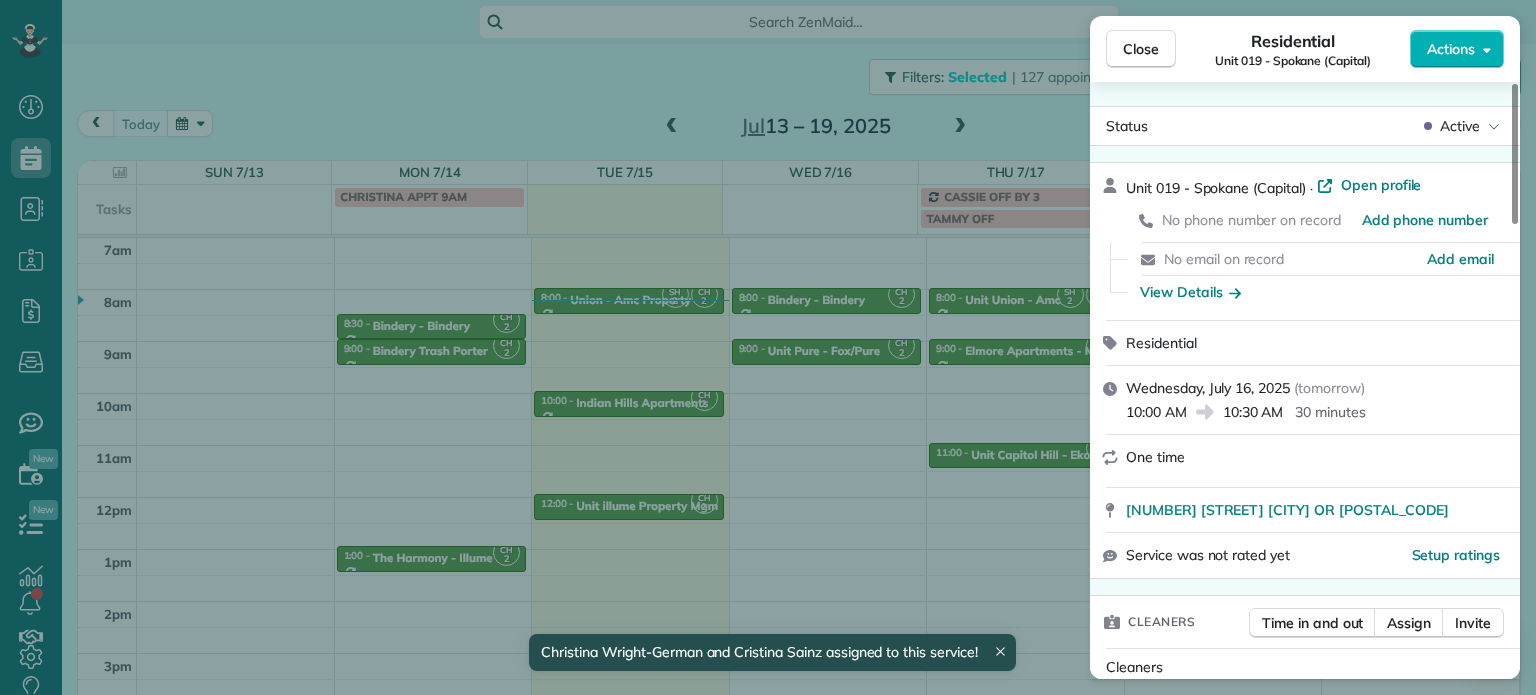 click on "Close Residential Unit 019 - Spokane (Capital) Actions Status Active Unit 019 - Spokane (Capital) · Open profile No phone number on record Add phone number No email on record Add email View Details Residential Wednesday, July 16, 2025 ( tomorrow ) 10:00 AM 10:30 AM 30 minutes One time 610 Southeast Spokane Street Portland OR 97202 Service was not rated yet Setup ratings Cleaners Time in and out Assign Invite Cleaners Cristina   Sainz 10:00 AM 10:30 AM Christina   Wright-German 10:00 AM 10:30 AM Checklist Try Now Keep this appointment up to your standards. Stay on top of every detail, keep your cleaners organised, and your client happy. Assign a checklist Watch a 5 min demo Billing Billing actions Price $0.00 Overcharge $0.00 Discount $0.00 Coupon discount - Primary tax - Secondary tax - Total appointment price $0.00 Tips collected New feature! $0.00 Mark as paid Total including tip $0.00 Get paid online in no-time! Send an invoice and reward your cleaners with tips Charge customer credit card Work items 1 1" at bounding box center (768, 347) 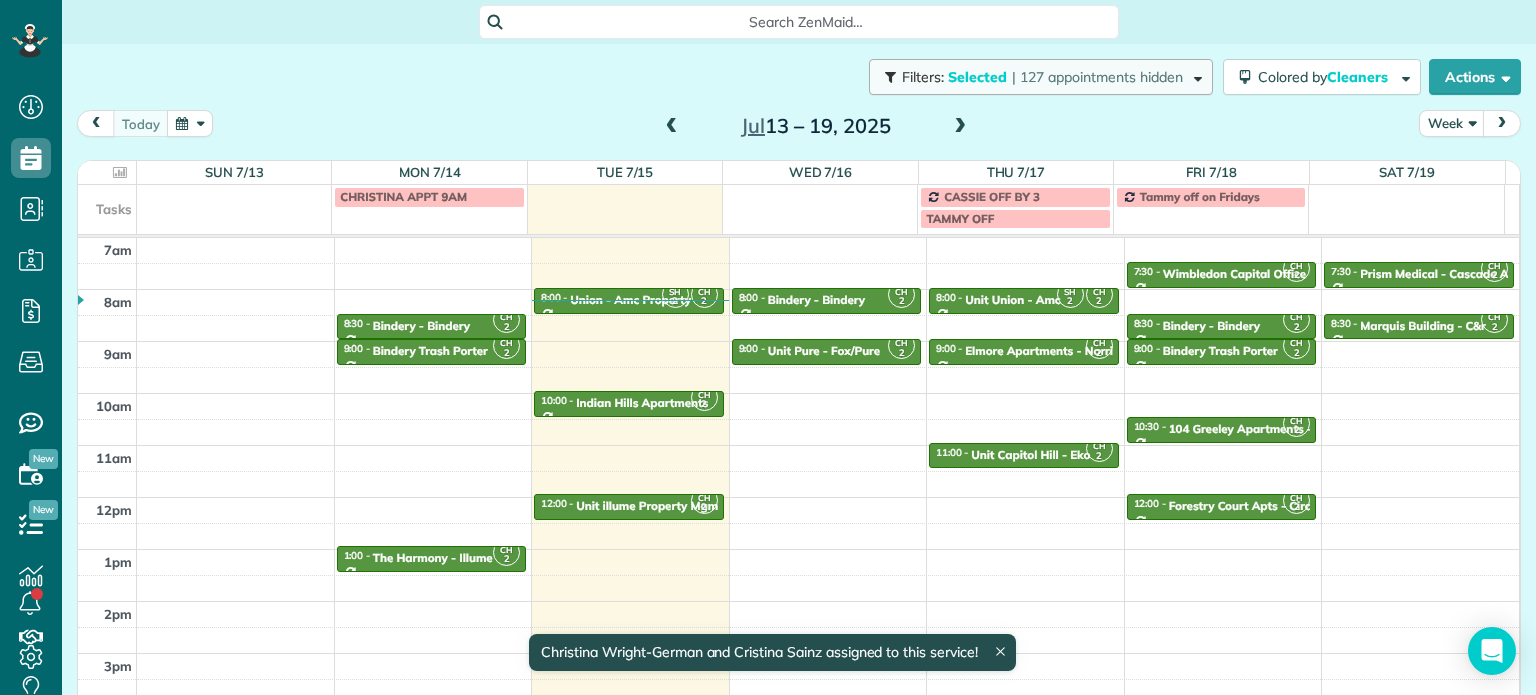 click on "Filters:   Selected
|  127 appointments hidden" at bounding box center [1041, 77] 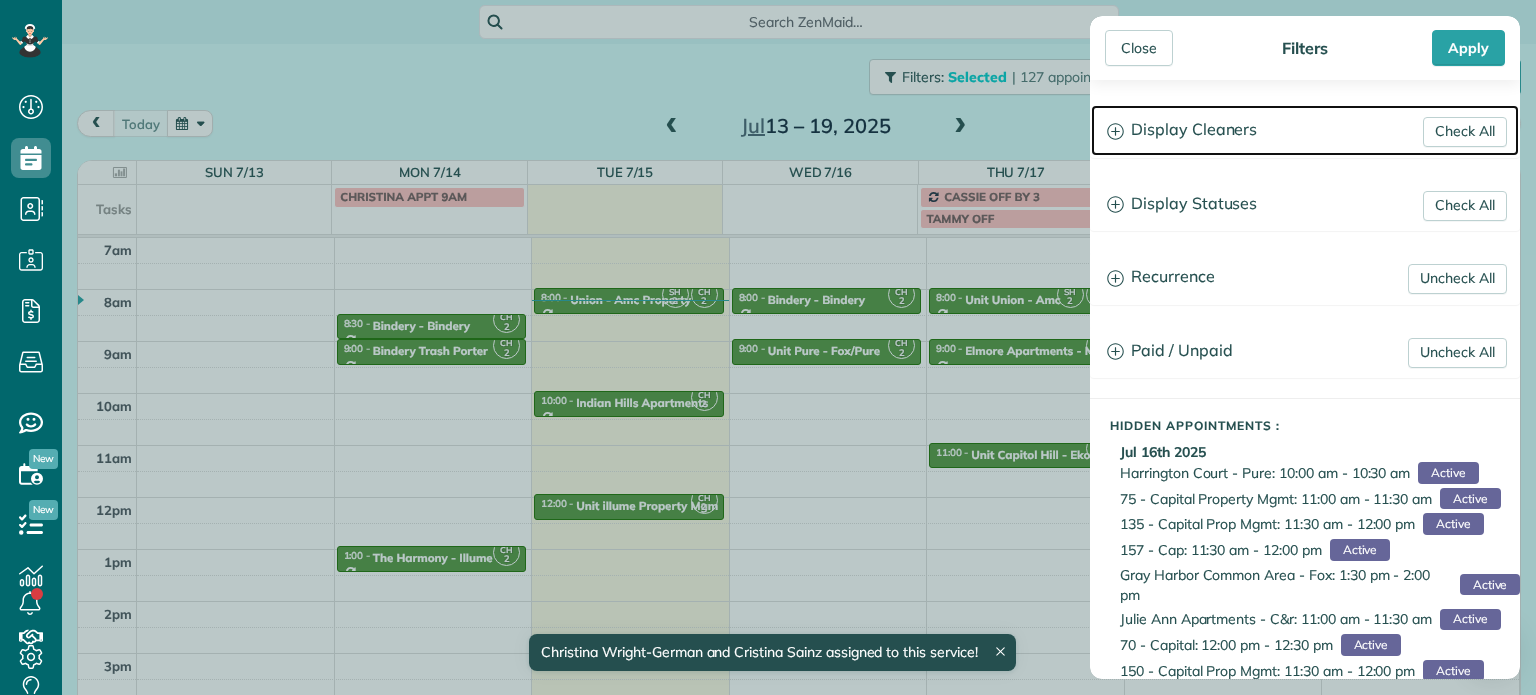 click on "Display Cleaners" at bounding box center (1305, 130) 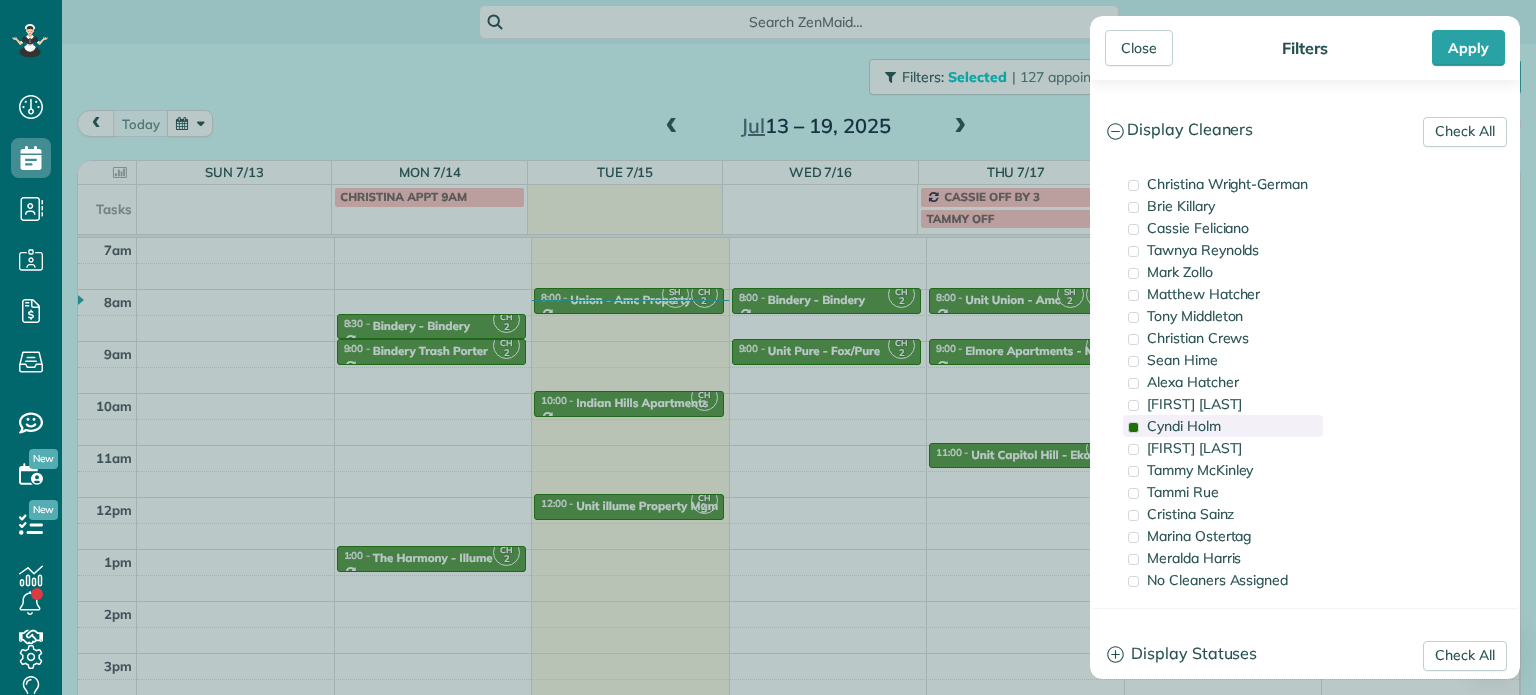 click on "Cyndi Holm" at bounding box center (1223, 426) 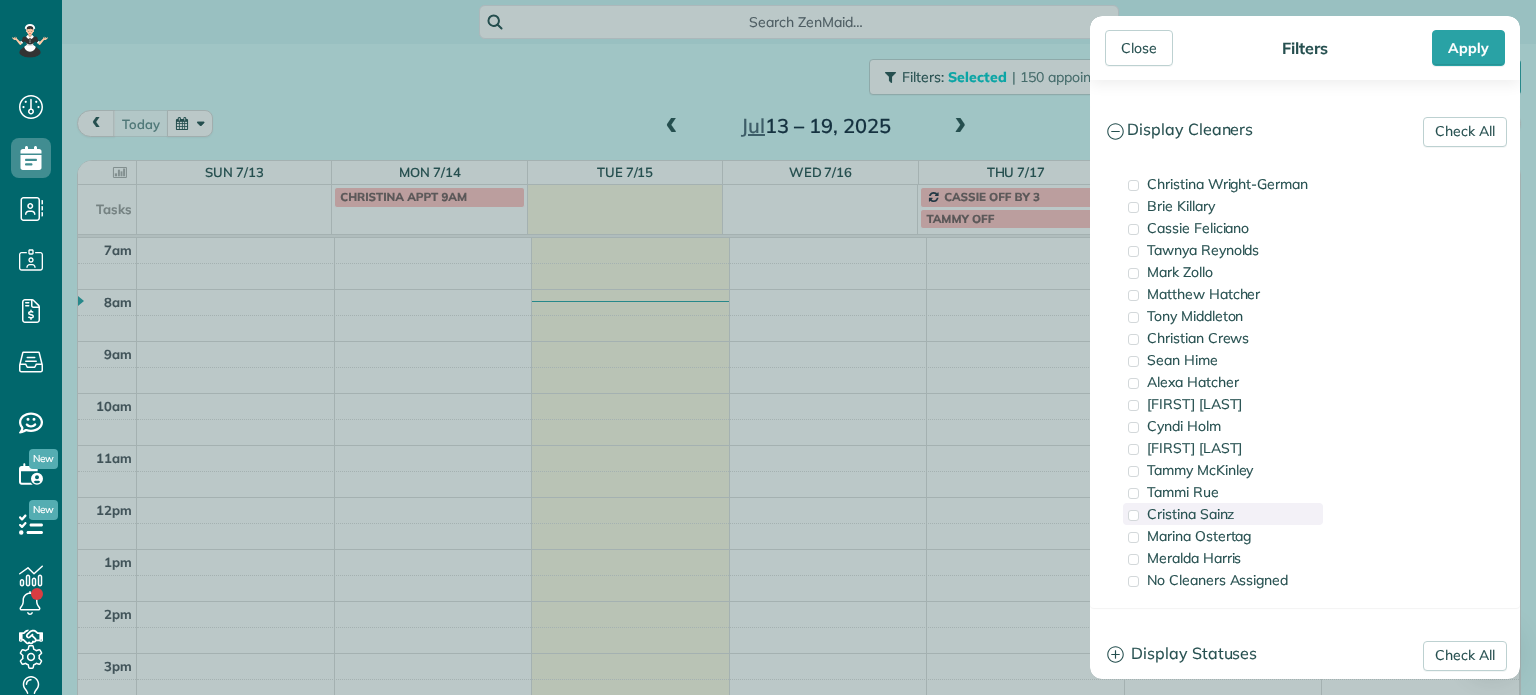 click on "Cristina Sainz" at bounding box center [1223, 514] 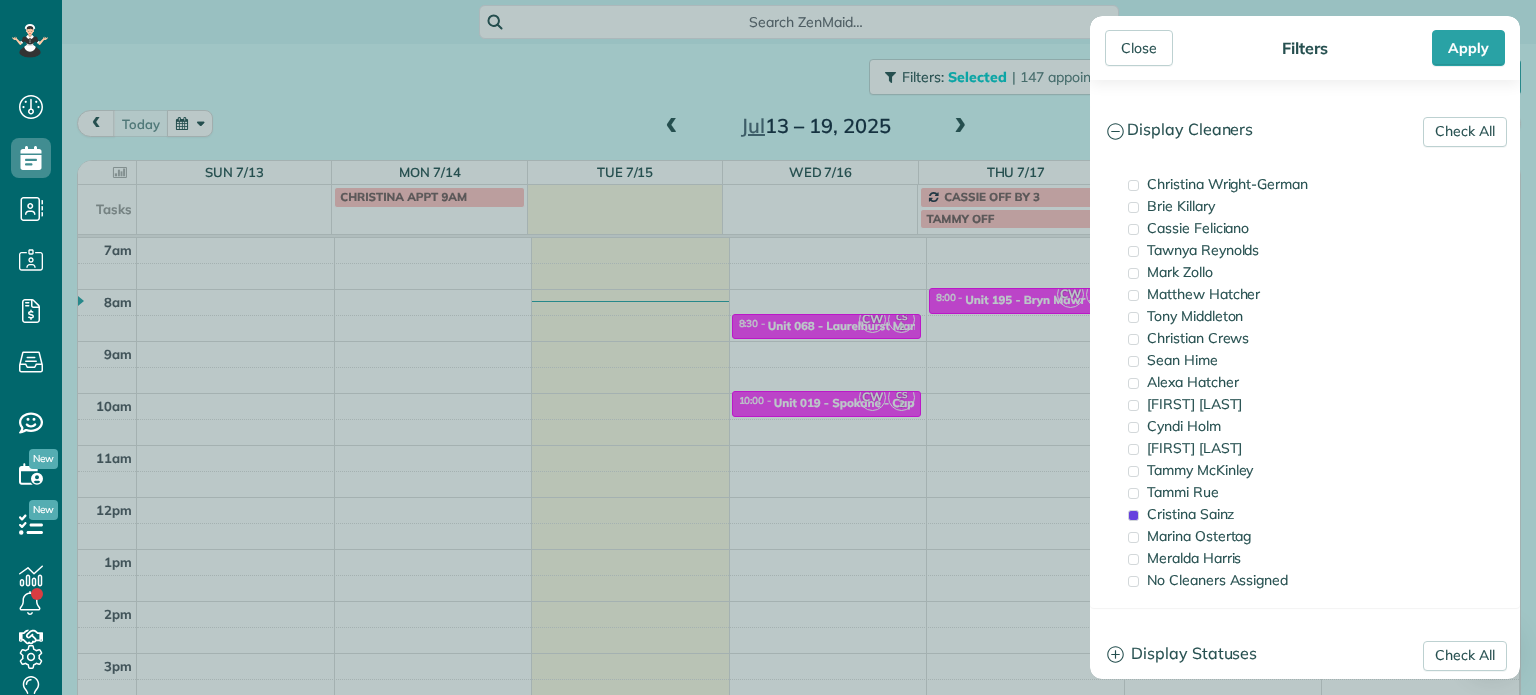 click on "Close
Filters
Apply
Check All
Display Cleaners
Christina Wright-German
Brie Killary
Cassie Feliciano
Tawnya Reynolds
Mark Zollo
Matthew Hatcher
Tony Middleton" at bounding box center [768, 347] 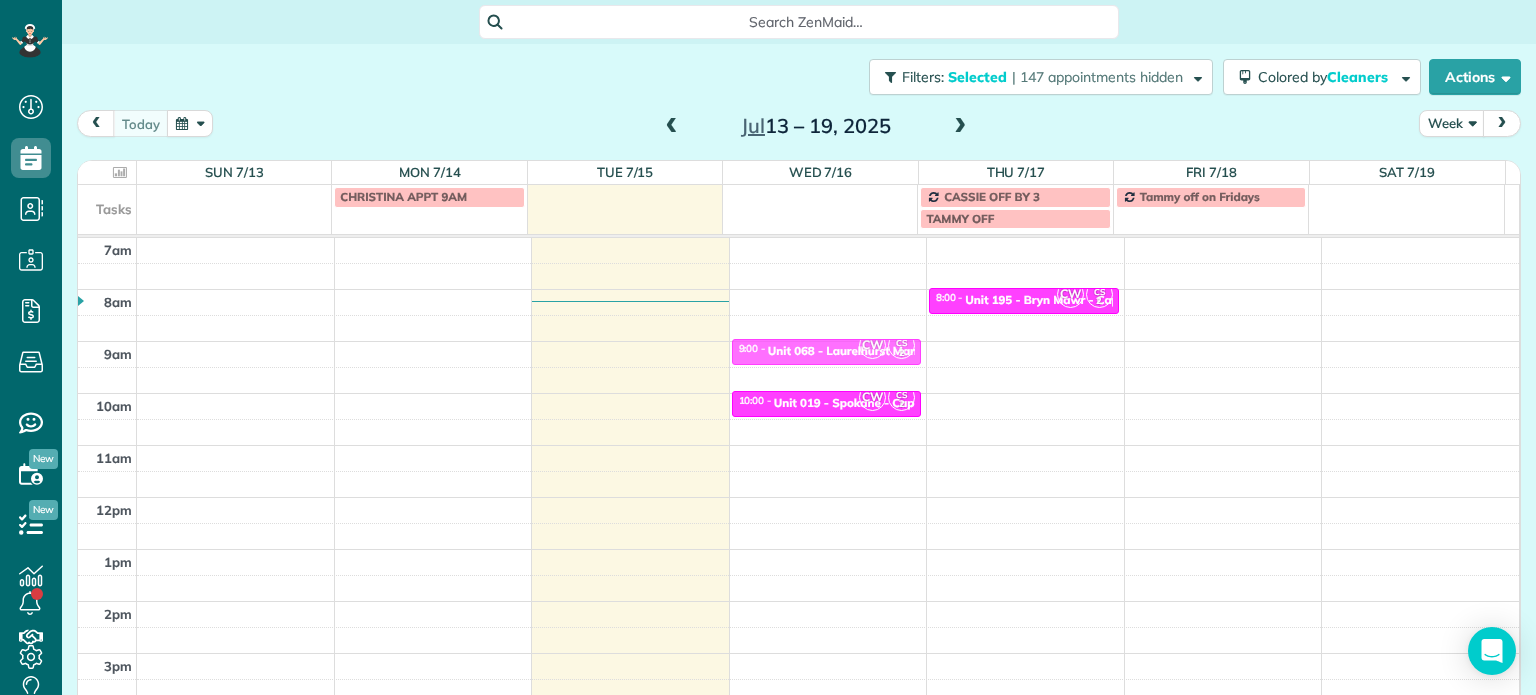 drag, startPoint x: 851, startPoint y: 328, endPoint x: 858, endPoint y: 351, distance: 24.04163 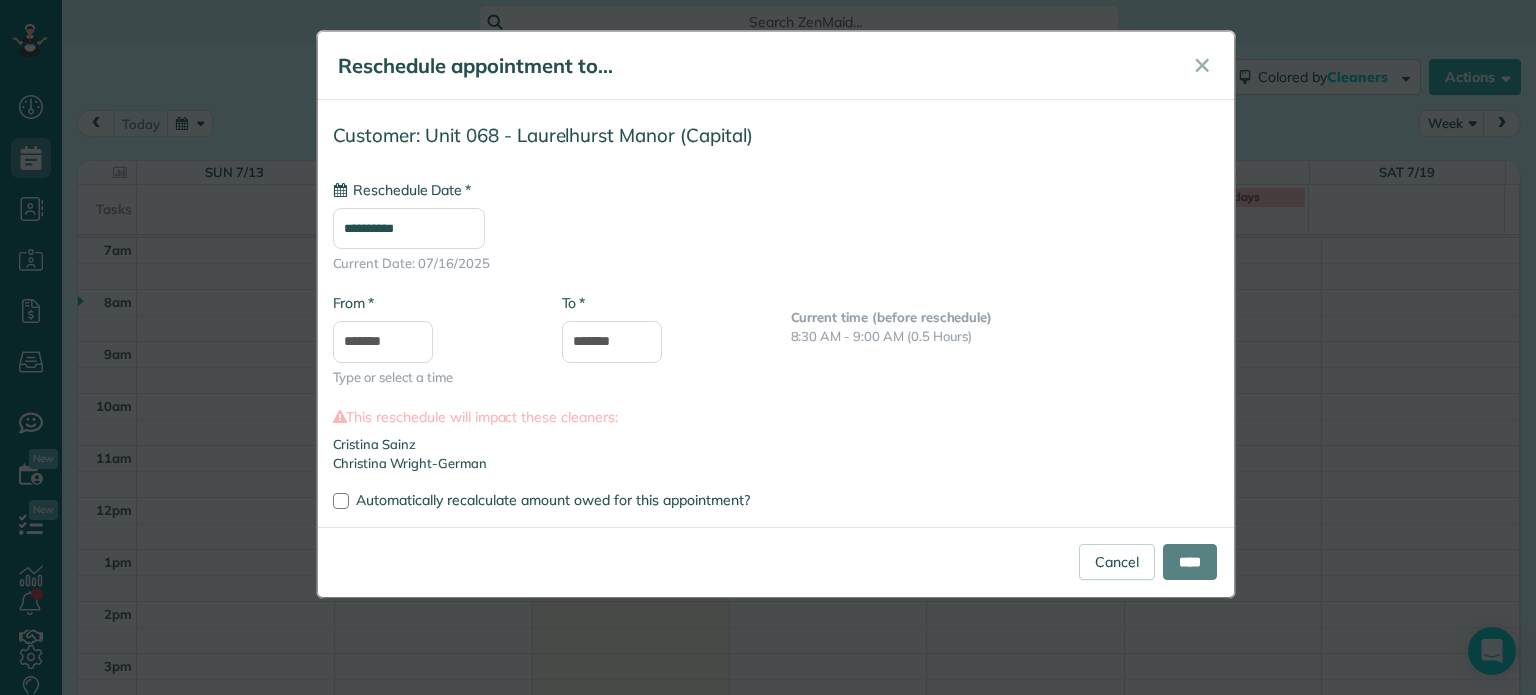 type on "**********" 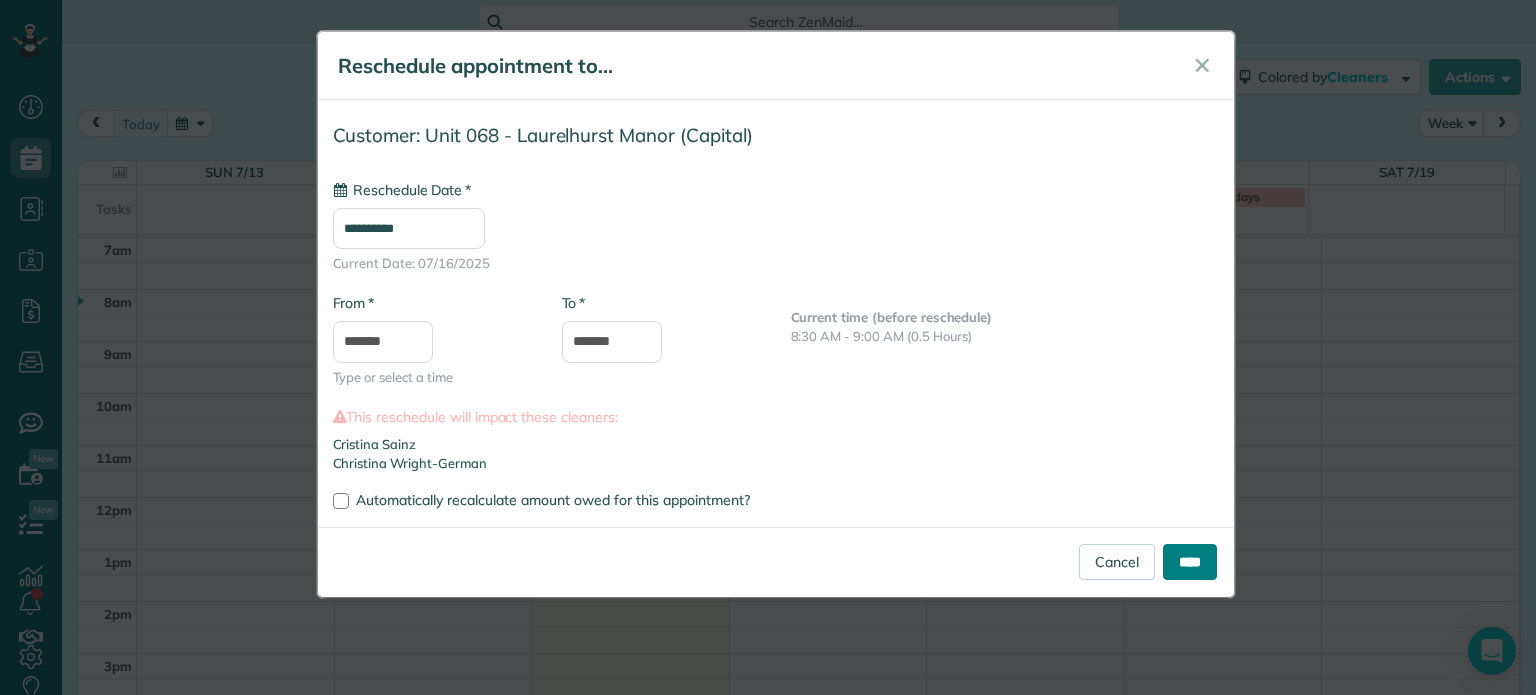 click on "****" at bounding box center (1190, 562) 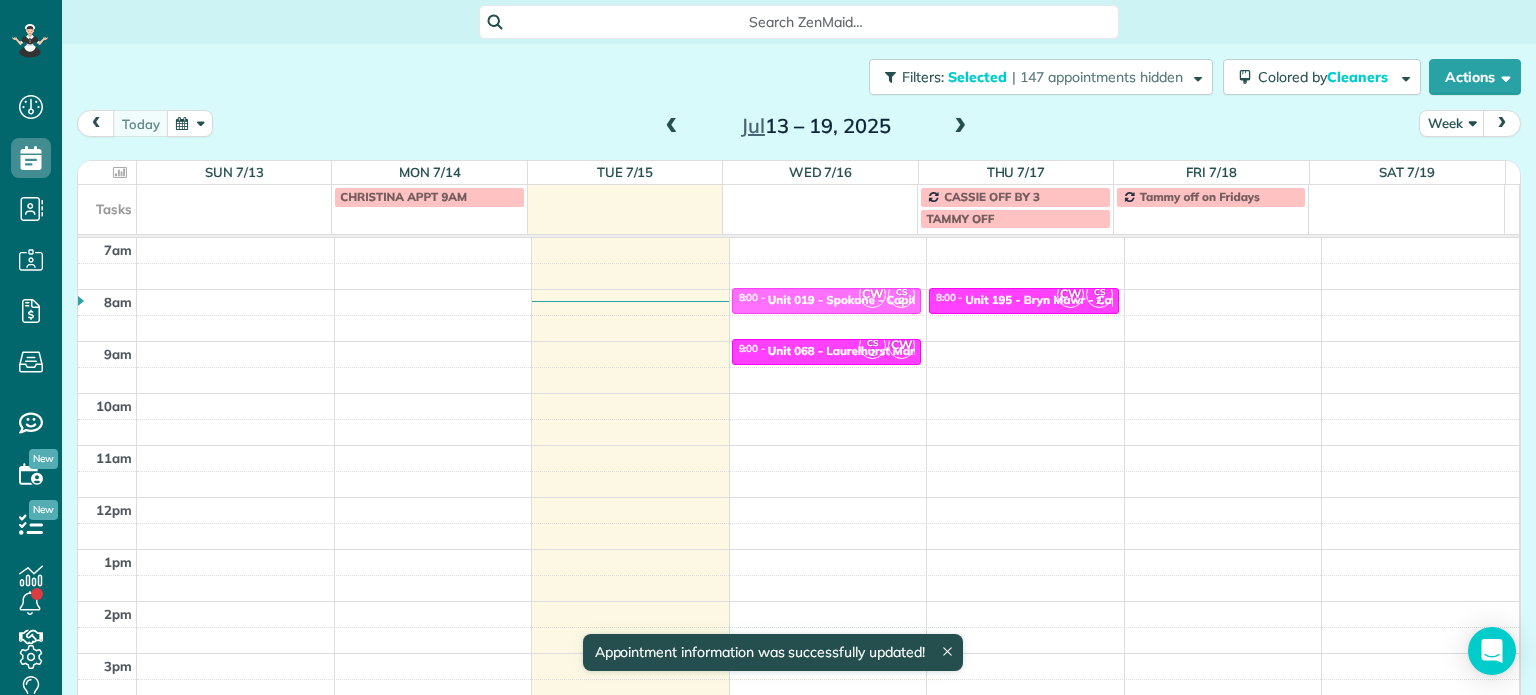 drag, startPoint x: 817, startPoint y: 403, endPoint x: 848, endPoint y: 299, distance: 108.52189 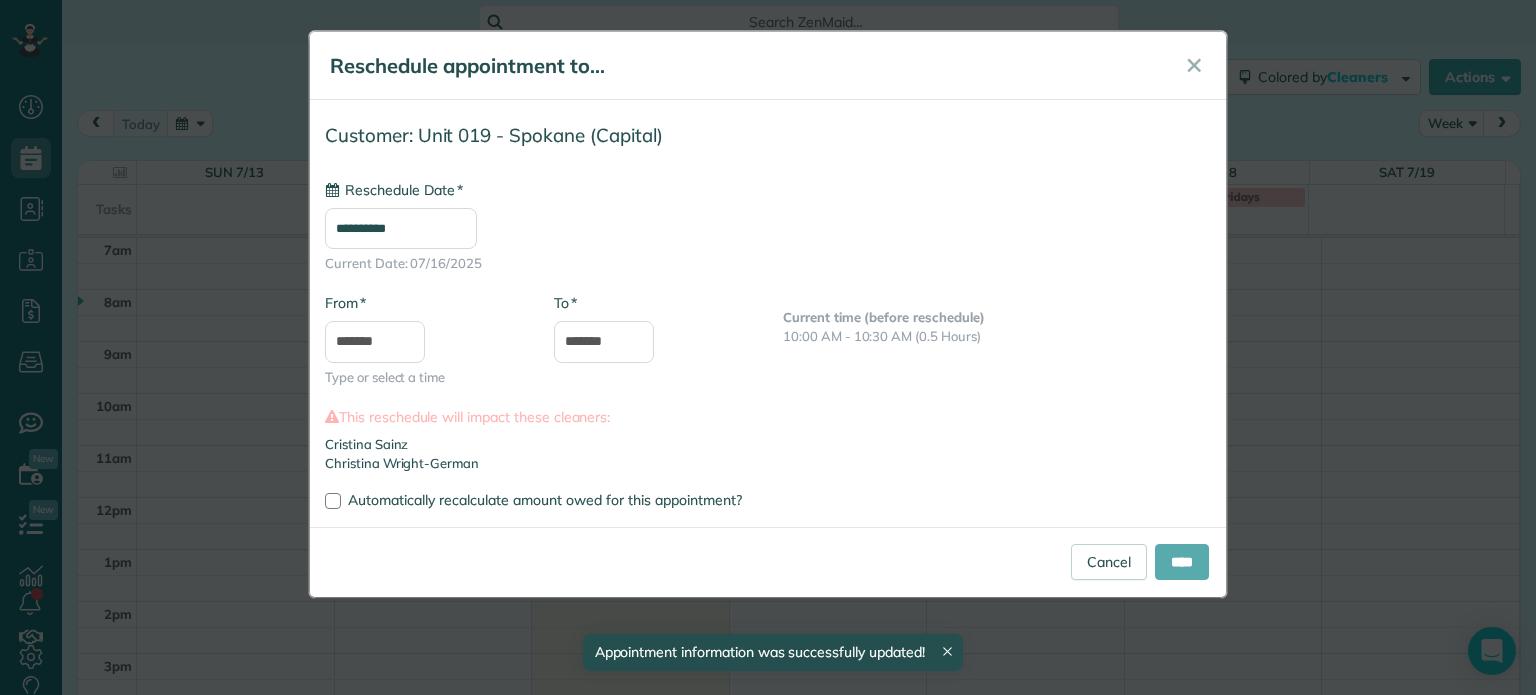type on "**********" 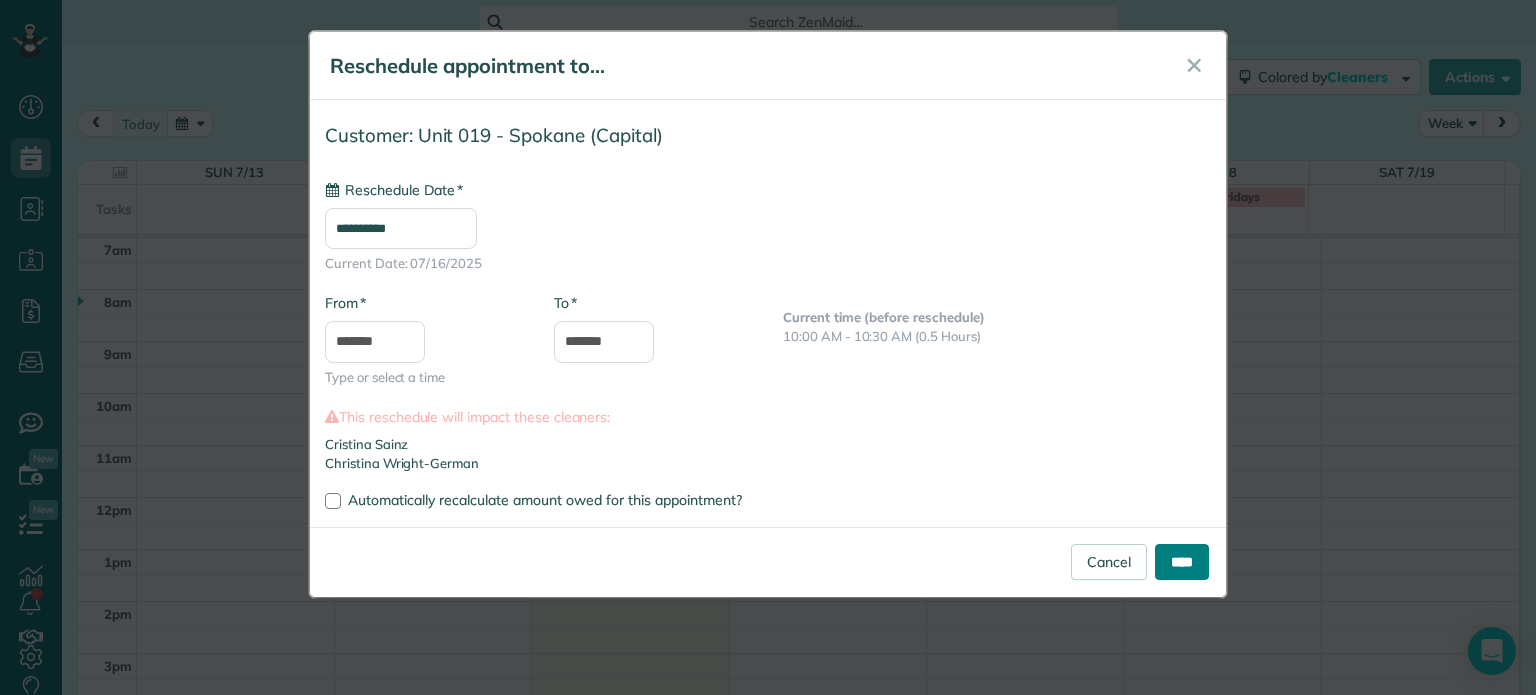 click on "****" at bounding box center [1182, 562] 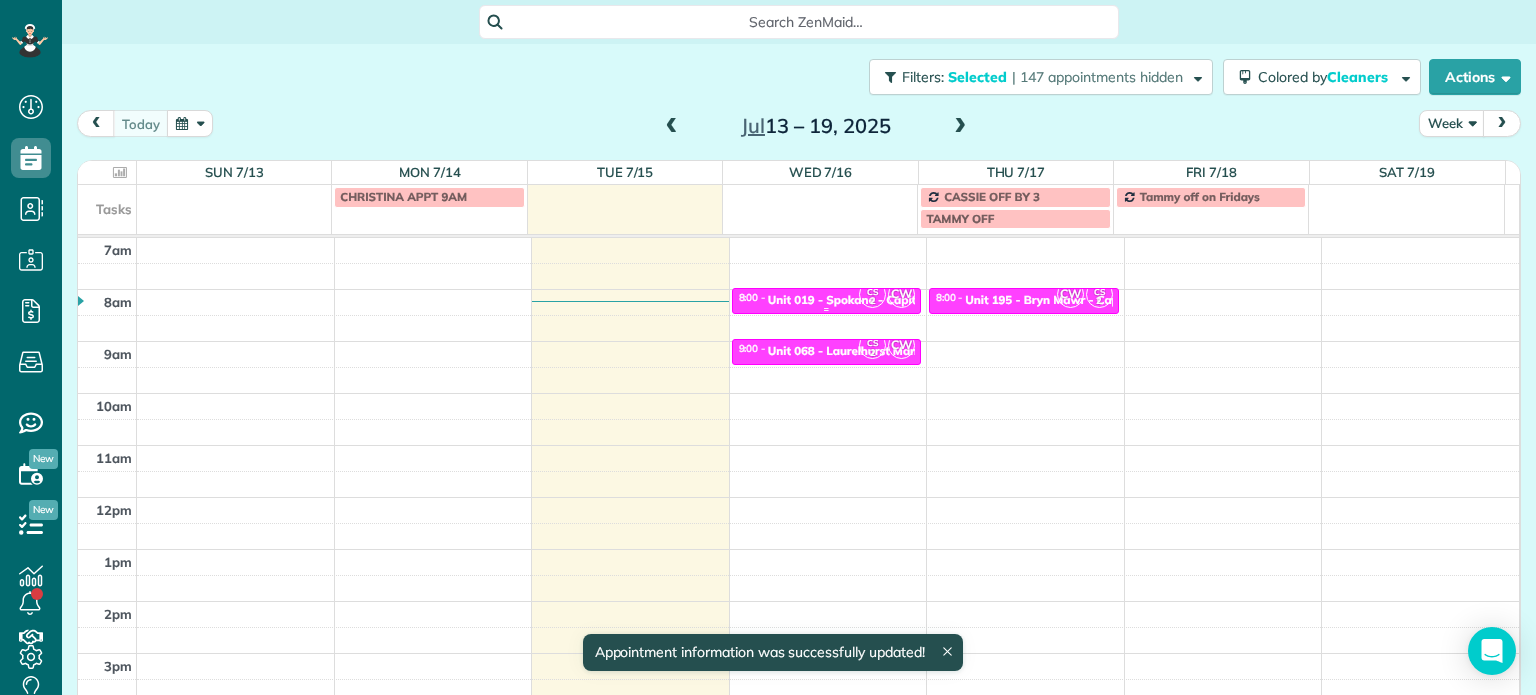 click on "Unit 019 - Spokane - Capital" at bounding box center (847, 300) 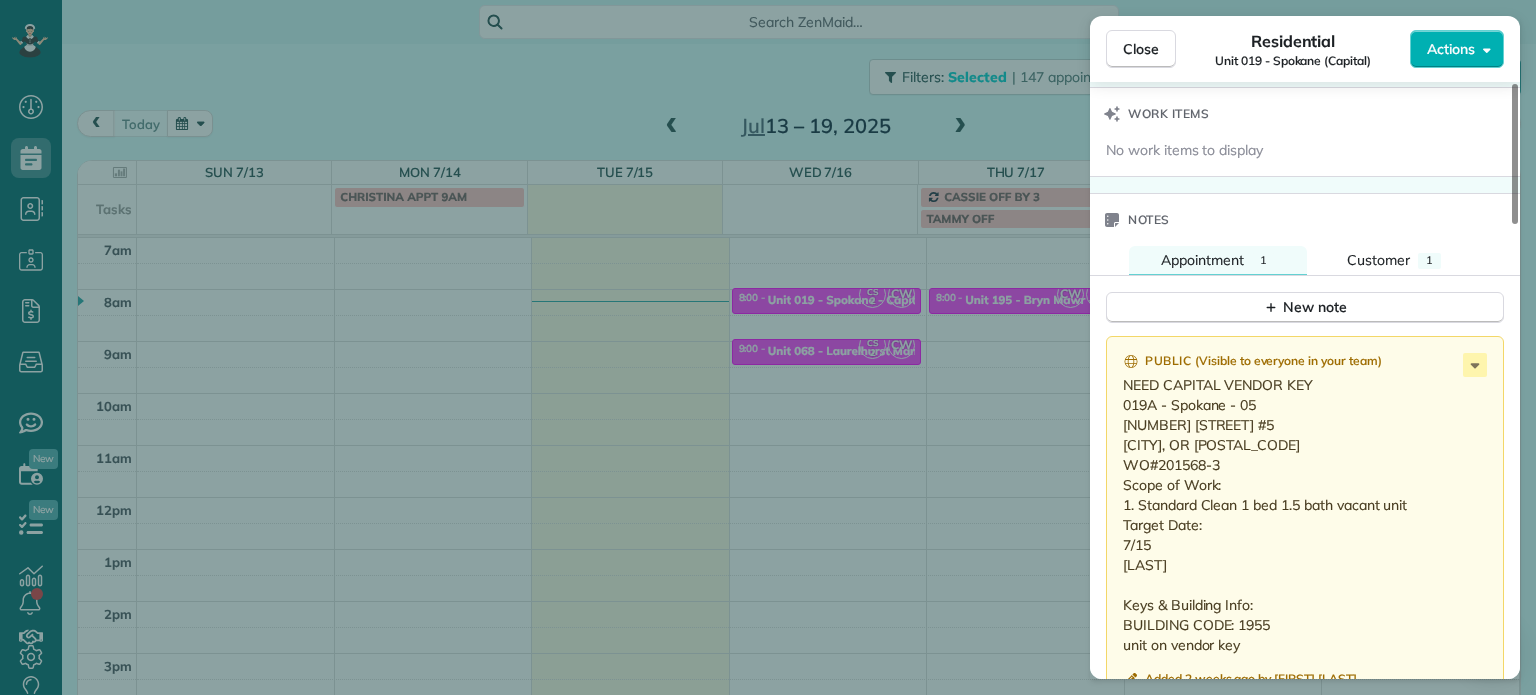 scroll, scrollTop: 1700, scrollLeft: 0, axis: vertical 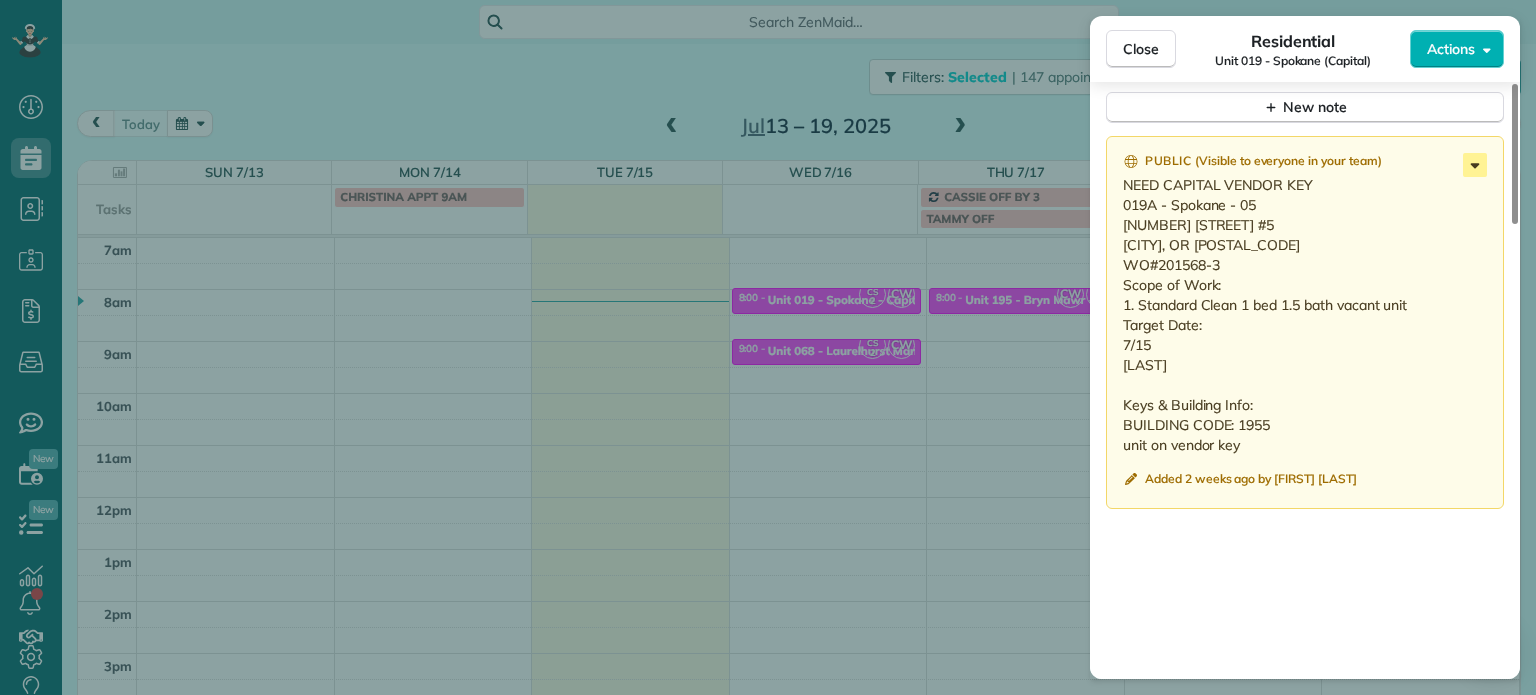 click 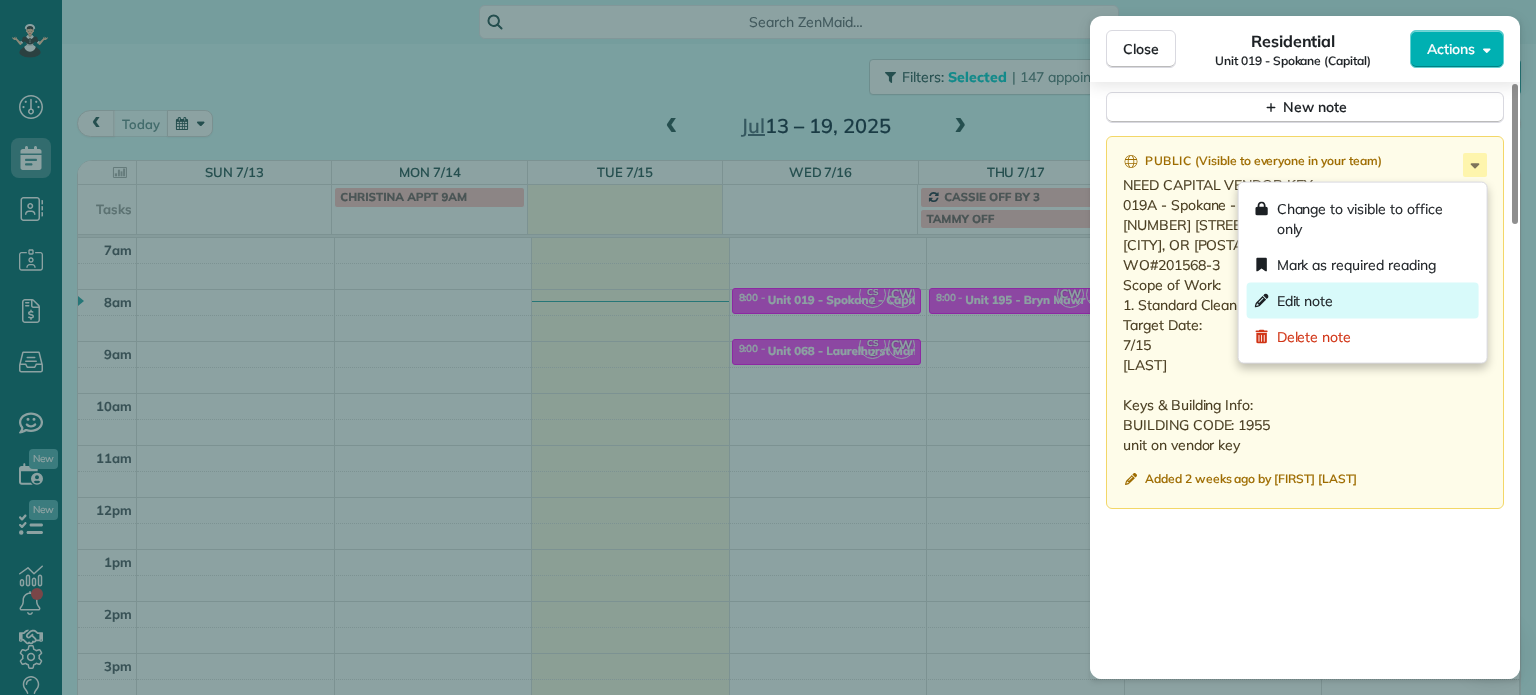 click on "Edit note" at bounding box center [1363, 301] 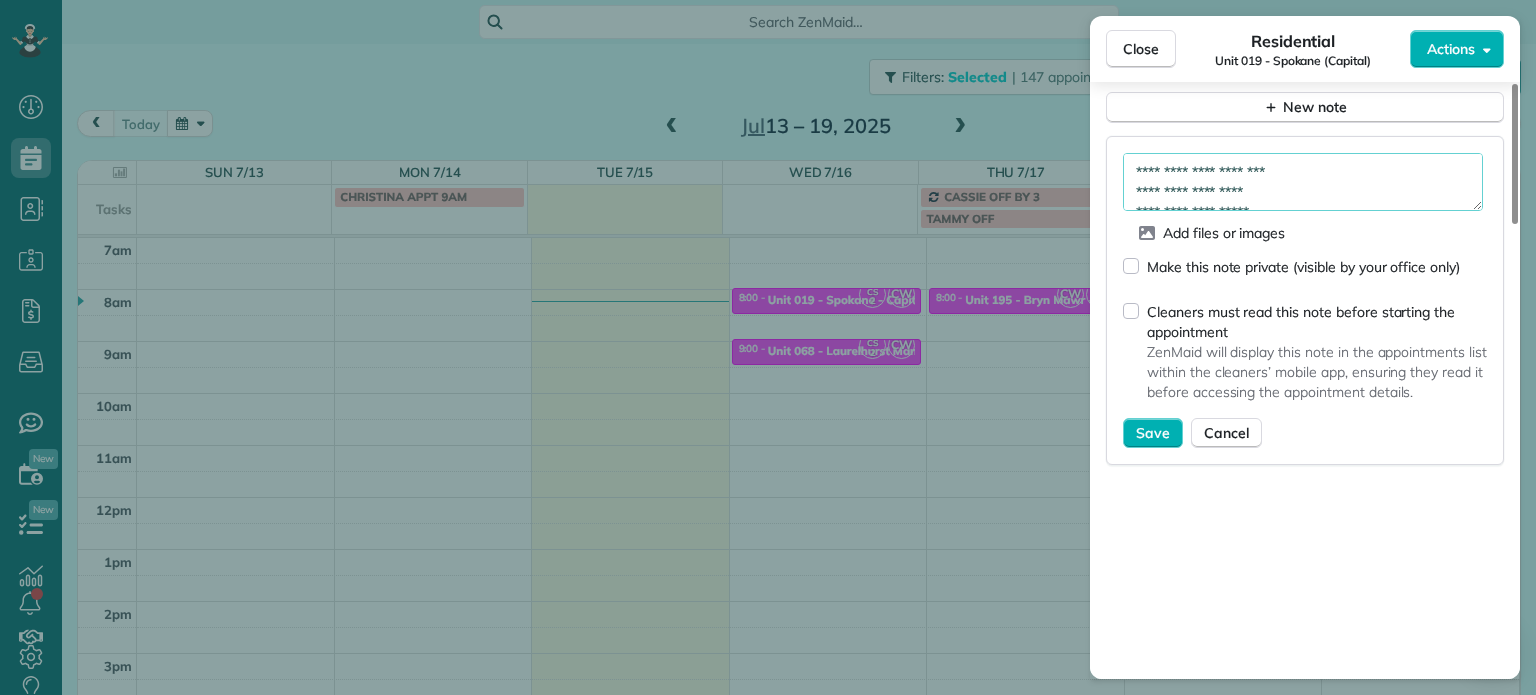 click on "**********" at bounding box center [1303, 182] 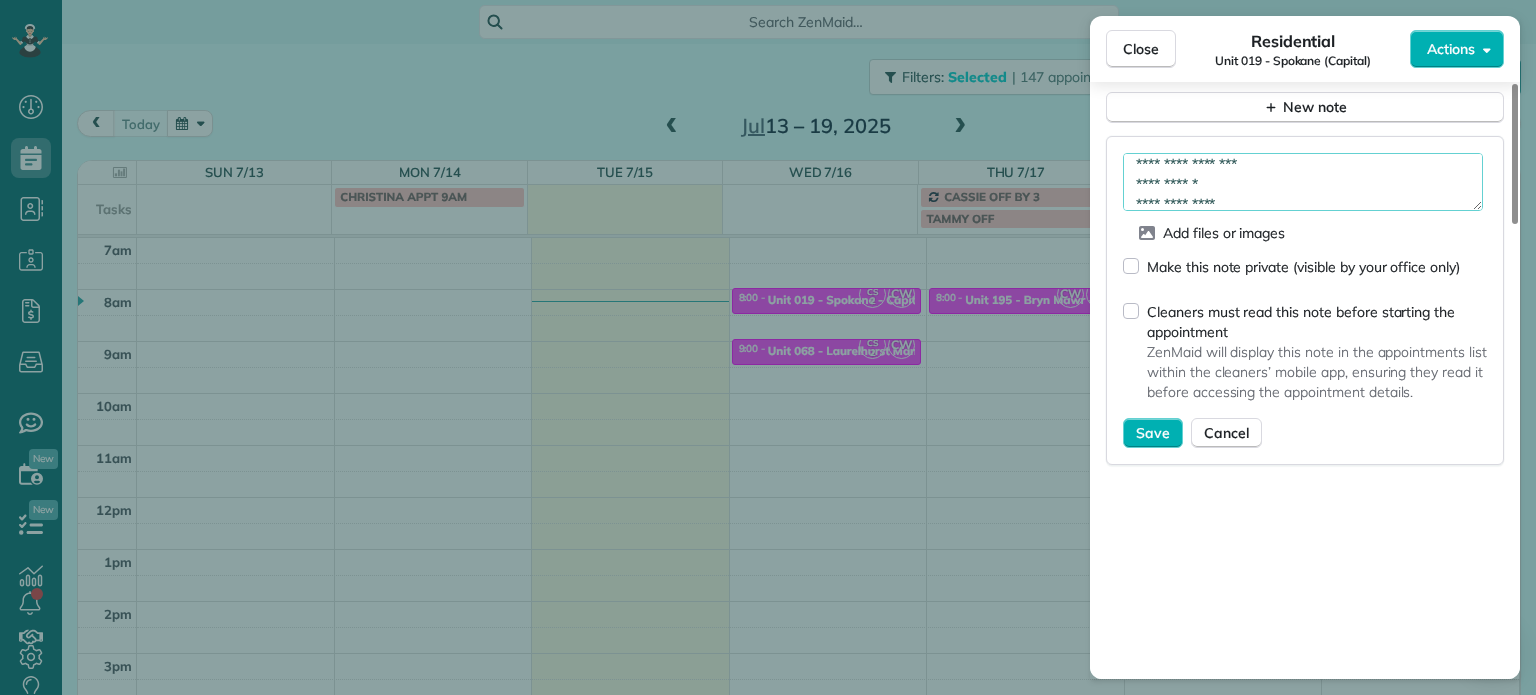 scroll, scrollTop: 8, scrollLeft: 0, axis: vertical 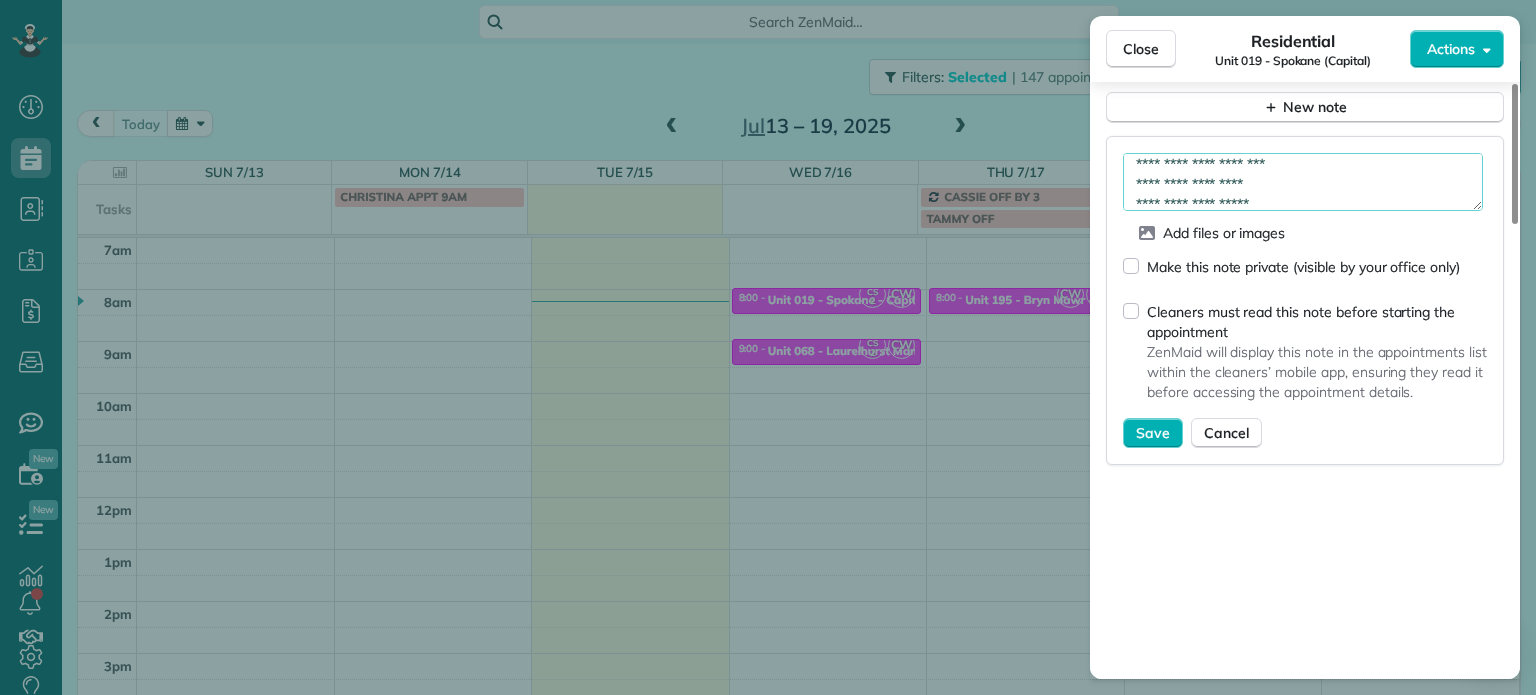click on "**********" at bounding box center [1303, 182] 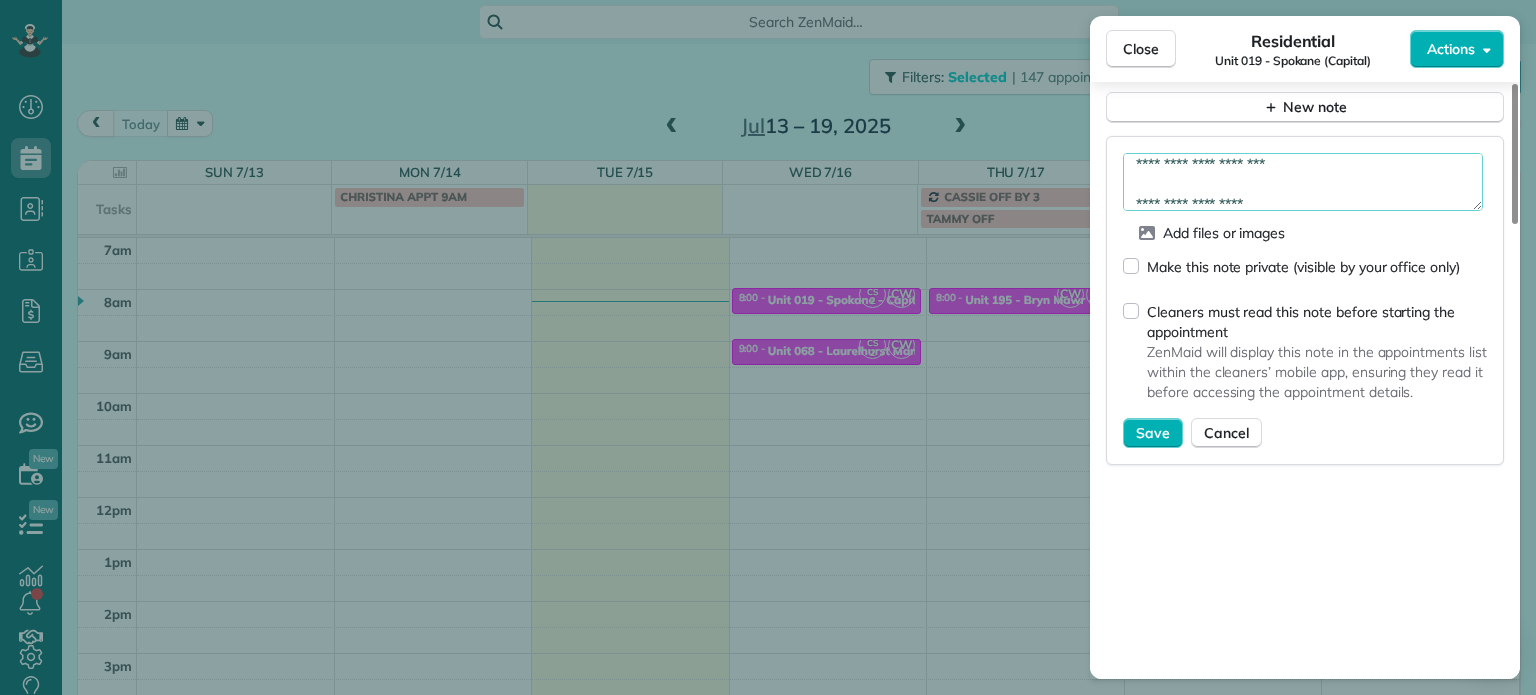scroll, scrollTop: 28, scrollLeft: 0, axis: vertical 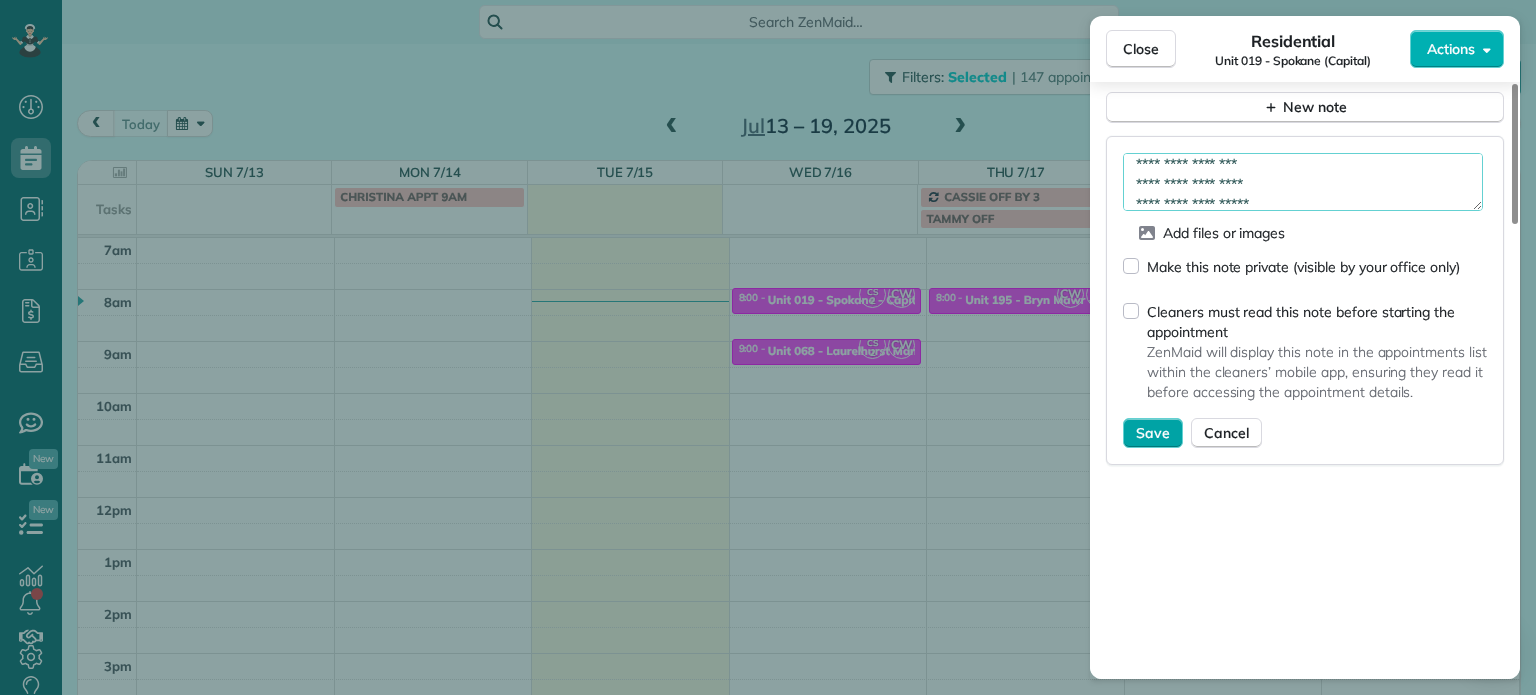 type on "**********" 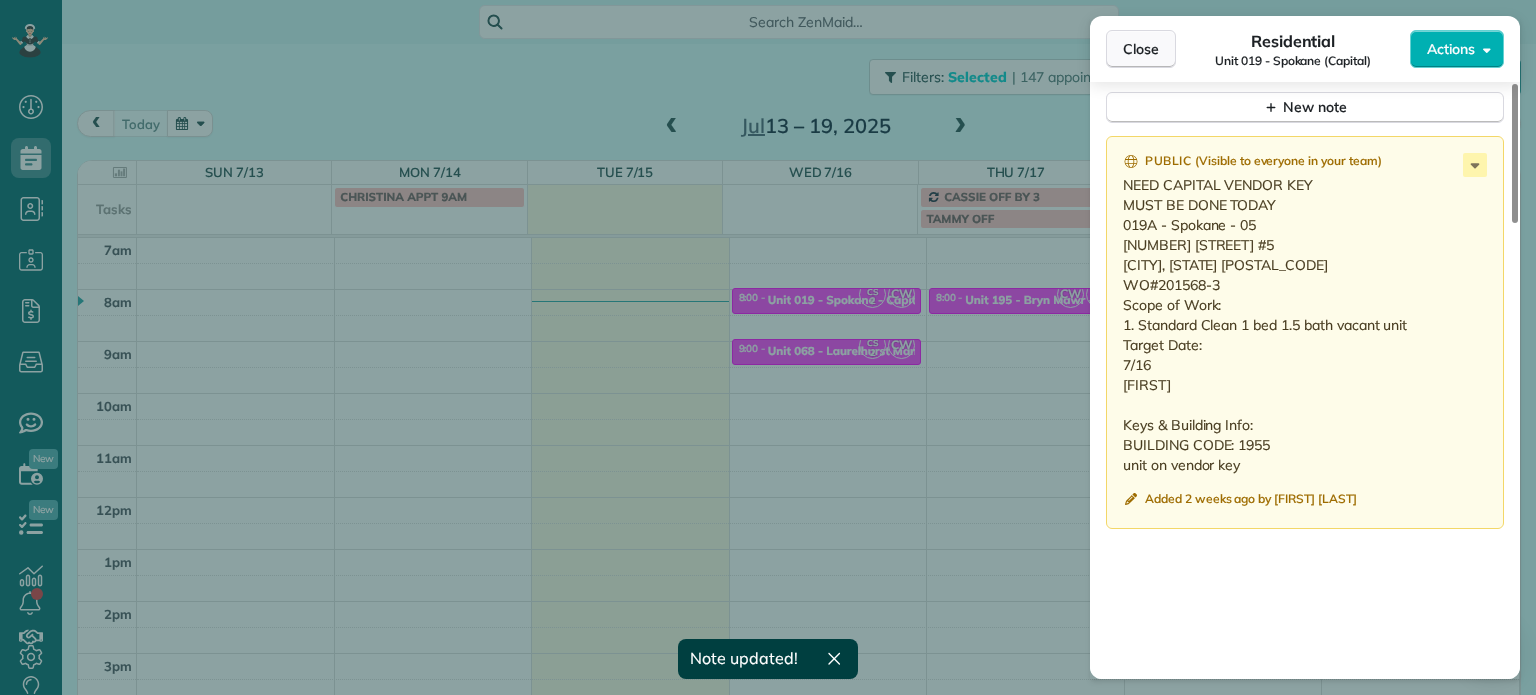 click on "Close" at bounding box center [1141, 49] 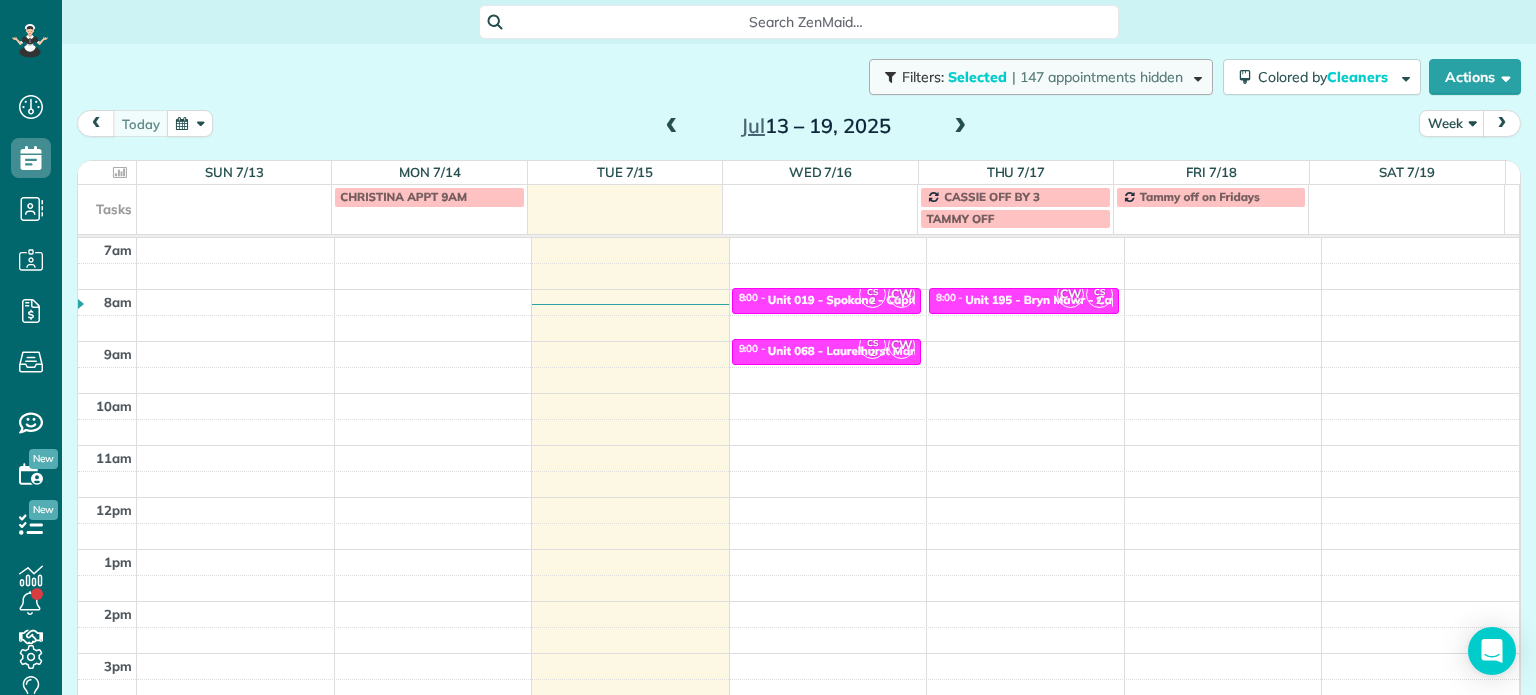 click on "Filters:   Selected
|  147 appointments hidden" at bounding box center (1041, 77) 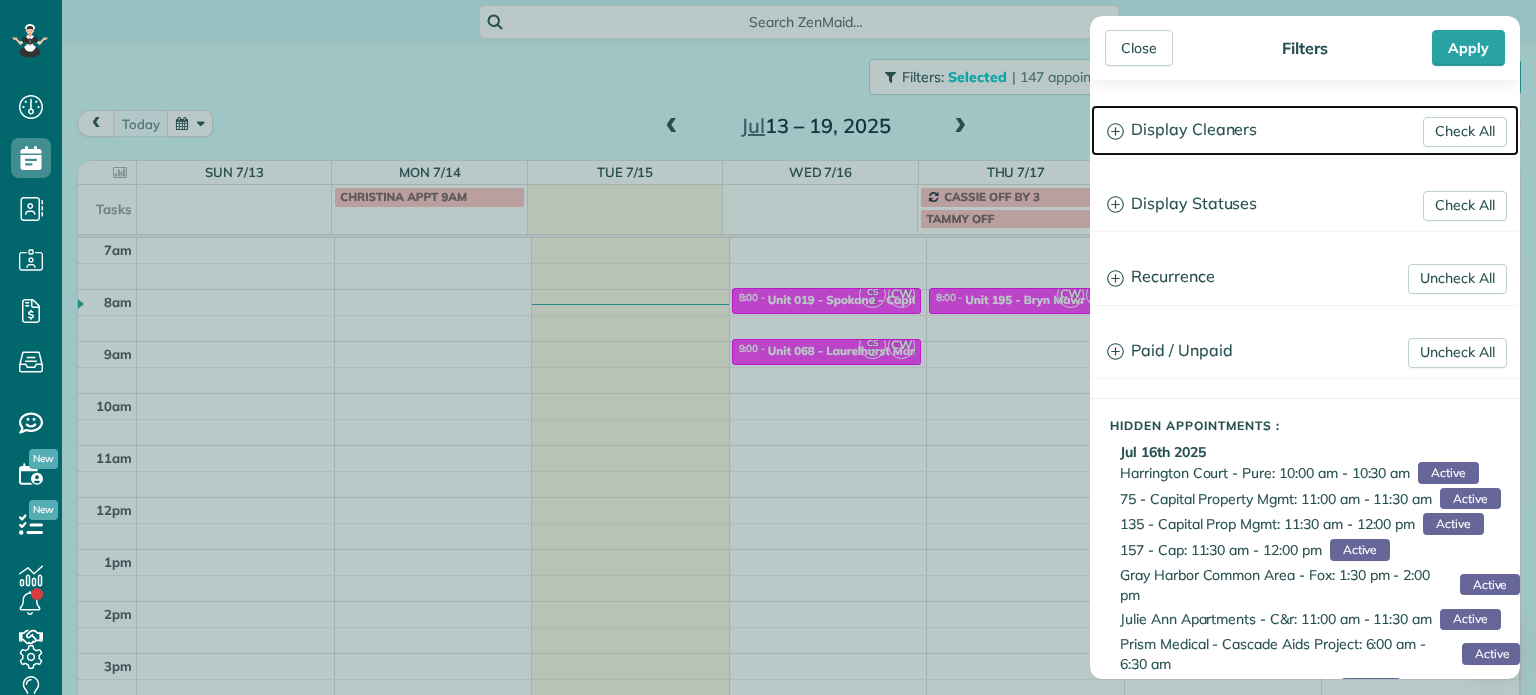click on "Display Cleaners" at bounding box center (1305, 130) 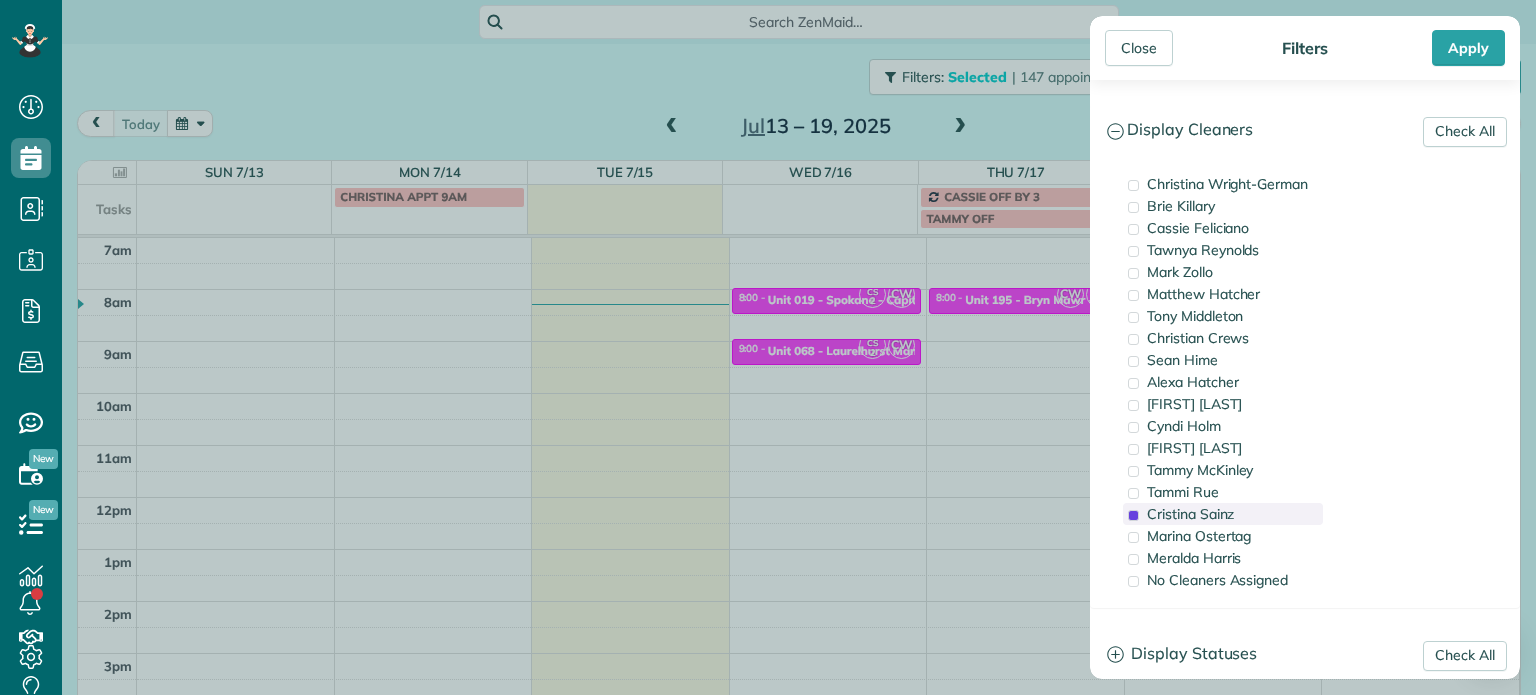 click on "Cristina Sainz" at bounding box center (1190, 514) 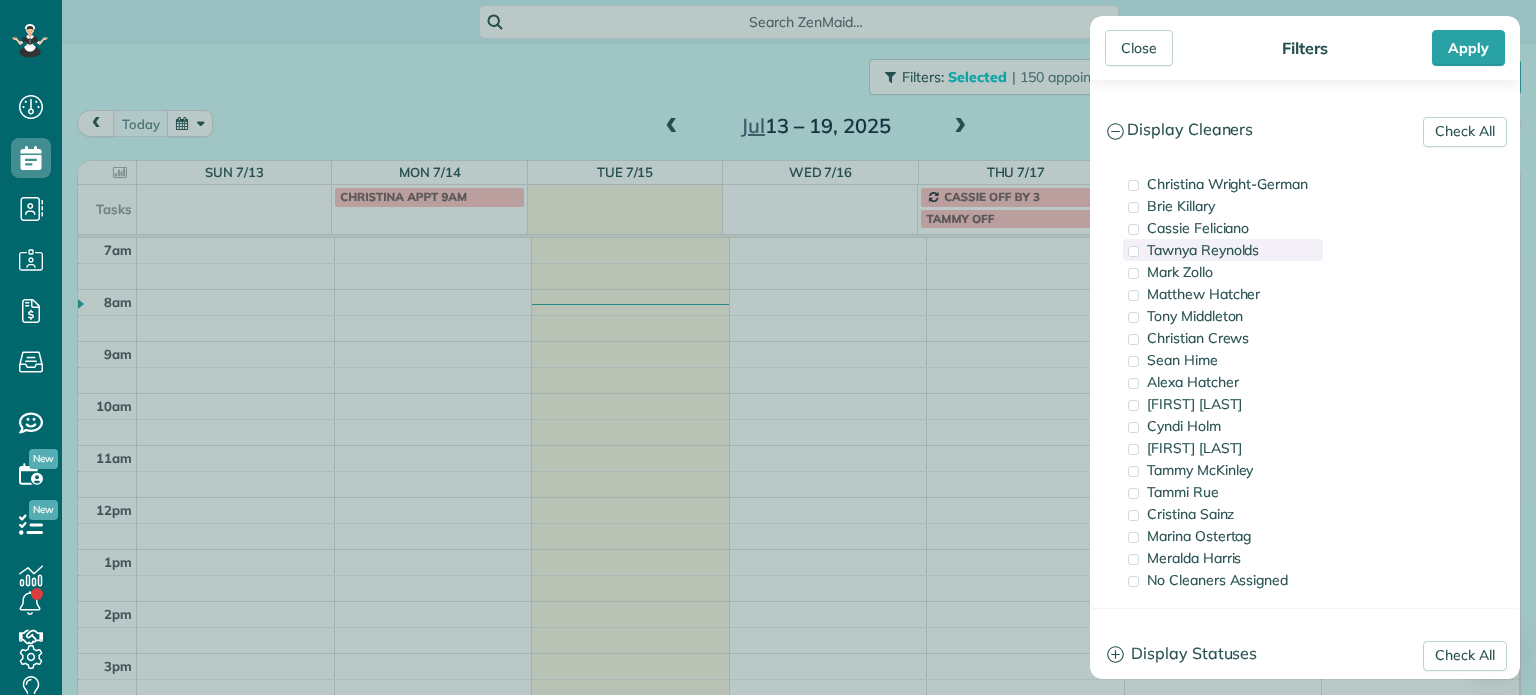 click on "Tawnya Reynolds" at bounding box center (1203, 250) 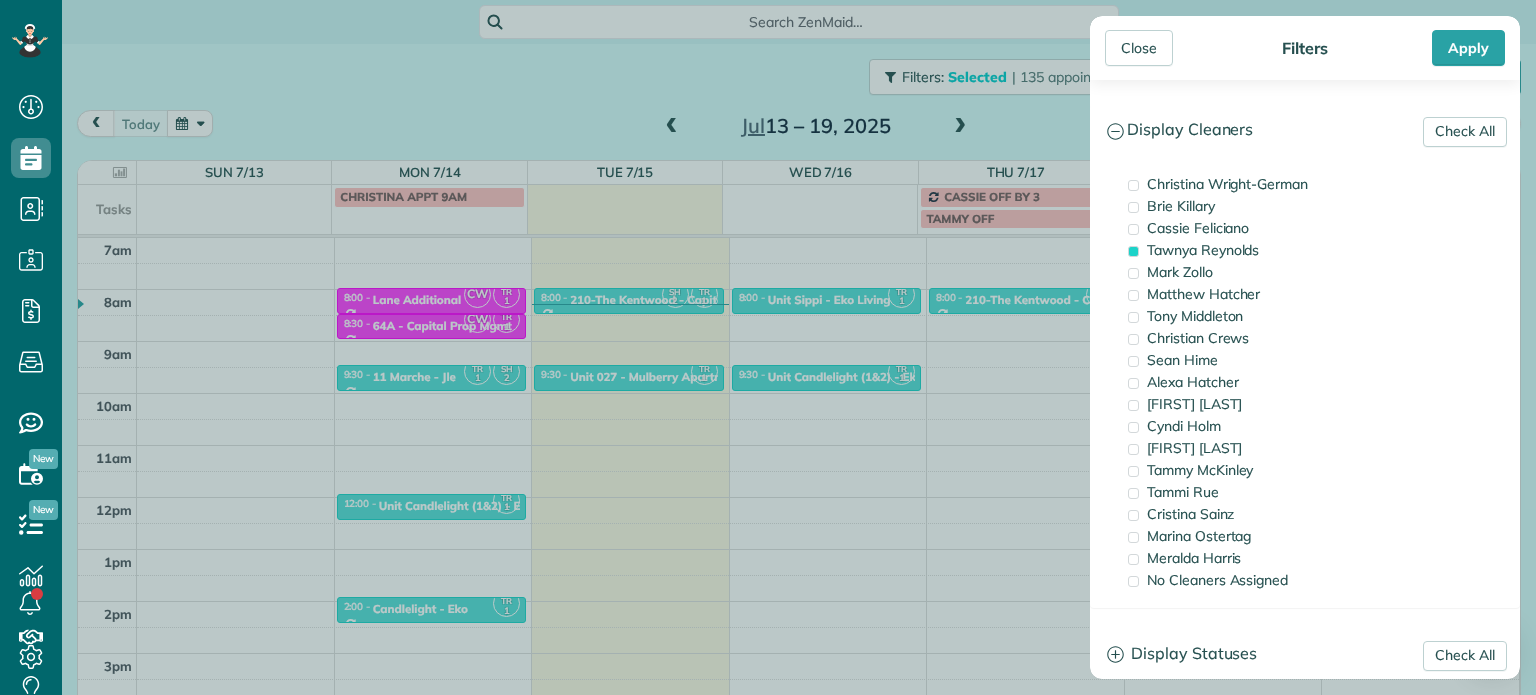 click on "Close
Filters
Apply
Check All
Display Cleaners
Christina Wright-German
Brie Killary
Cassie Feliciano
Tawnya Reynolds
Mark Zollo
Matthew Hatcher
Tony Middleton" at bounding box center [768, 347] 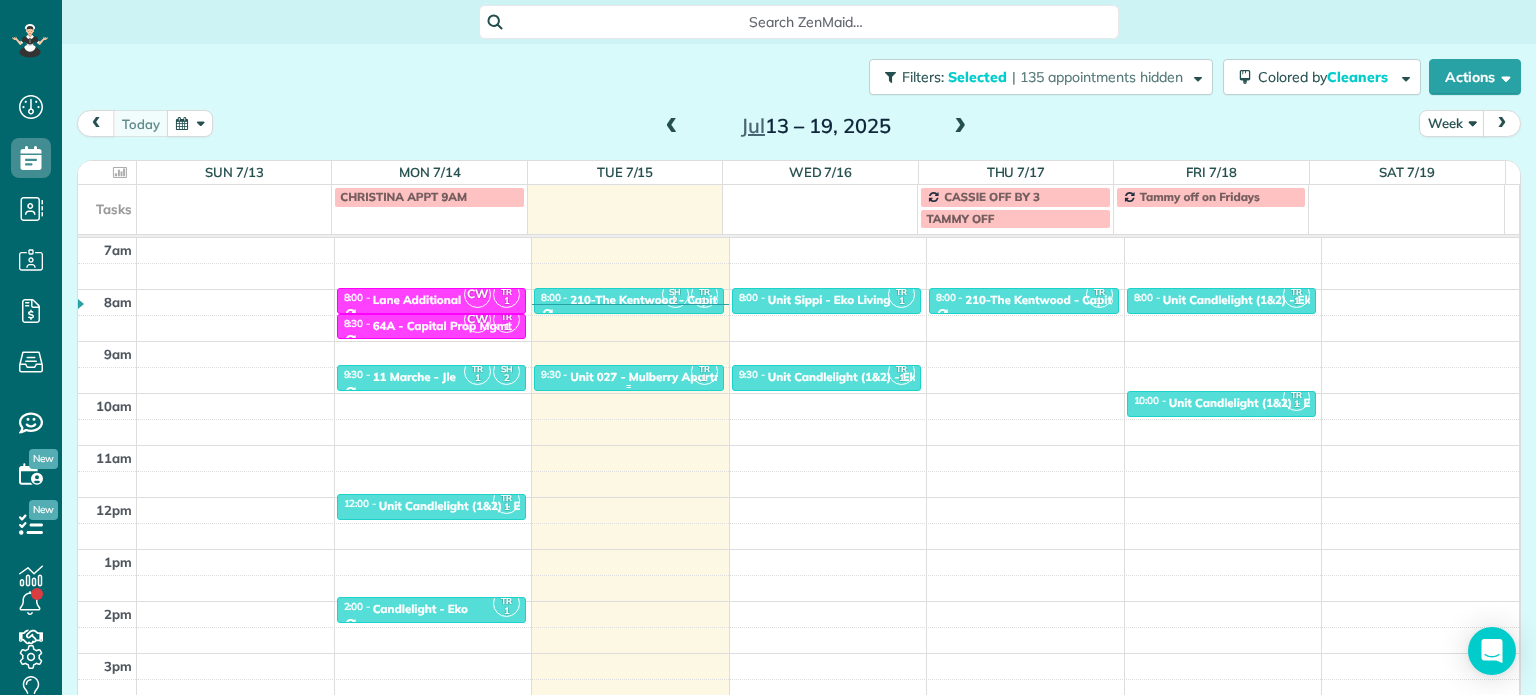 click on "Unit 027 - Mulberry Apartments - Capital" at bounding box center (684, 377) 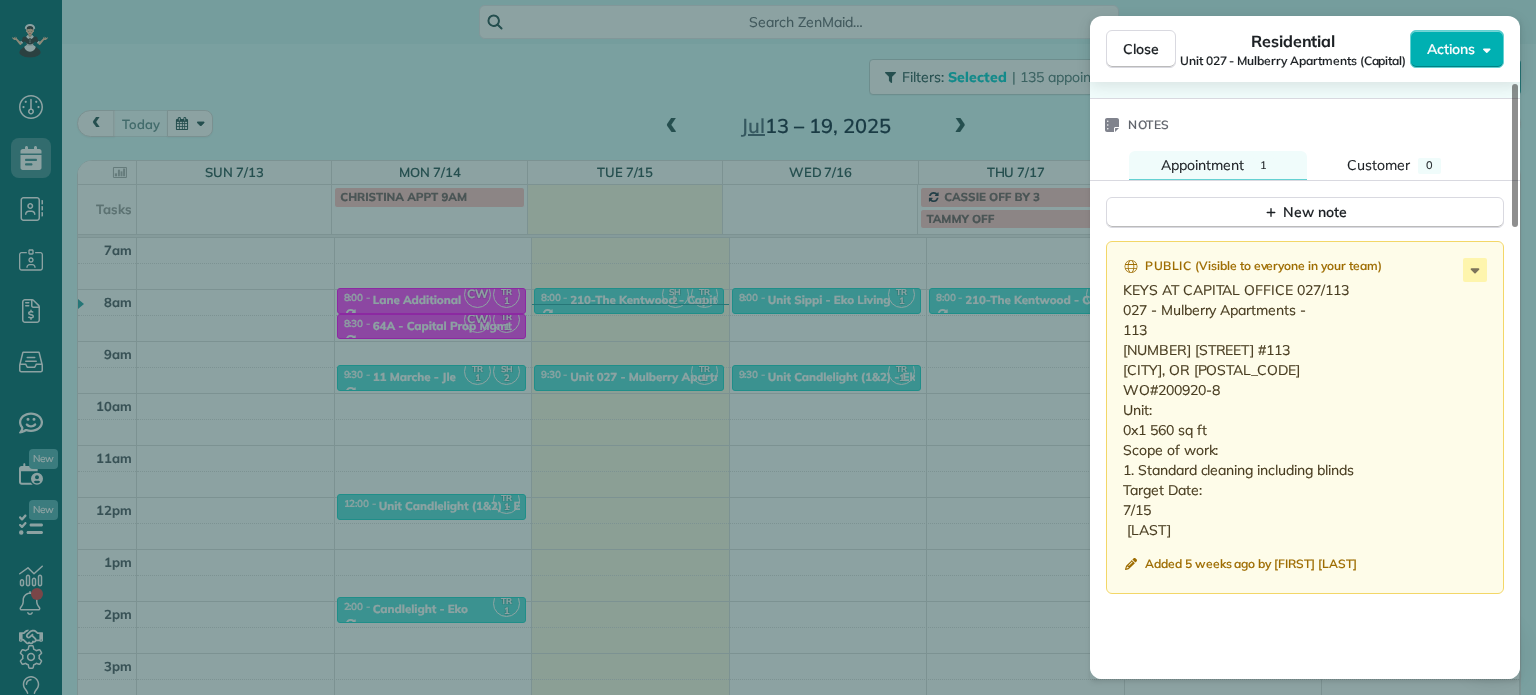scroll, scrollTop: 1700, scrollLeft: 0, axis: vertical 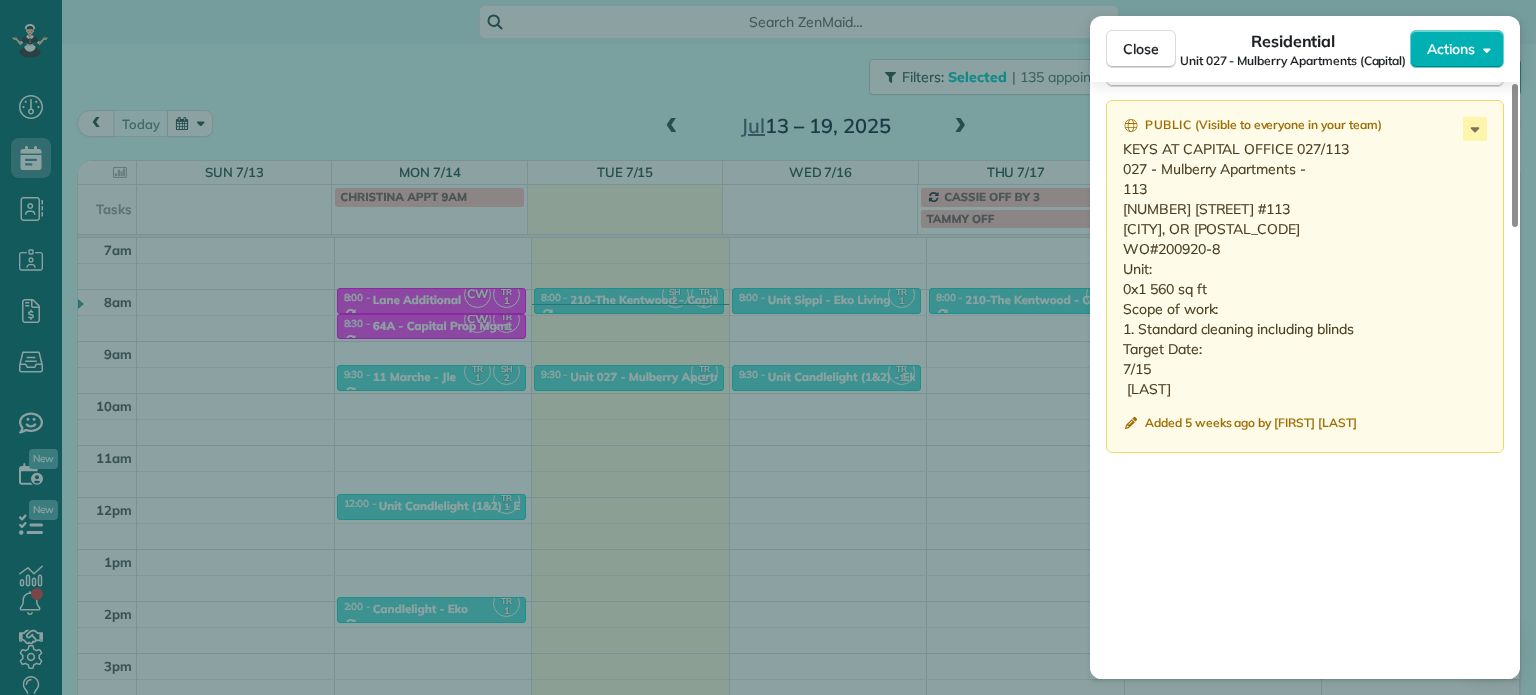 drag, startPoint x: 1160, startPoint y: 260, endPoint x: 1122, endPoint y: 290, distance: 48.414875 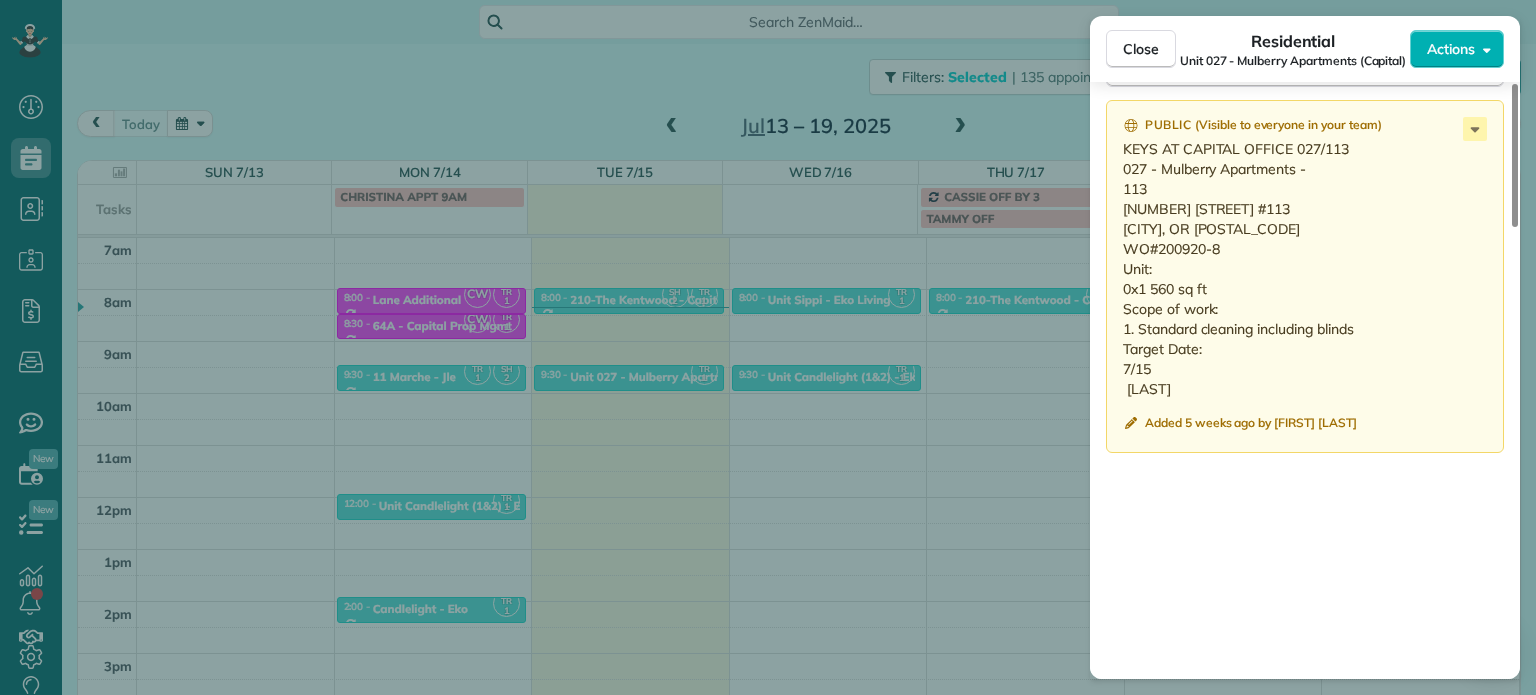 click on "Close Residential Unit 027 - Mulberry Apartments (Capital) Actions Status Active Unit 027 - Mulberry Apartments (Capital) · Open profile No phone number on record Add phone number No email on record Add email View Details Residential Tuesday, July 15, 2025 ( today ) 9:30 AM 10:00 AM 30 minutes One time 1638 Southeast 12th Avenue Portland OR 97214 Service was not rated yet Setup ratings Cleaners Time in and out Assign Invite Cleaners Tawnya   Reynolds 9:30 AM 10:00 AM Checklist Try Now Keep this appointment up to your standards. Stay on top of every detail, keep your cleaners organised, and your client happy. Assign a checklist Watch a 5 min demo Billing Billing actions Price $0.00 Overcharge $0.00 Discount $0.00 Coupon discount - Primary tax - Secondary tax - Total appointment price $0.00 Tips collected New feature! $0.00 Mark as paid Total including tip $0.00 Get paid online in no-time! Send an invoice and reward your cleaners with tips Charge customer credit card Appointment custom fields Work items Notes" at bounding box center (768, 347) 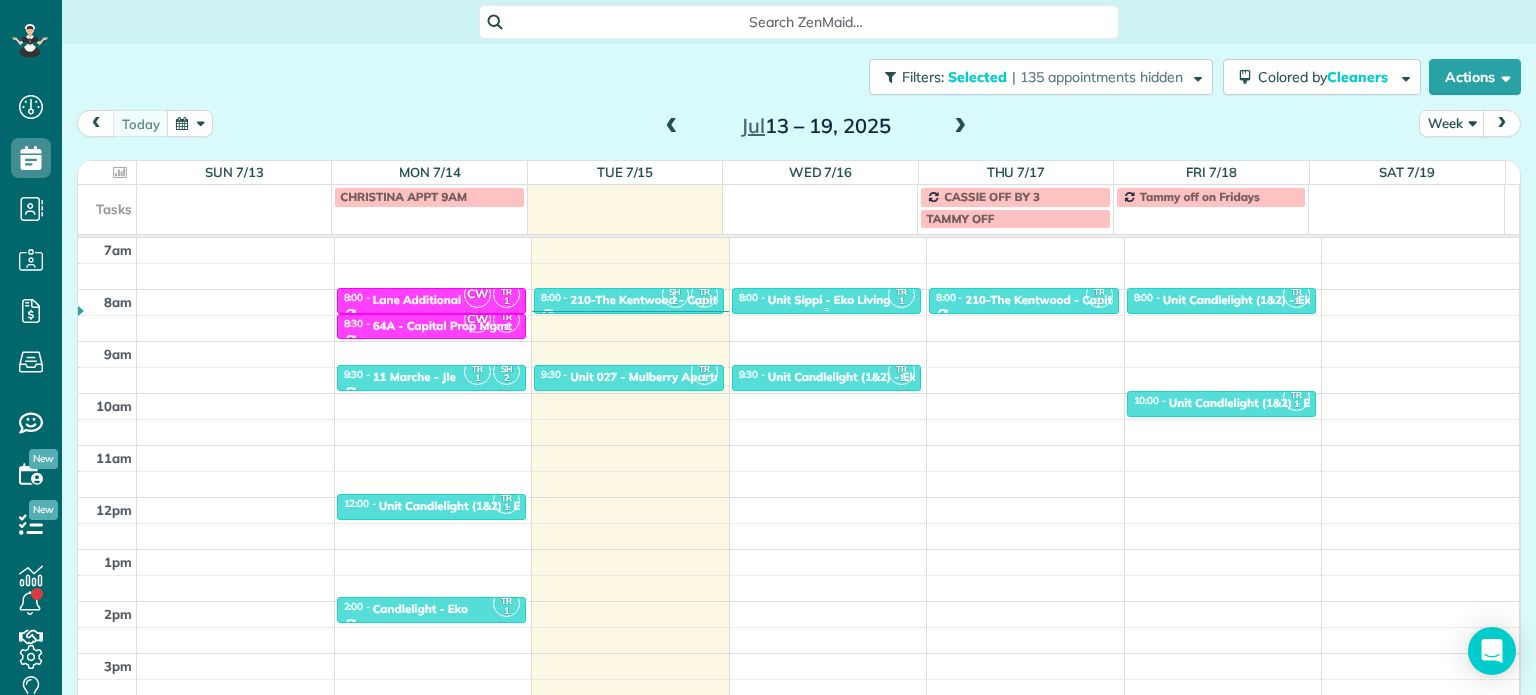 click on "Unit Sippi - Eko Living" at bounding box center (829, 300) 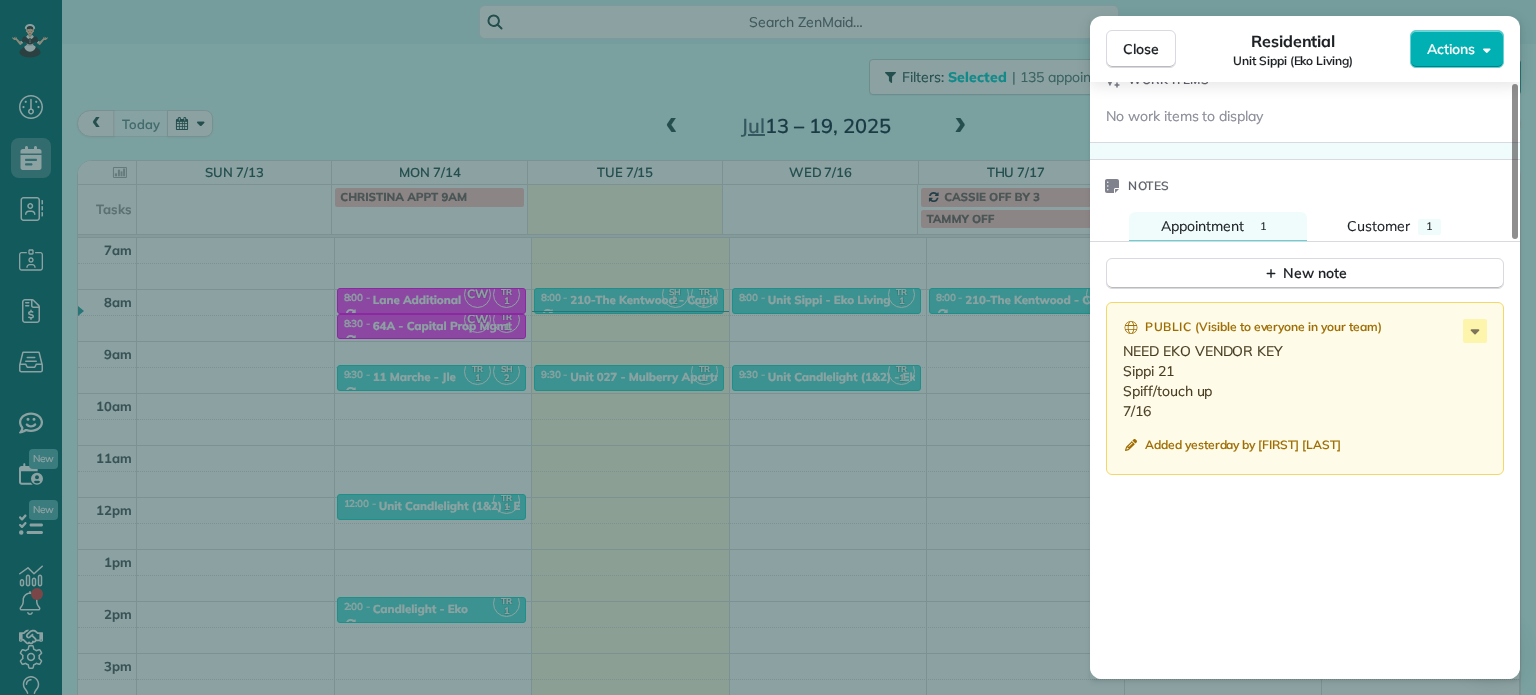 scroll, scrollTop: 1500, scrollLeft: 0, axis: vertical 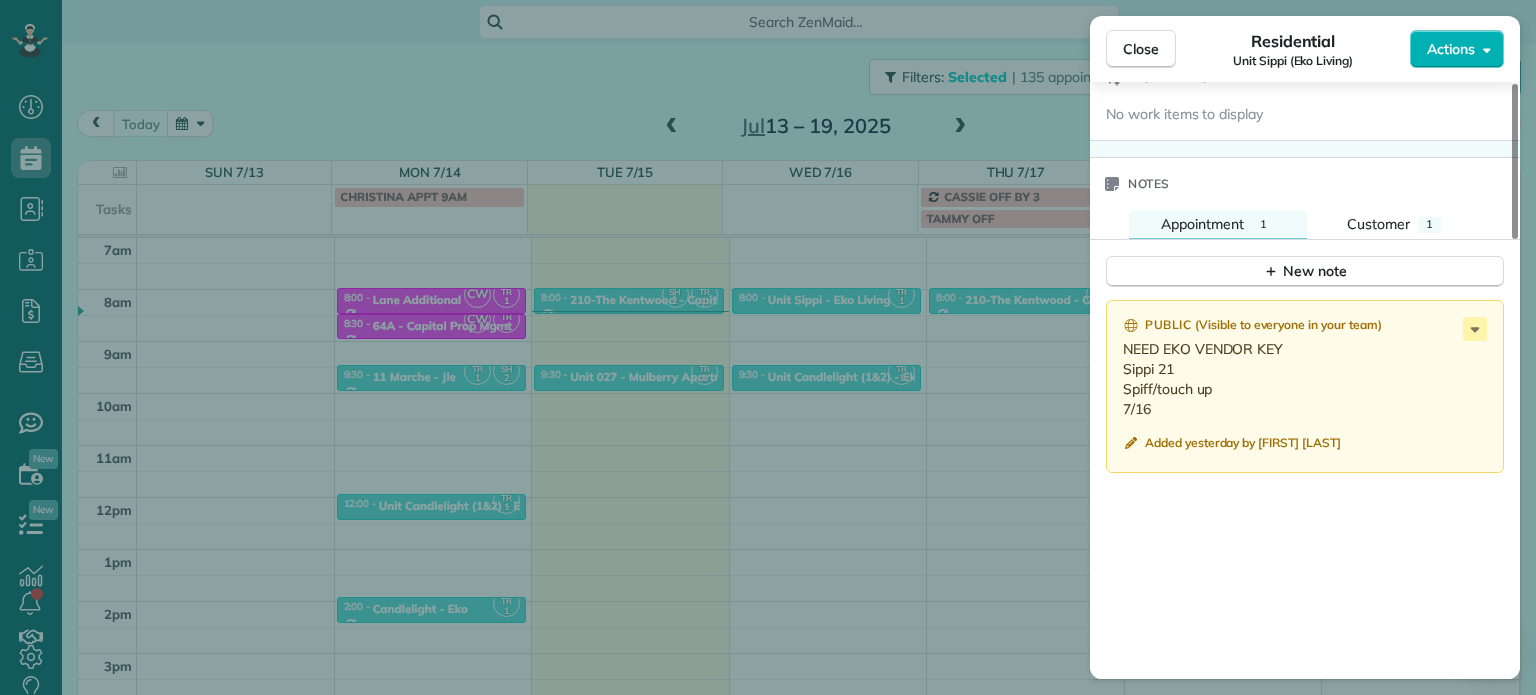 click on "Close Residential Unit Sippi (Eko Living) Actions Status Active Unit Sippi (Eko Living) · Open profile No phone number on record Add phone number No email on record Add email View Details Residential Wednesday, July 16, 2025 ( tomorrow ) 8:00 AM 8:30 AM 30 minutes One time 3875 North Mississippi Avenue Portland OR 97227 Service was not rated yet Setup ratings Cleaners Time in and out Assign Invite Cleaners Tawnya   Reynolds 8:00 AM 8:30 AM Checklist Try Now Keep this appointment up to your standards. Stay on top of every detail, keep your cleaners organised, and your client happy. Assign a checklist Watch a 5 min demo Billing Billing actions Price $0.00 Overcharge $0.00 Discount $0.00 Coupon discount - Primary tax - Secondary tax - Total appointment price $0.00 Tips collected New feature! $0.00 Mark as paid Total including tip $0.00 Get paid online in no-time! Send an invoice and reward your cleaners with tips Charge customer credit card Appointment custom fields No custom fields to display Work items Notes" at bounding box center [768, 347] 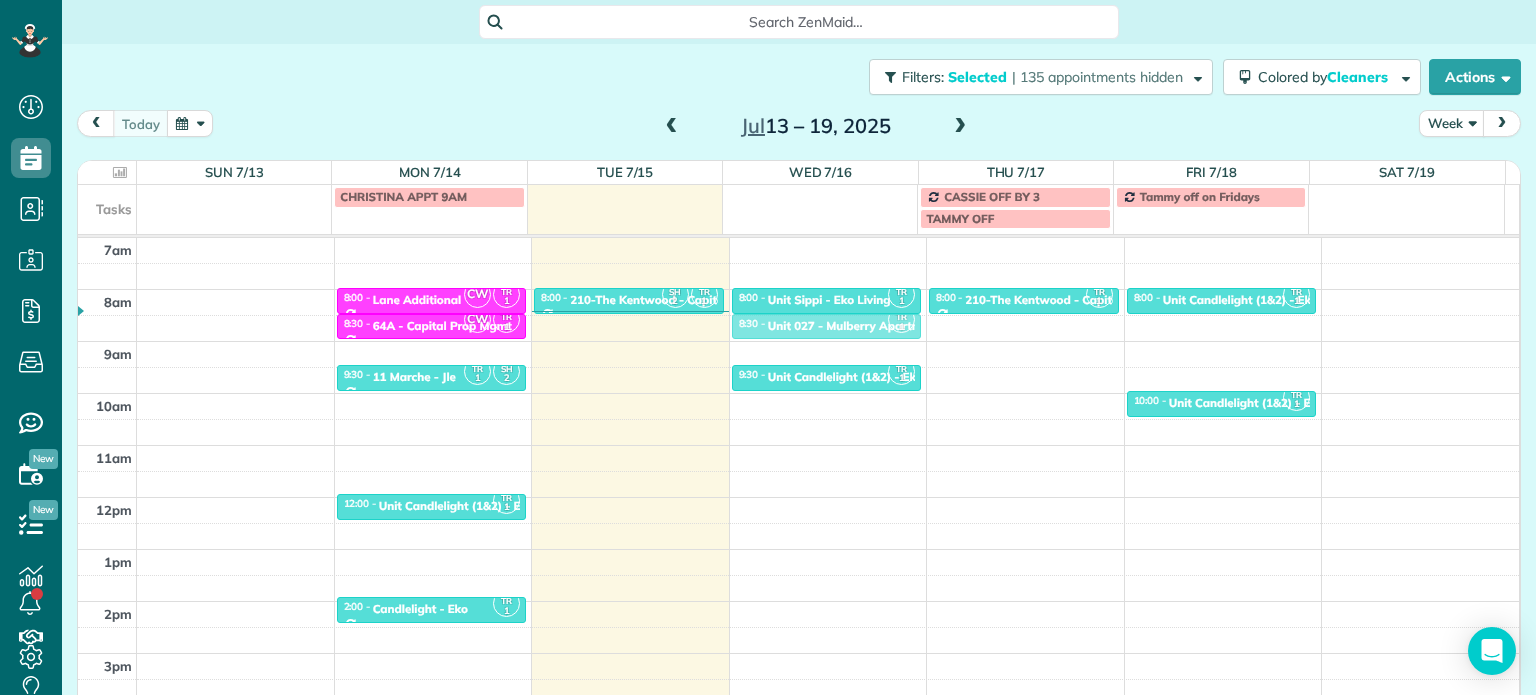drag, startPoint x: 628, startPoint y: 379, endPoint x: 804, endPoint y: 324, distance: 184.3936 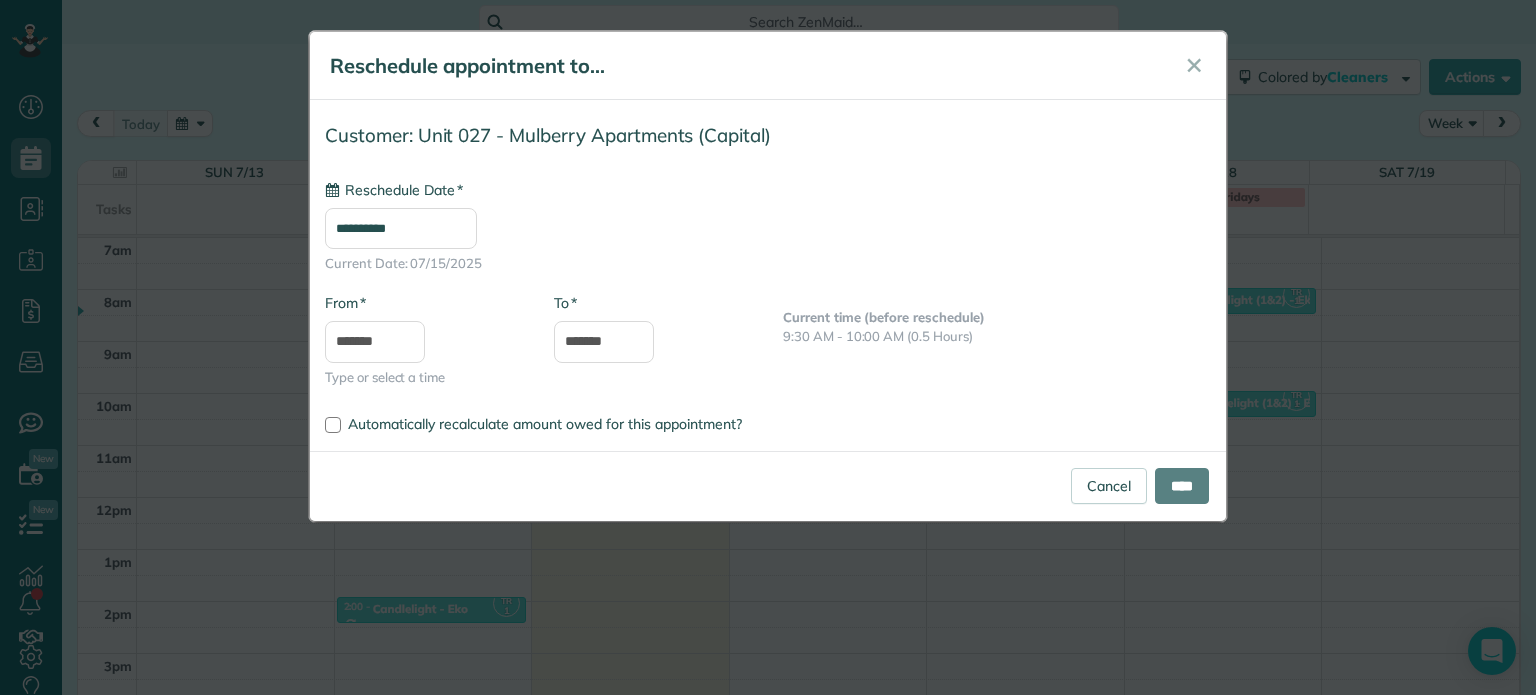 type on "**********" 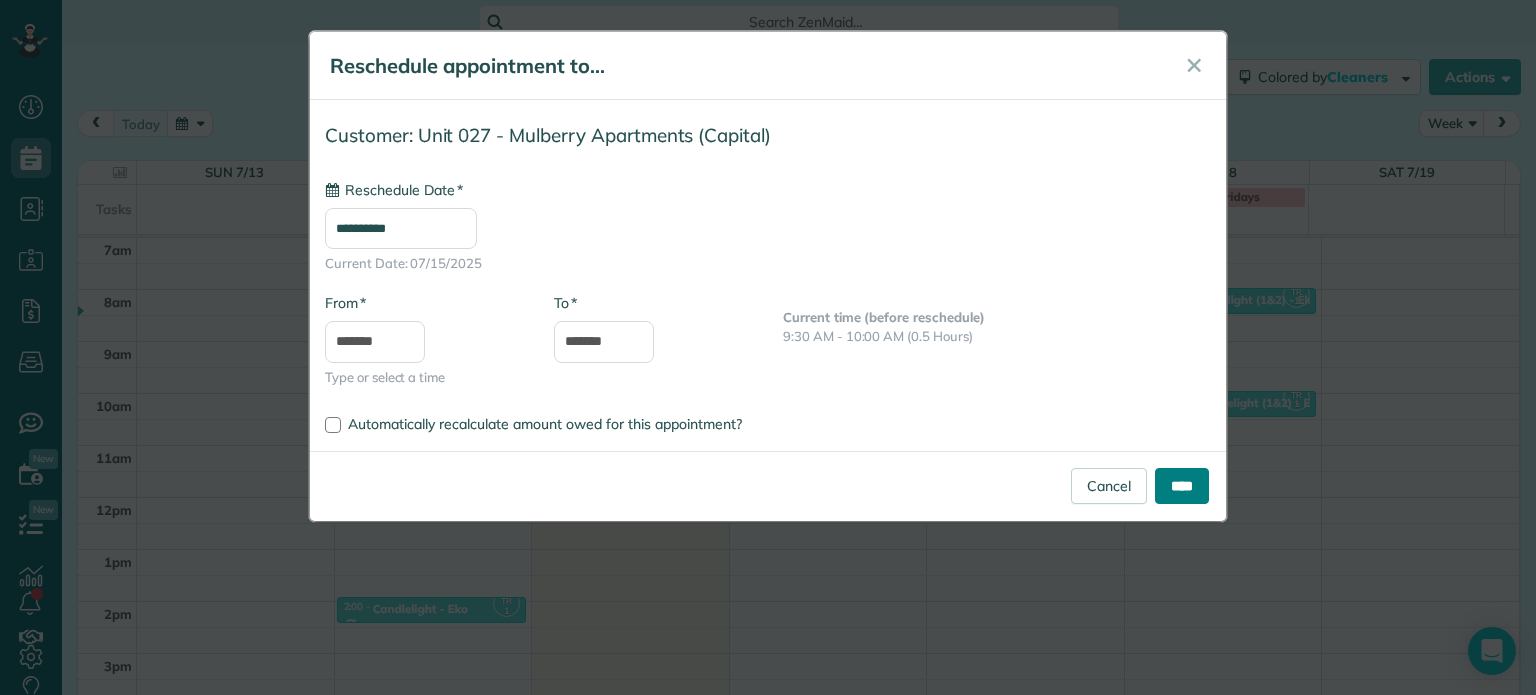 click on "****" at bounding box center [1182, 486] 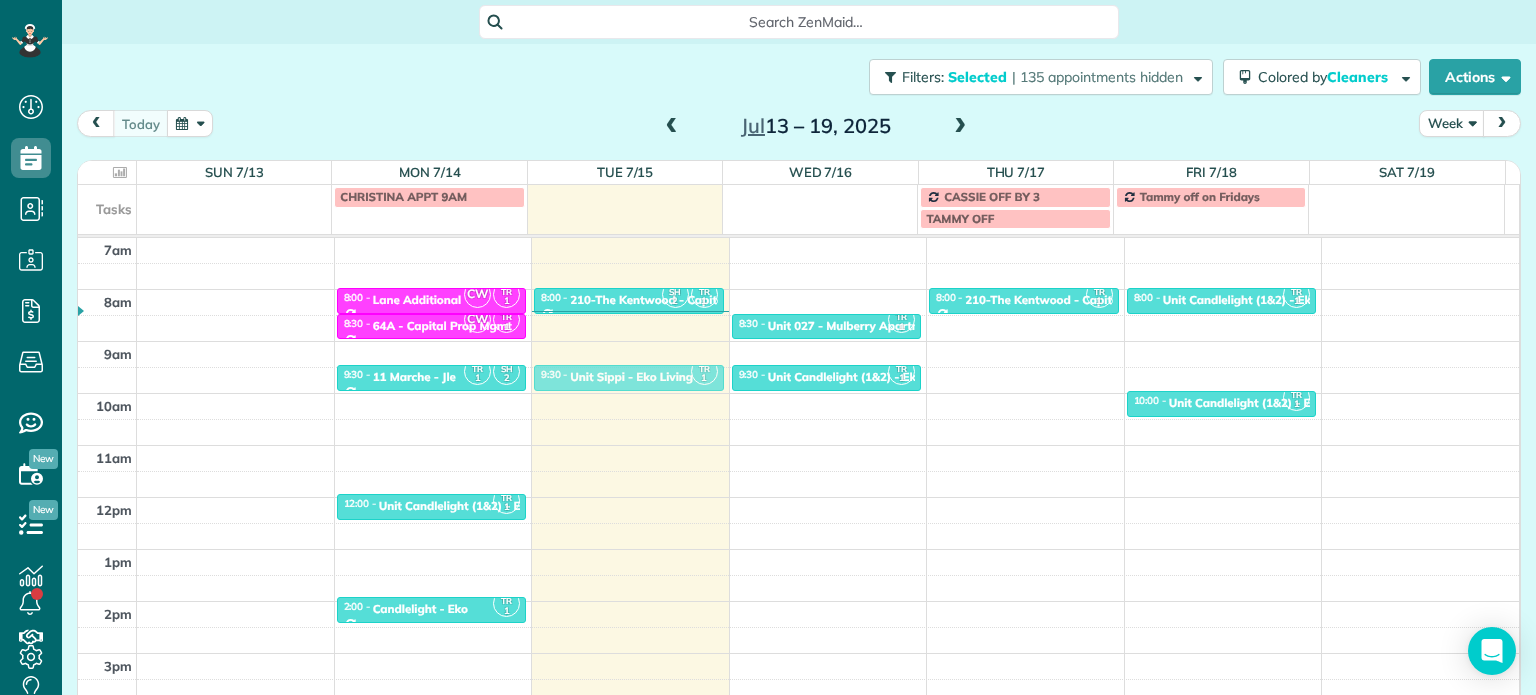 drag, startPoint x: 827, startPoint y: 300, endPoint x: 614, endPoint y: 373, distance: 225.16217 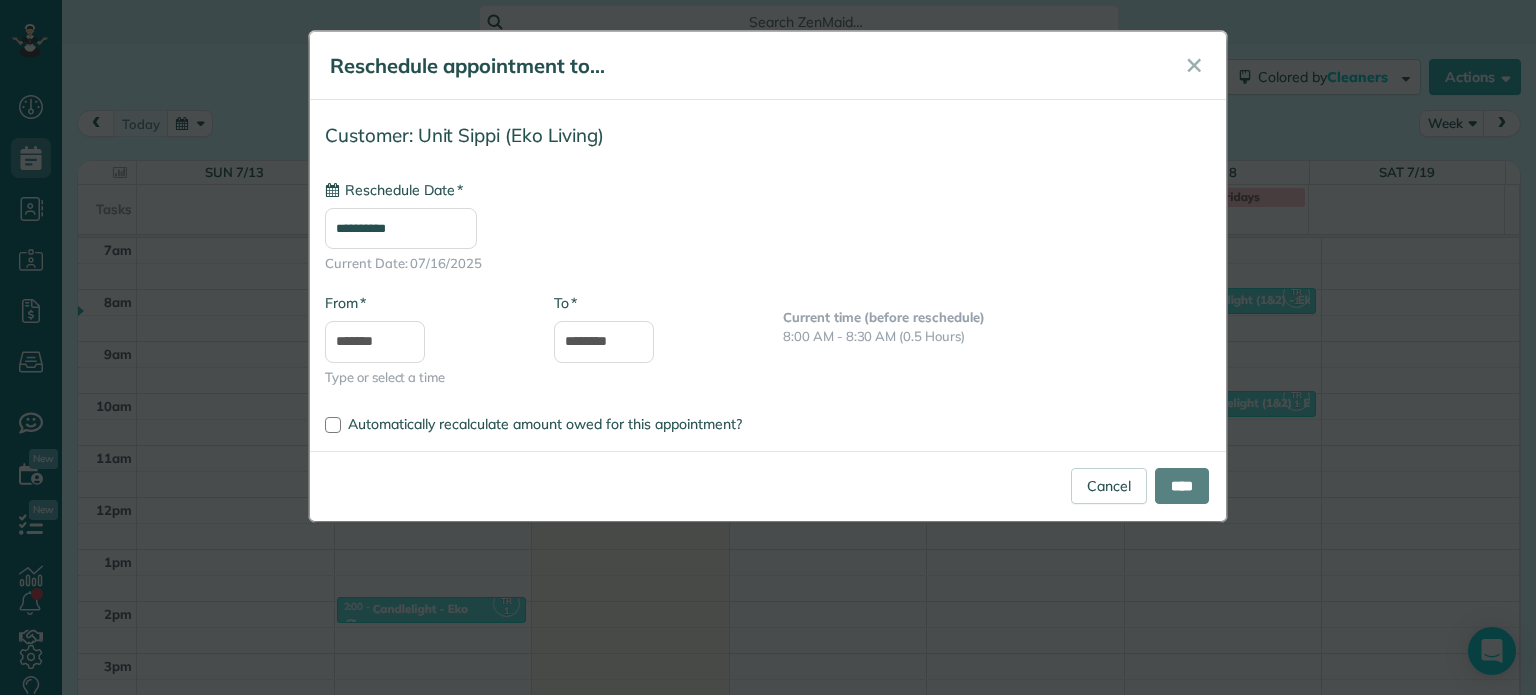 type on "**********" 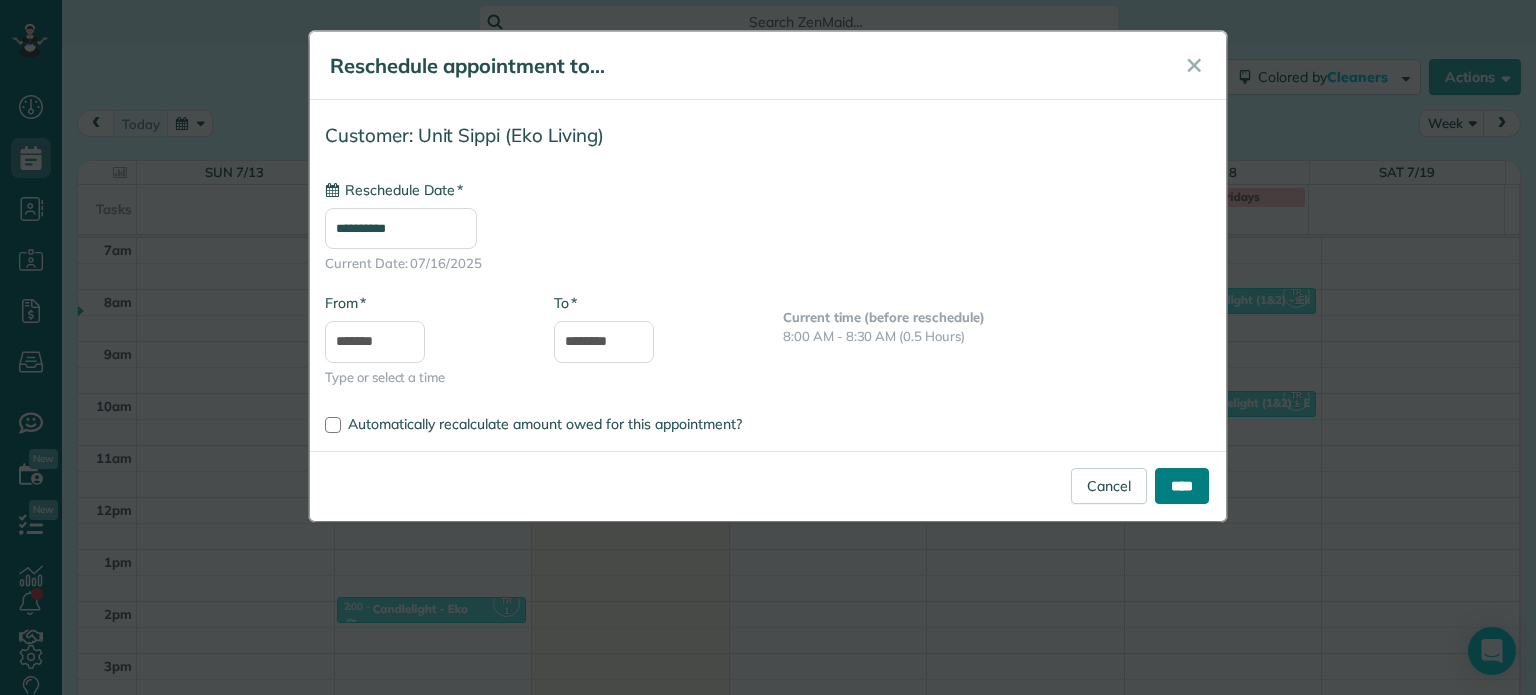 click on "****" at bounding box center [1182, 486] 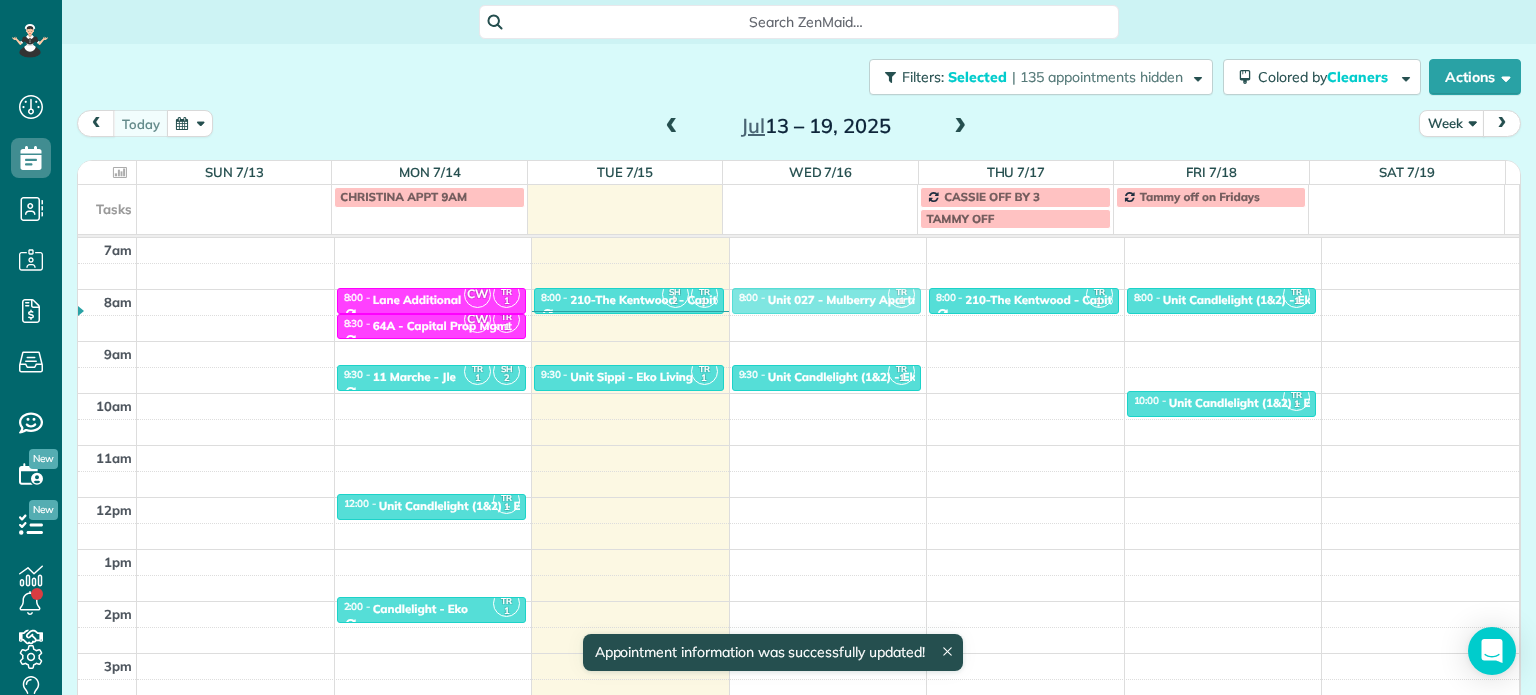 drag, startPoint x: 809, startPoint y: 323, endPoint x: 816, endPoint y: 293, distance: 30.805843 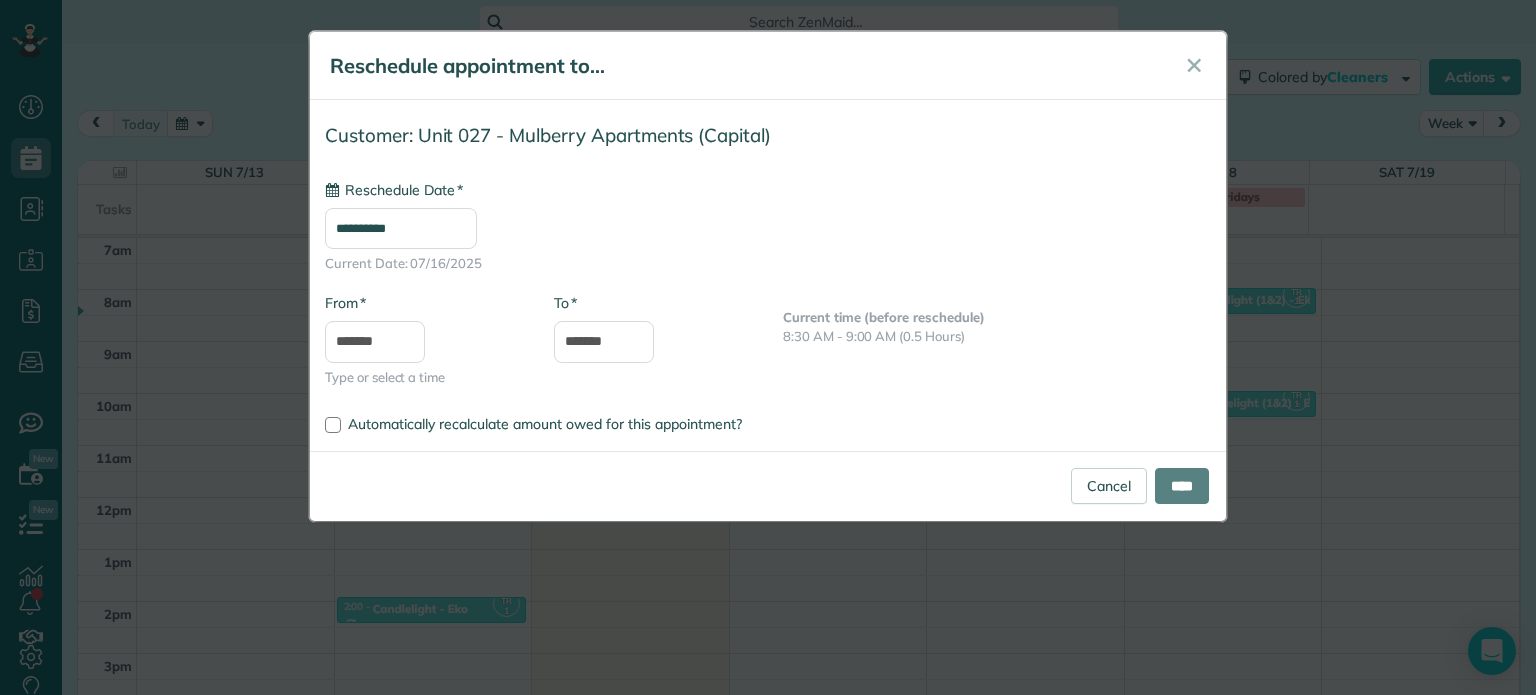 type on "**********" 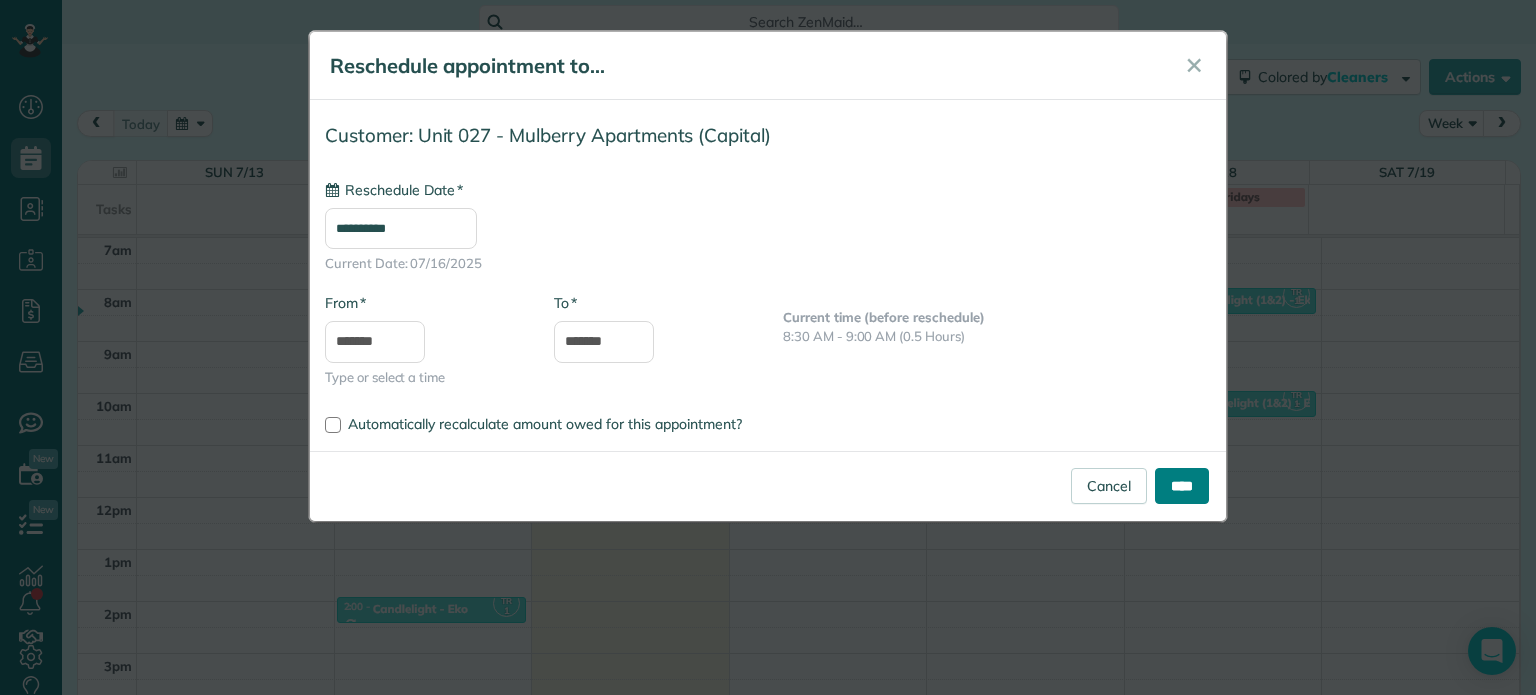 click on "****" at bounding box center [1182, 486] 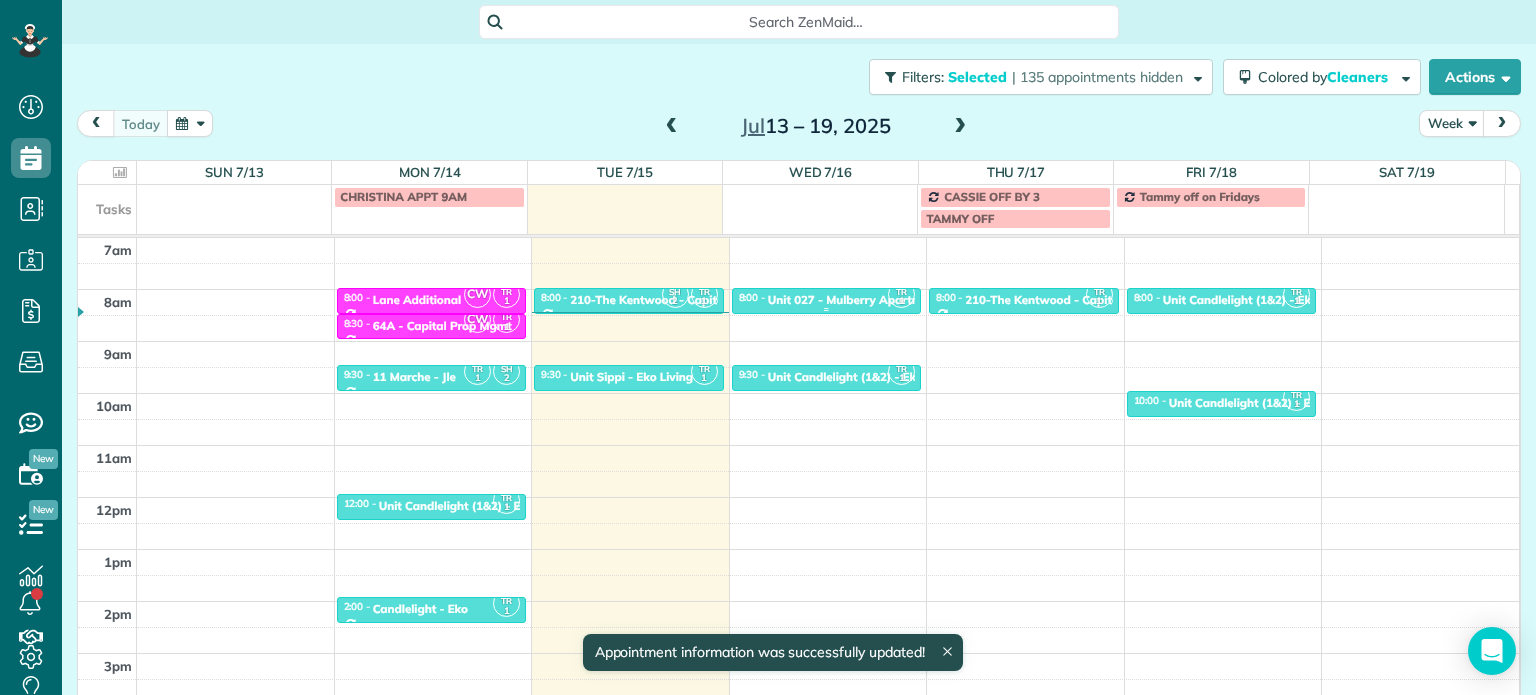 click on "Unit 027 - Mulberry Apartments - Capital" at bounding box center (882, 300) 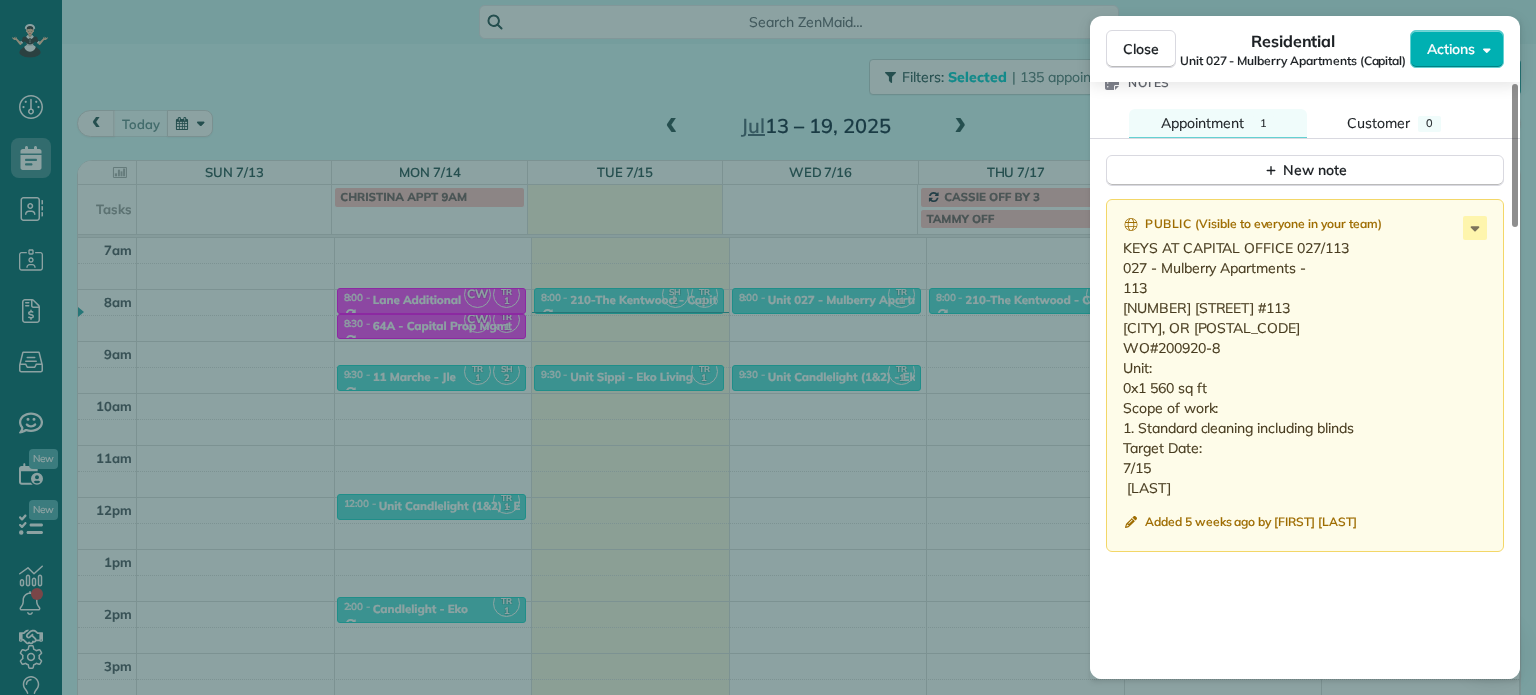 scroll, scrollTop: 1700, scrollLeft: 0, axis: vertical 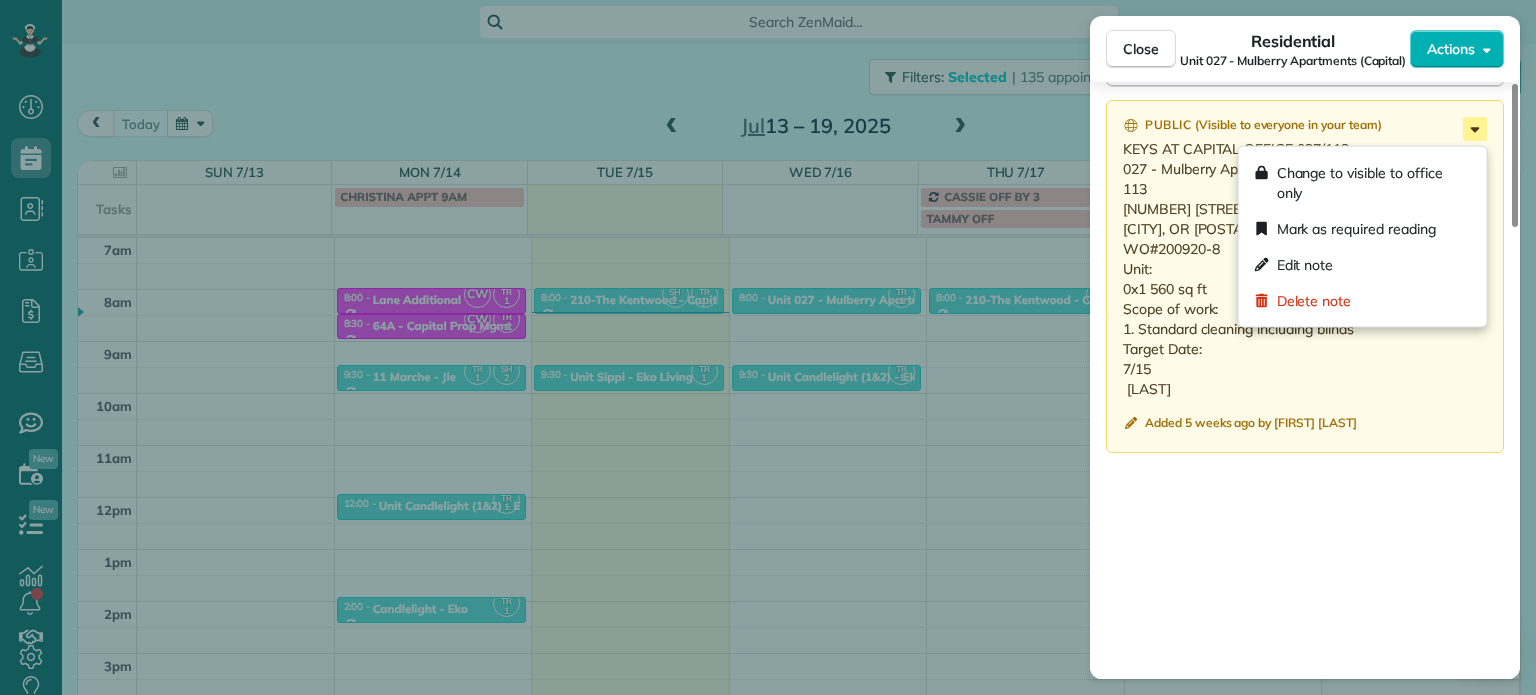 click 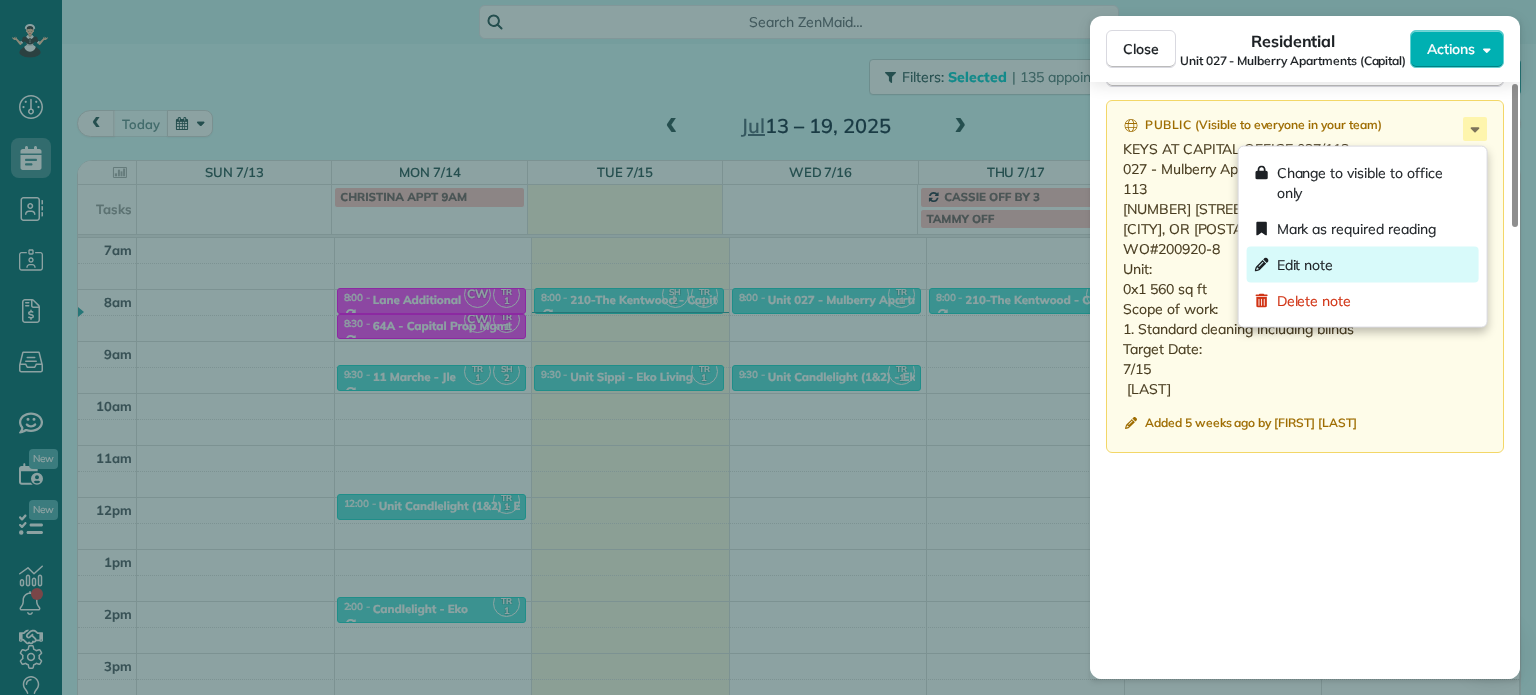 click on "Edit note" at bounding box center [1363, 265] 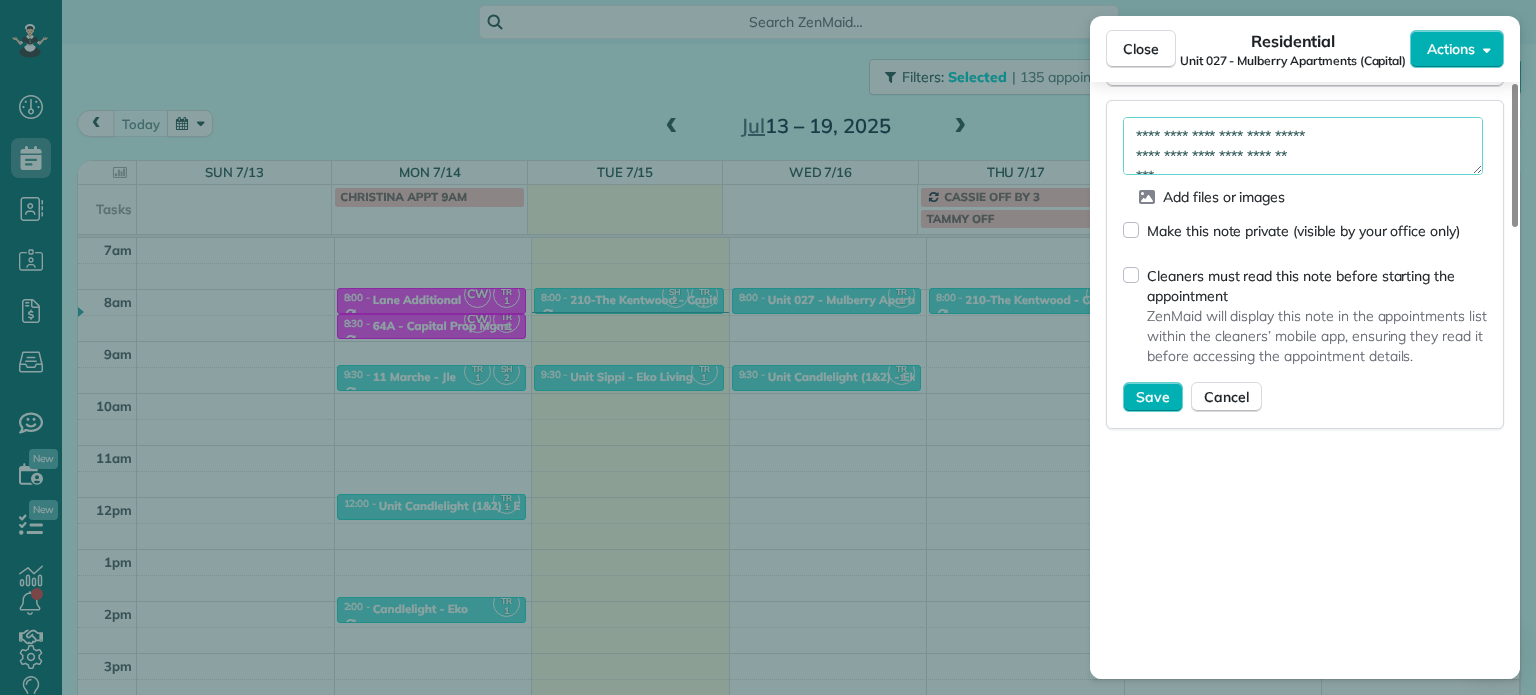 click on "**********" at bounding box center (1303, 146) 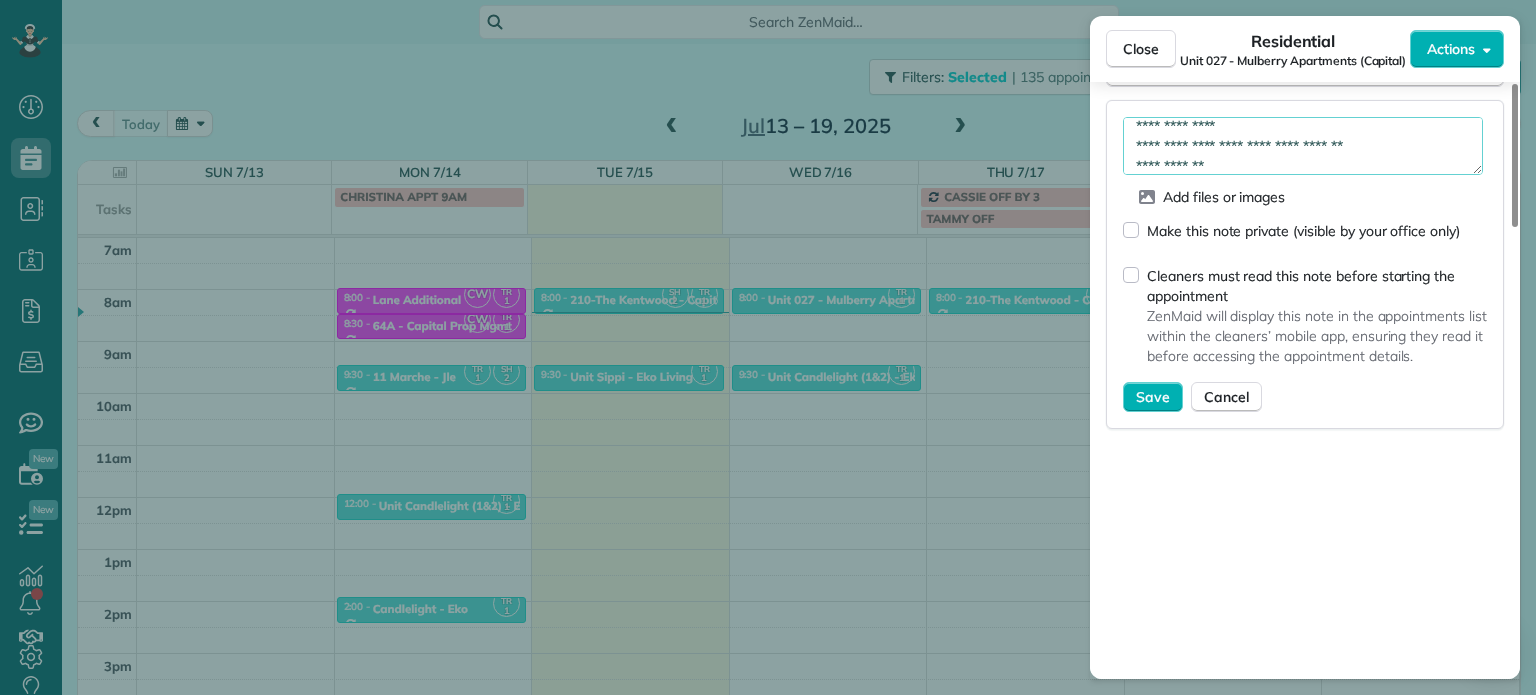 scroll, scrollTop: 190, scrollLeft: 0, axis: vertical 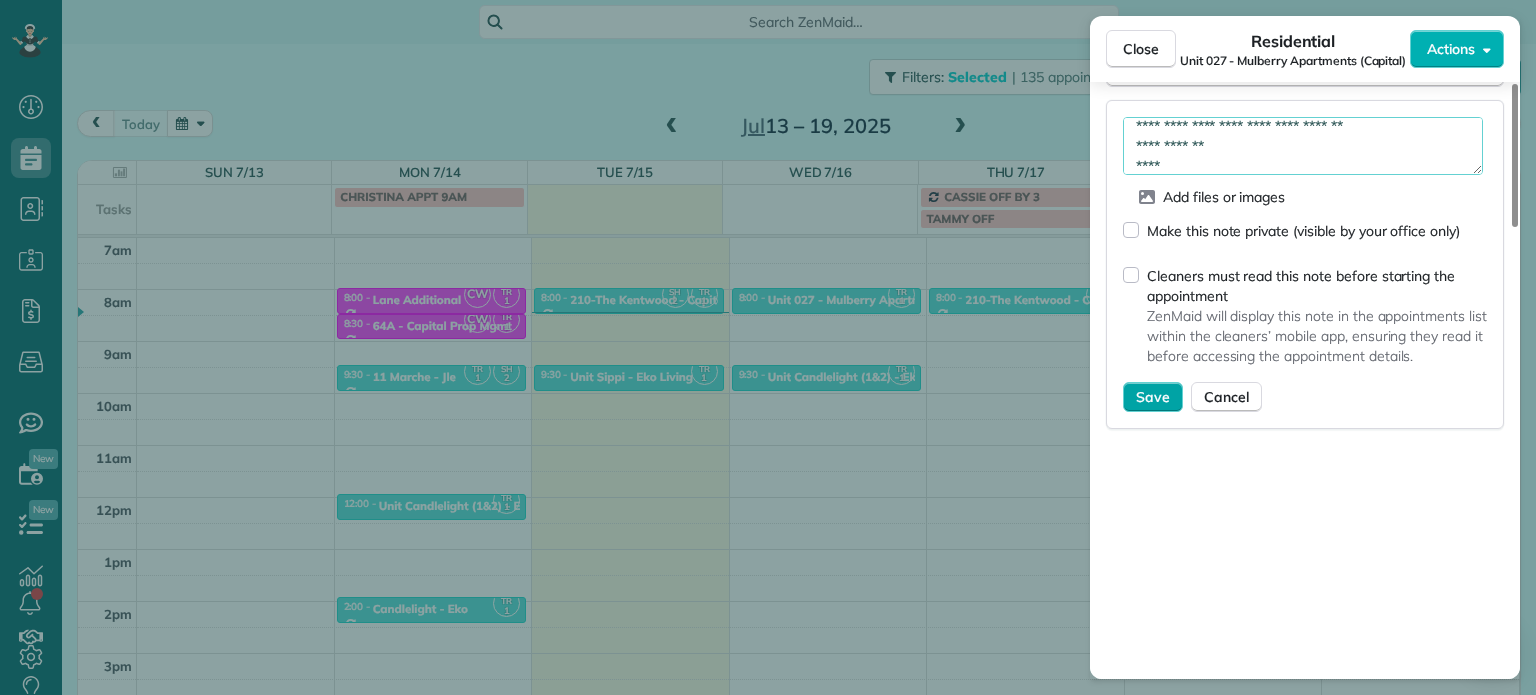 type on "**********" 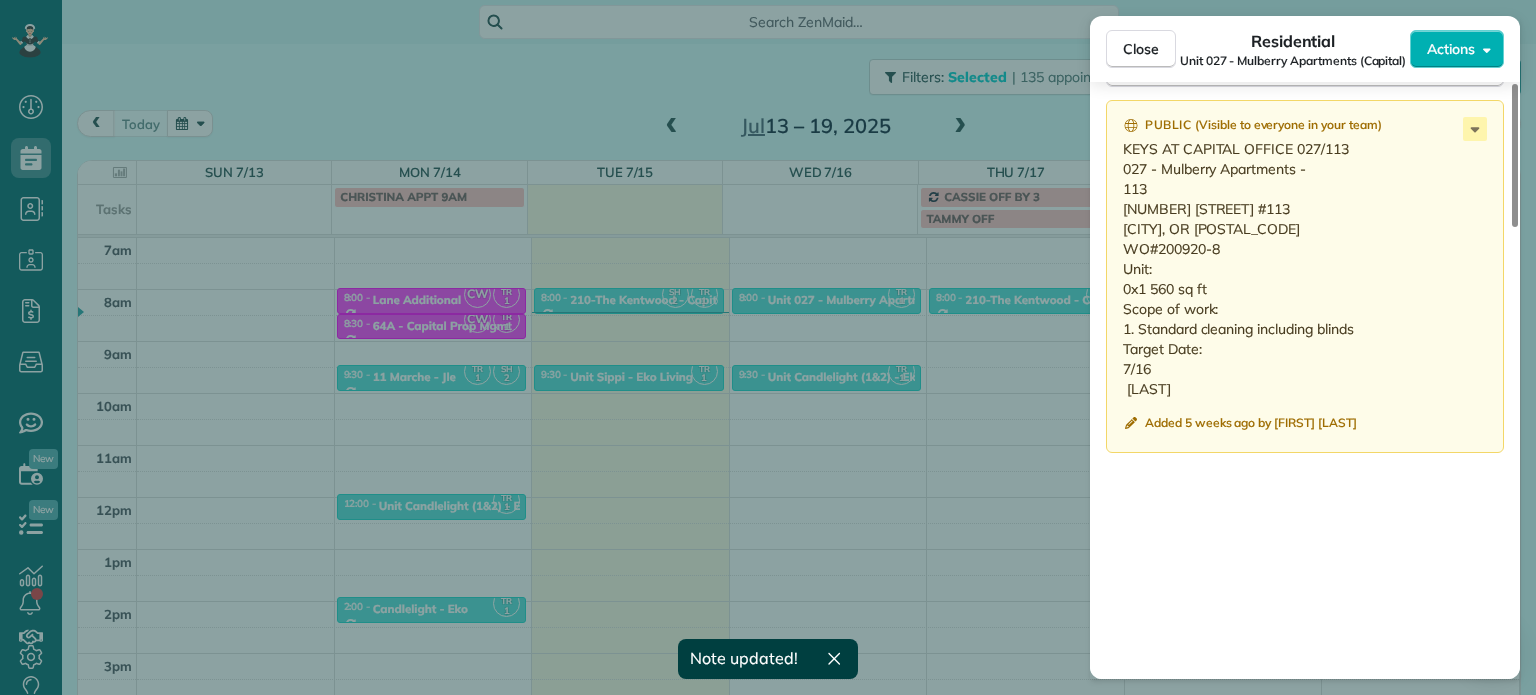 click on "Close Residential Unit 027 - Mulberry Apartments (Capital) Actions Status Active Unit 027 - Mulberry Apartments (Capital) · Open profile No phone number on record Add phone number No email on record Add email View Details Residential Wednesday, July 16, 2025 ( tomorrow ) 8:00 AM 8:30 AM 30 minutes One time 1638 Southeast 12th Avenue Portland OR 97214 Service was not rated yet Setup ratings Cleaners Time in and out Assign Invite Cleaners Tawnya   Reynolds 8:00 AM 8:30 AM Checklist Try Now Keep this appointment up to your standards. Stay on top of every detail, keep your cleaners organised, and your client happy. Assign a checklist Watch a 5 min demo Billing Billing actions Price $0.00 Overcharge $0.00 Discount $0.00 Coupon discount - Primary tax - Secondary tax - Total appointment price $0.00 Tips collected New feature! $0.00 Mark as paid Total including tip $0.00 Get paid online in no-time! Send an invoice and reward your cleaners with tips Charge customer credit card Appointment custom fields Work items 1 0" at bounding box center (768, 347) 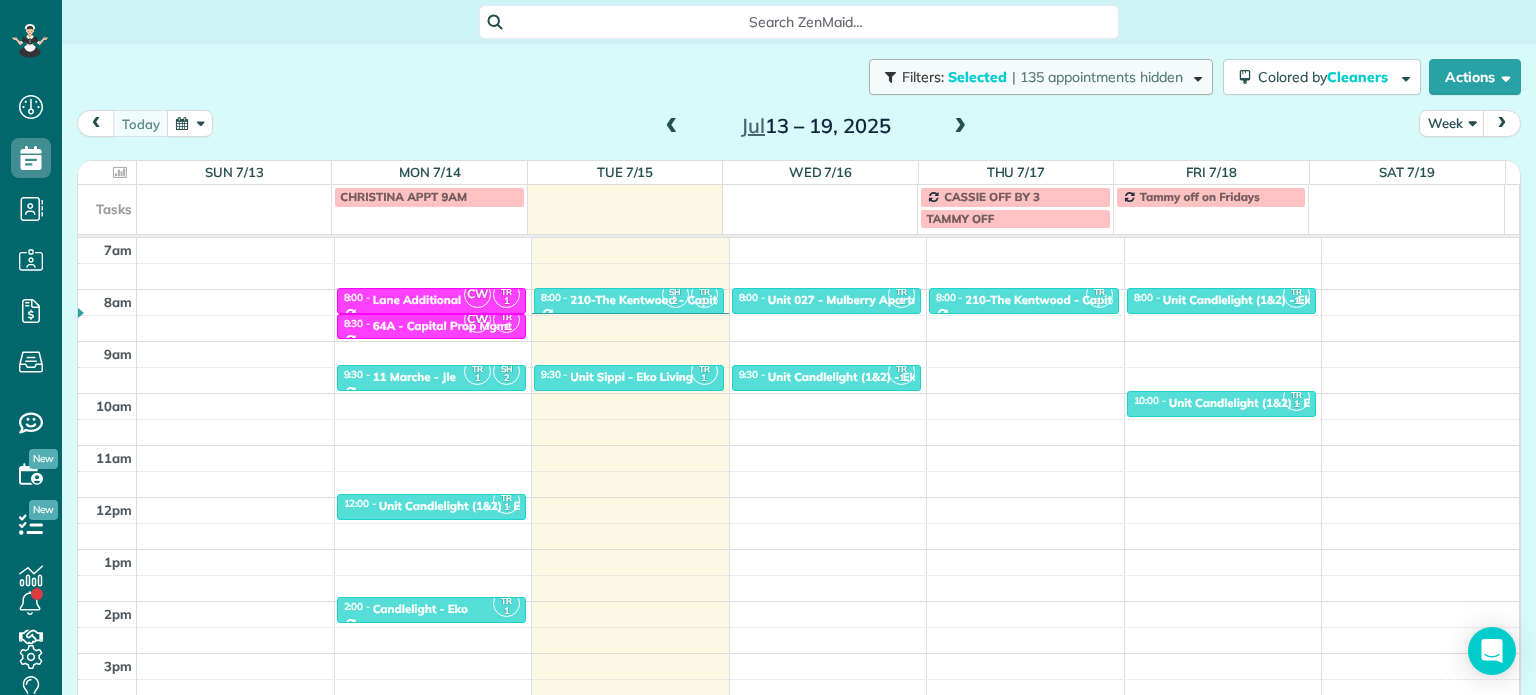click on "|  135 appointments hidden" at bounding box center [1097, 77] 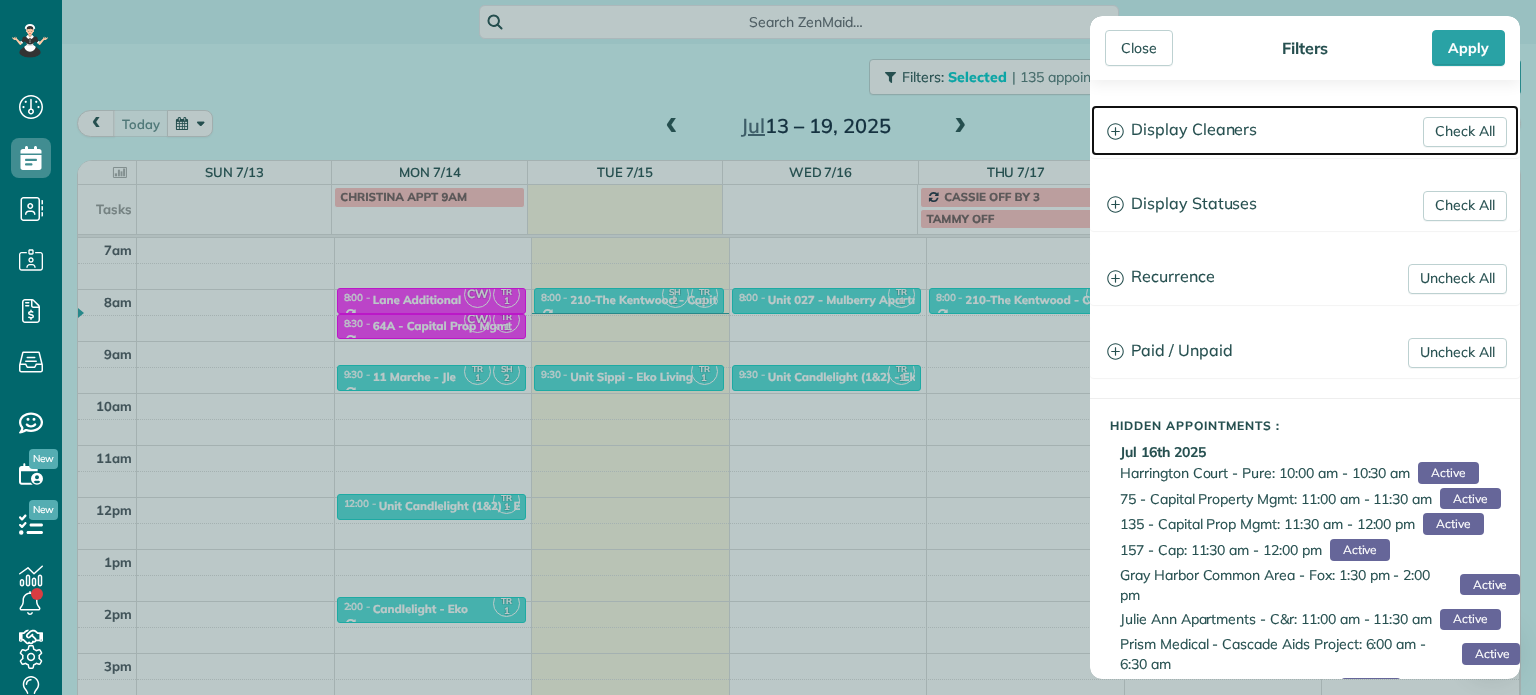 click on "Display Cleaners" at bounding box center (1305, 130) 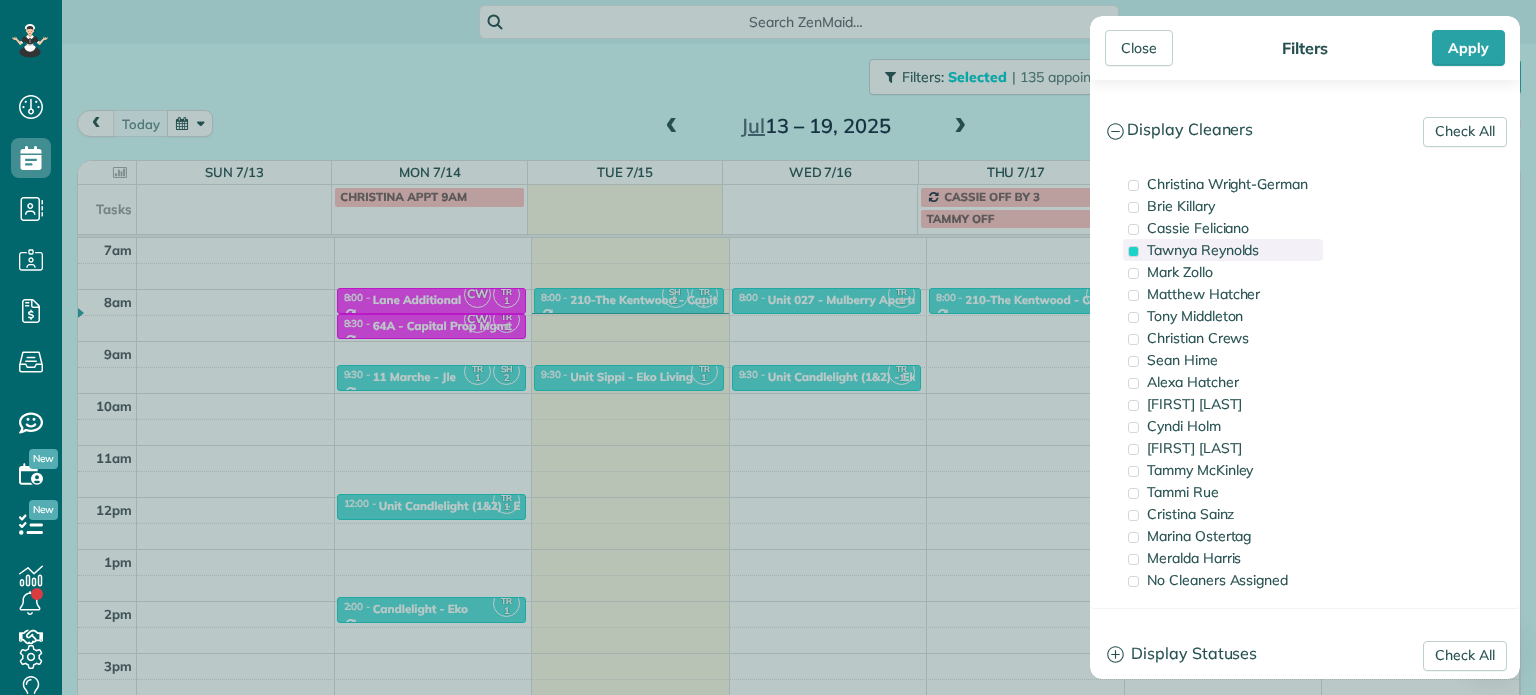 click on "Tawnya Reynolds" at bounding box center [1203, 250] 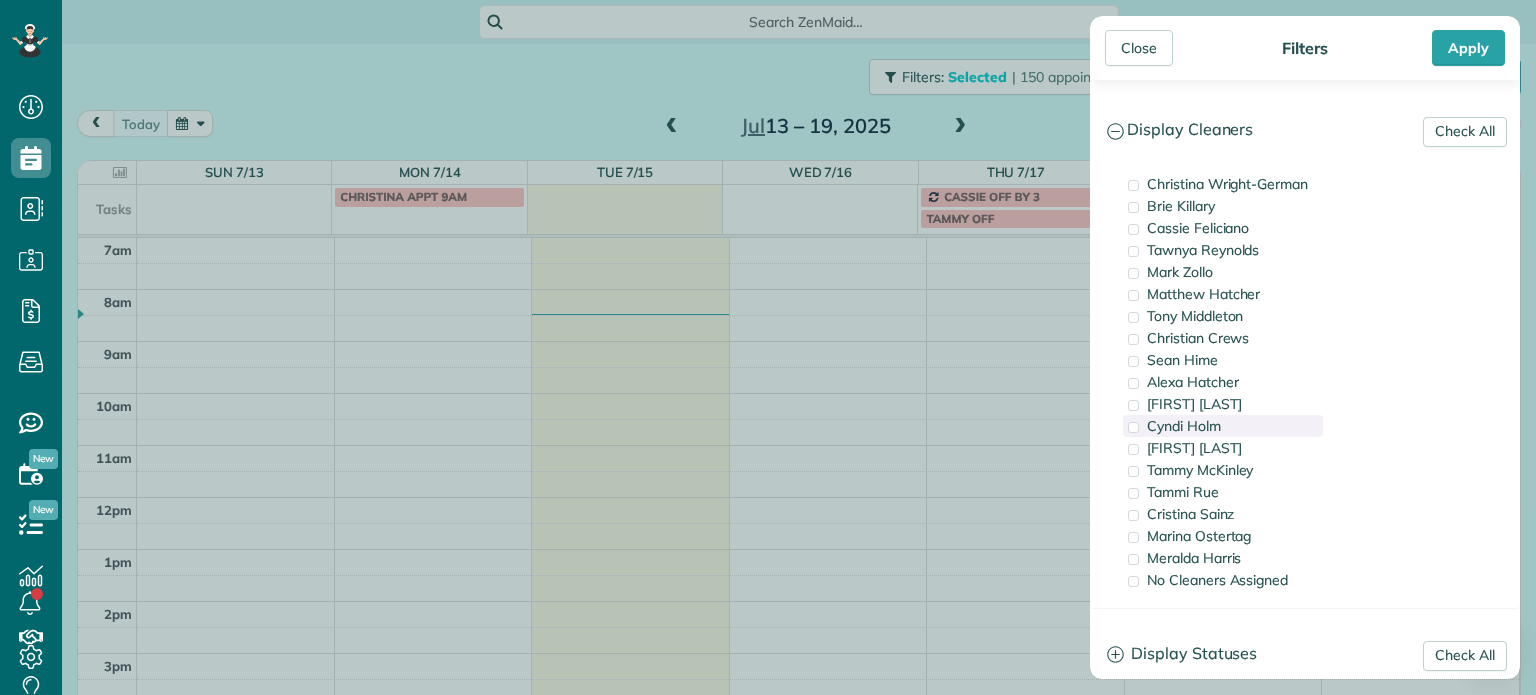click on "Cyndi Holm" at bounding box center [1184, 426] 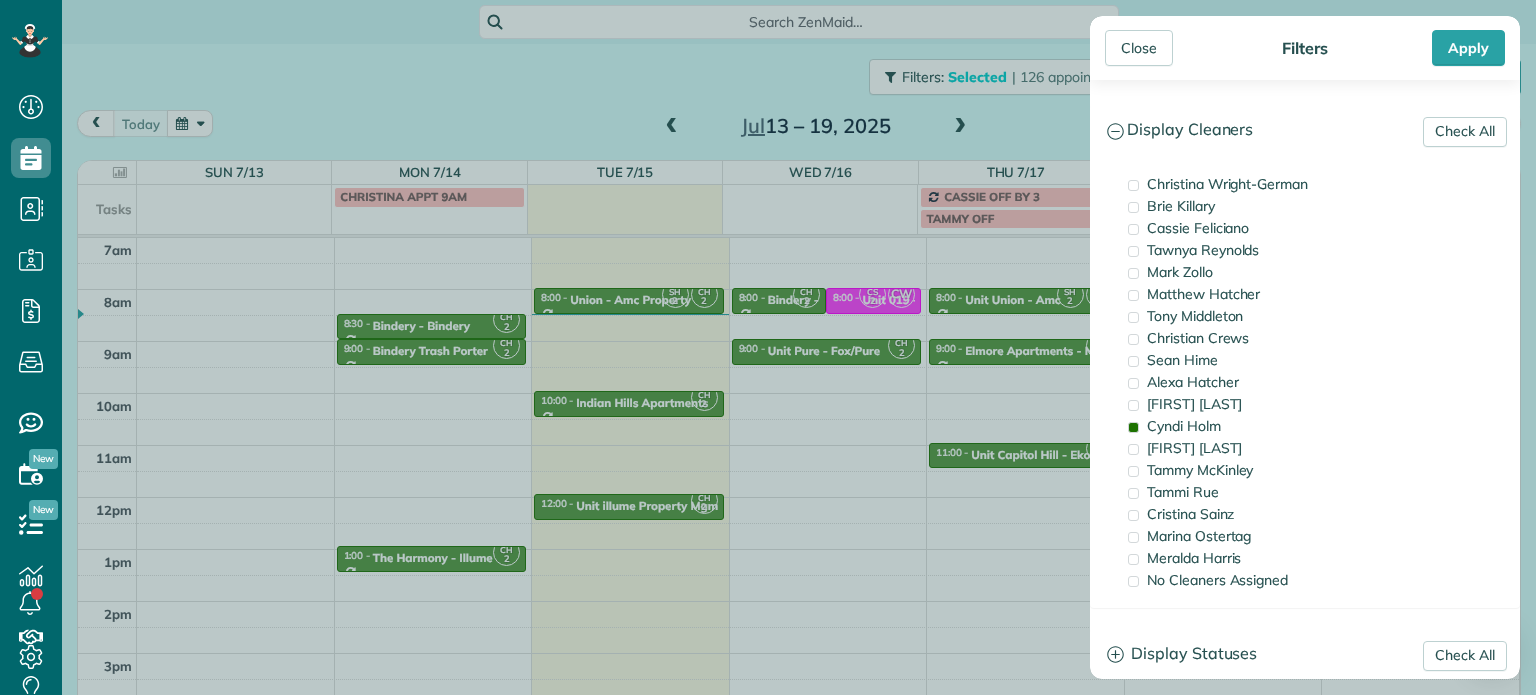 click on "Close
Filters
Apply
Check All
Display Cleaners
Christina Wright-German
Brie Killary
Cassie Feliciano
Tawnya Reynolds
Mark Zollo
Matthew Hatcher
Tony Middleton" at bounding box center [768, 347] 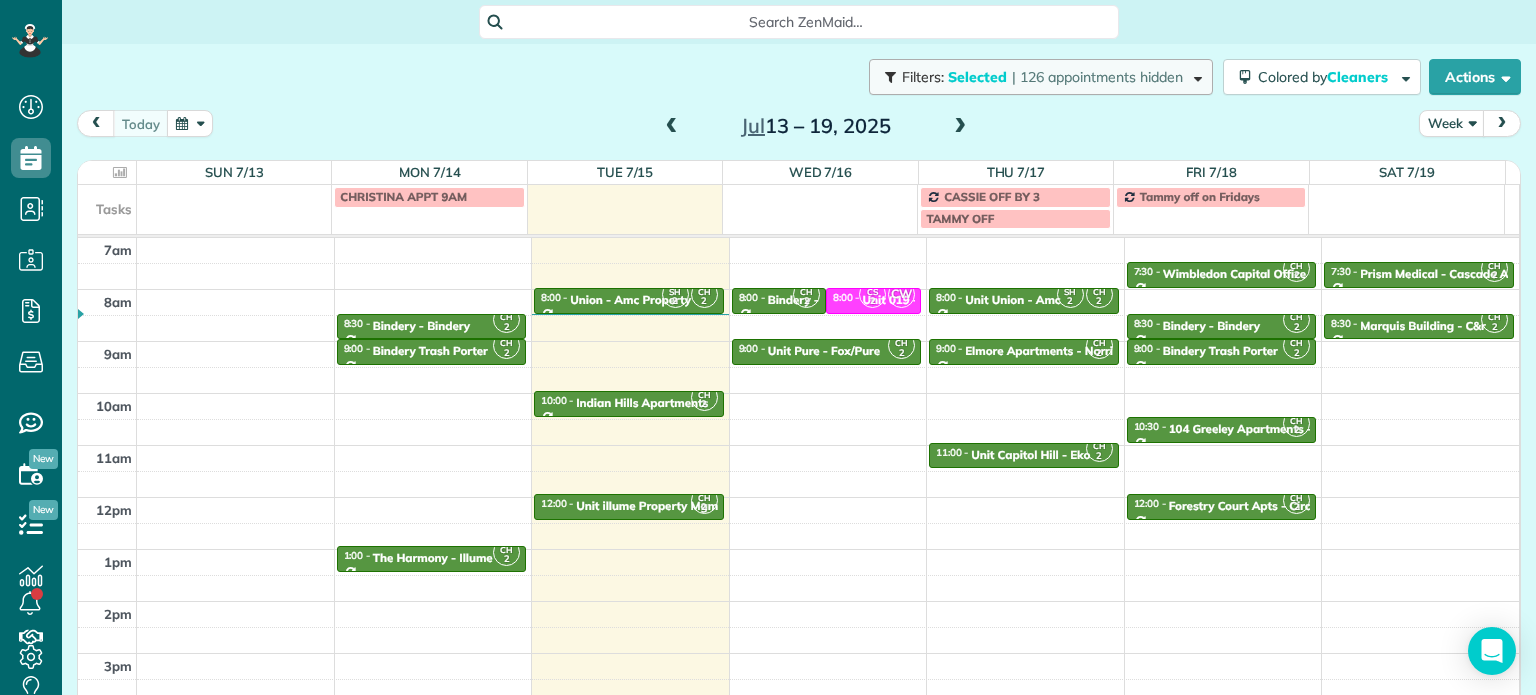 click on "Filters:   Selected
|  126 appointments hidden" at bounding box center (1041, 77) 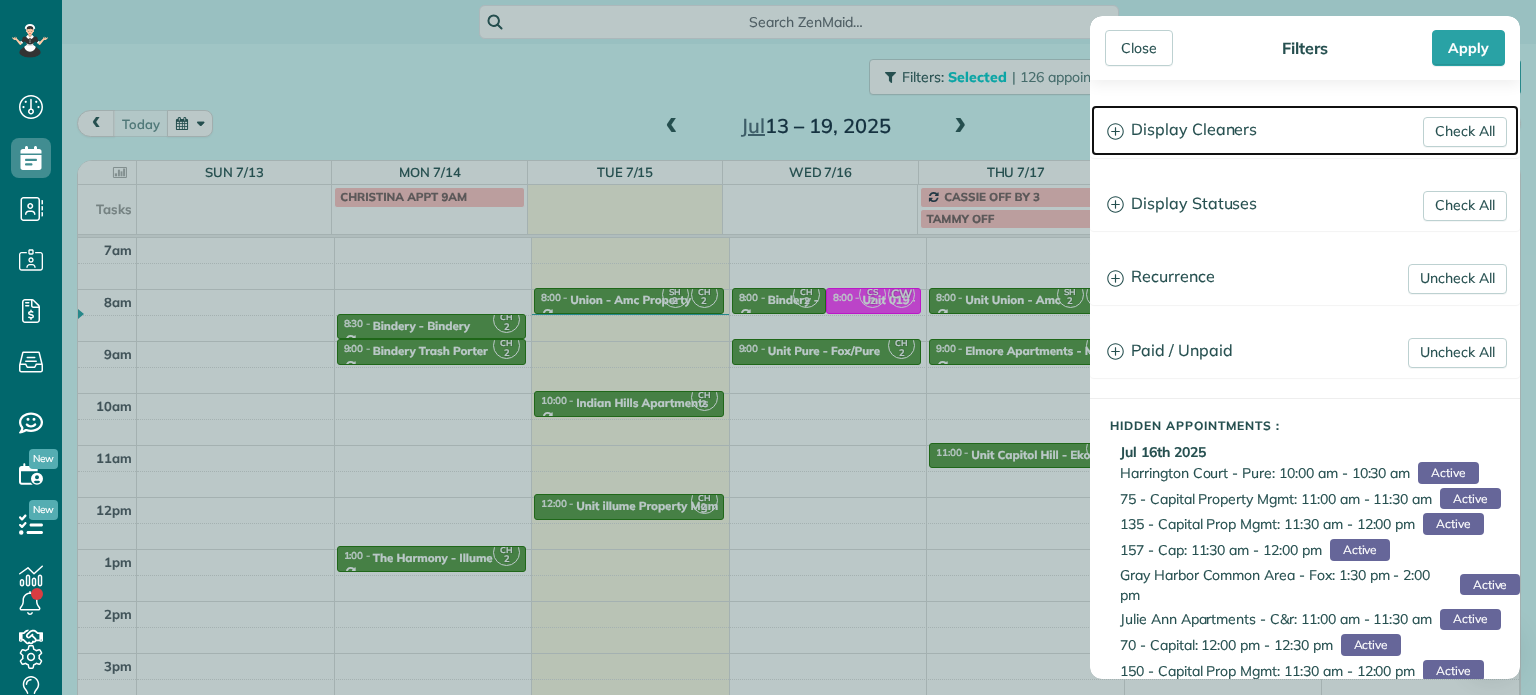 click on "Display Cleaners" at bounding box center (1305, 130) 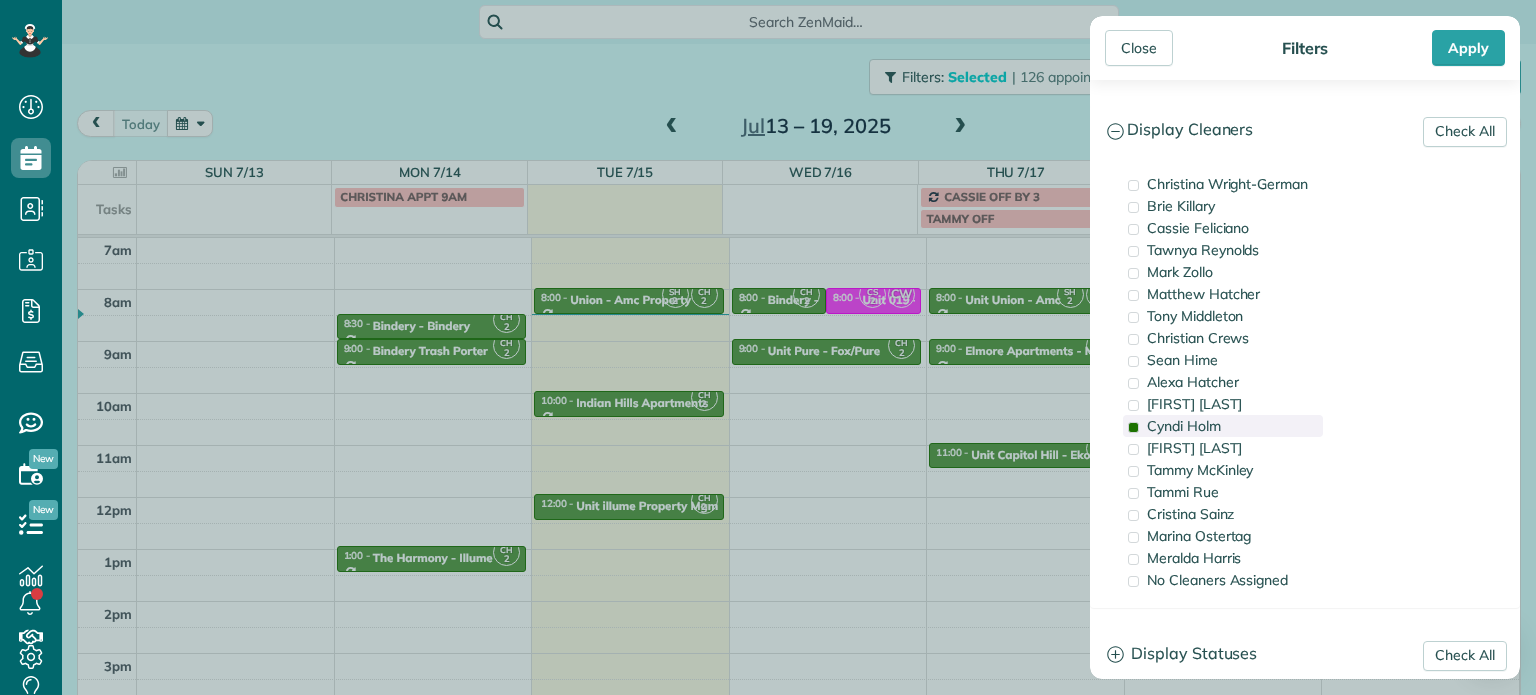 click on "Cyndi Holm" at bounding box center [1184, 426] 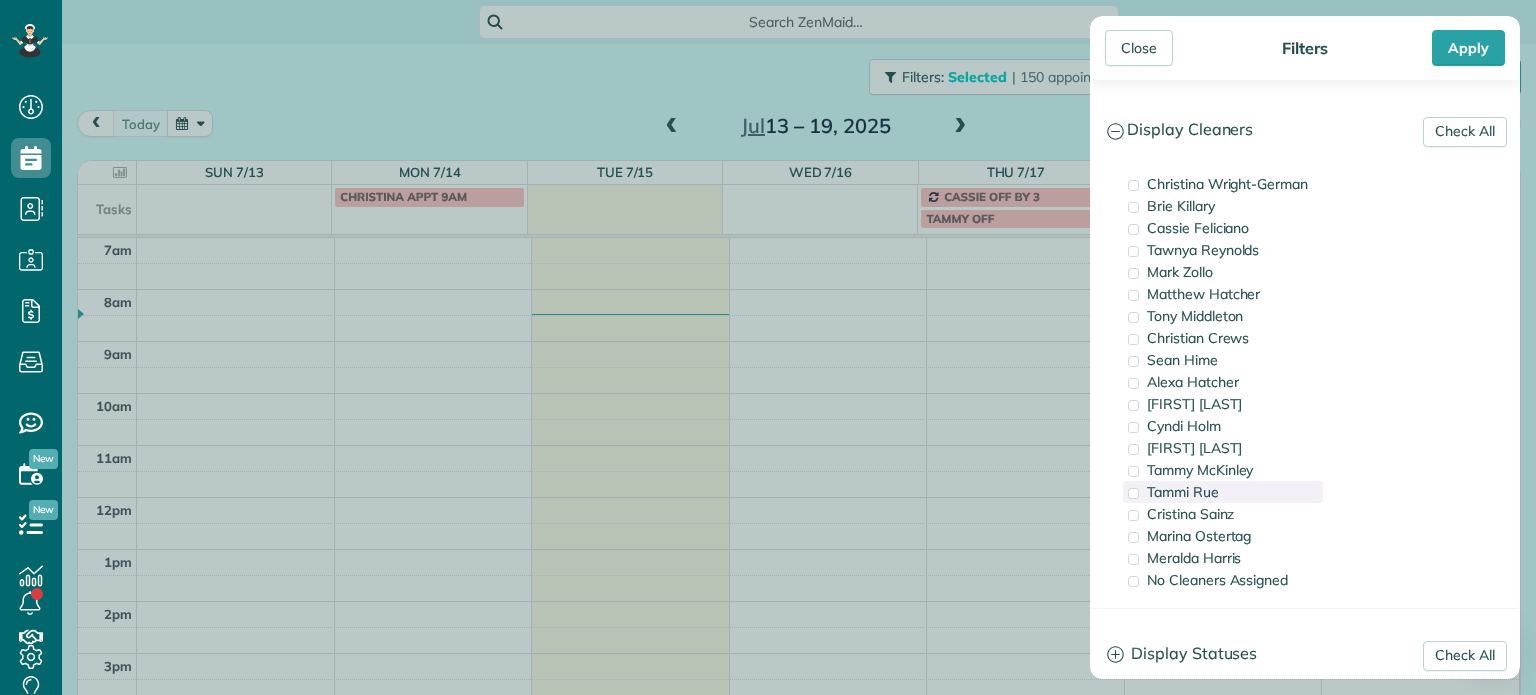 click on "Tammi Rue" at bounding box center [1183, 492] 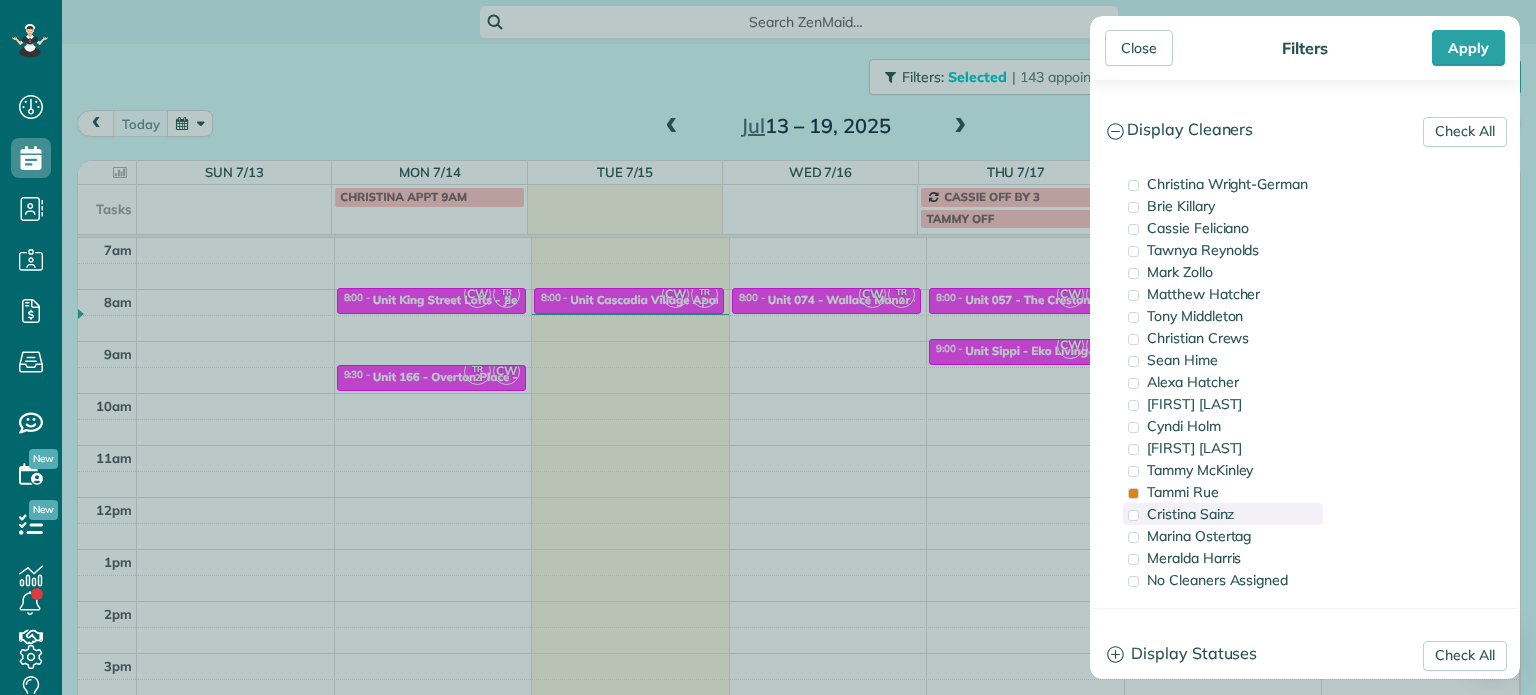 click on "Tammi Rue" at bounding box center [1183, 492] 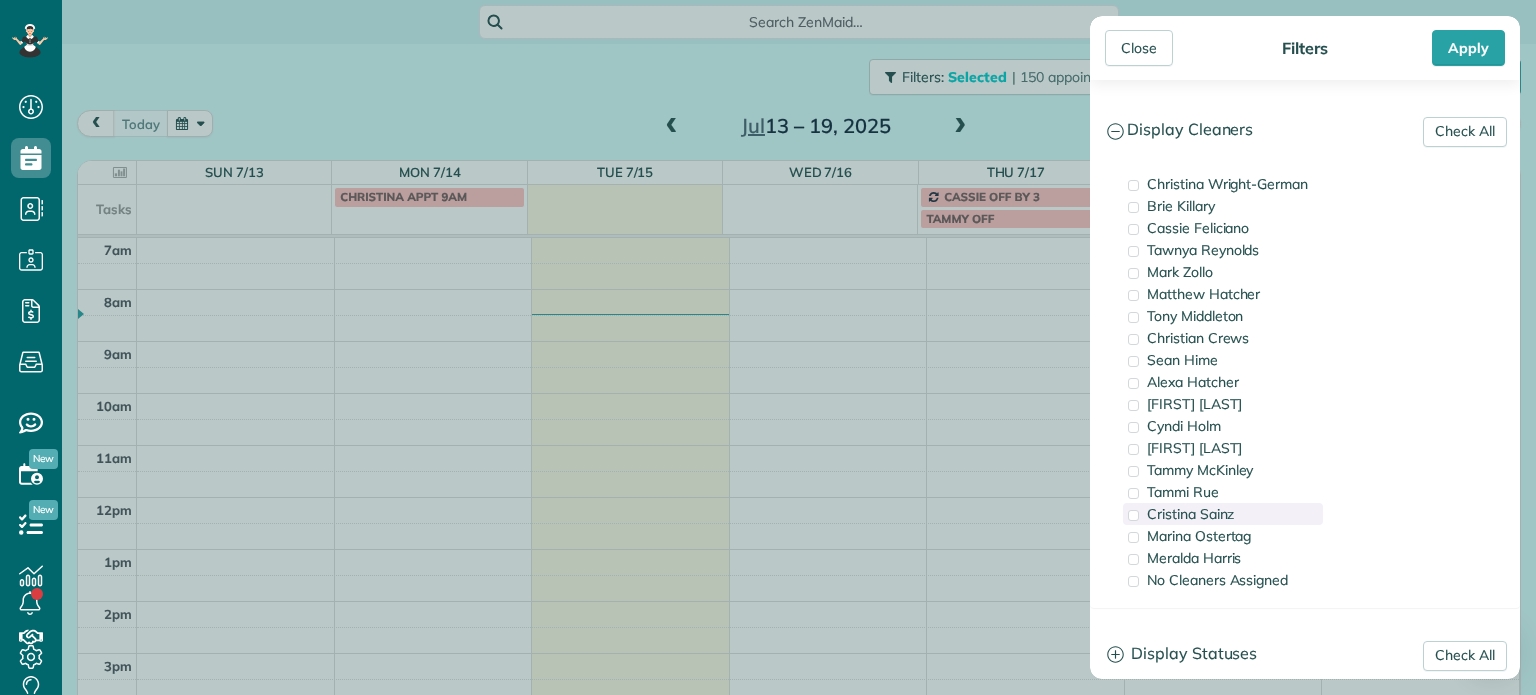 click on "Cristina Sainz" at bounding box center (1190, 514) 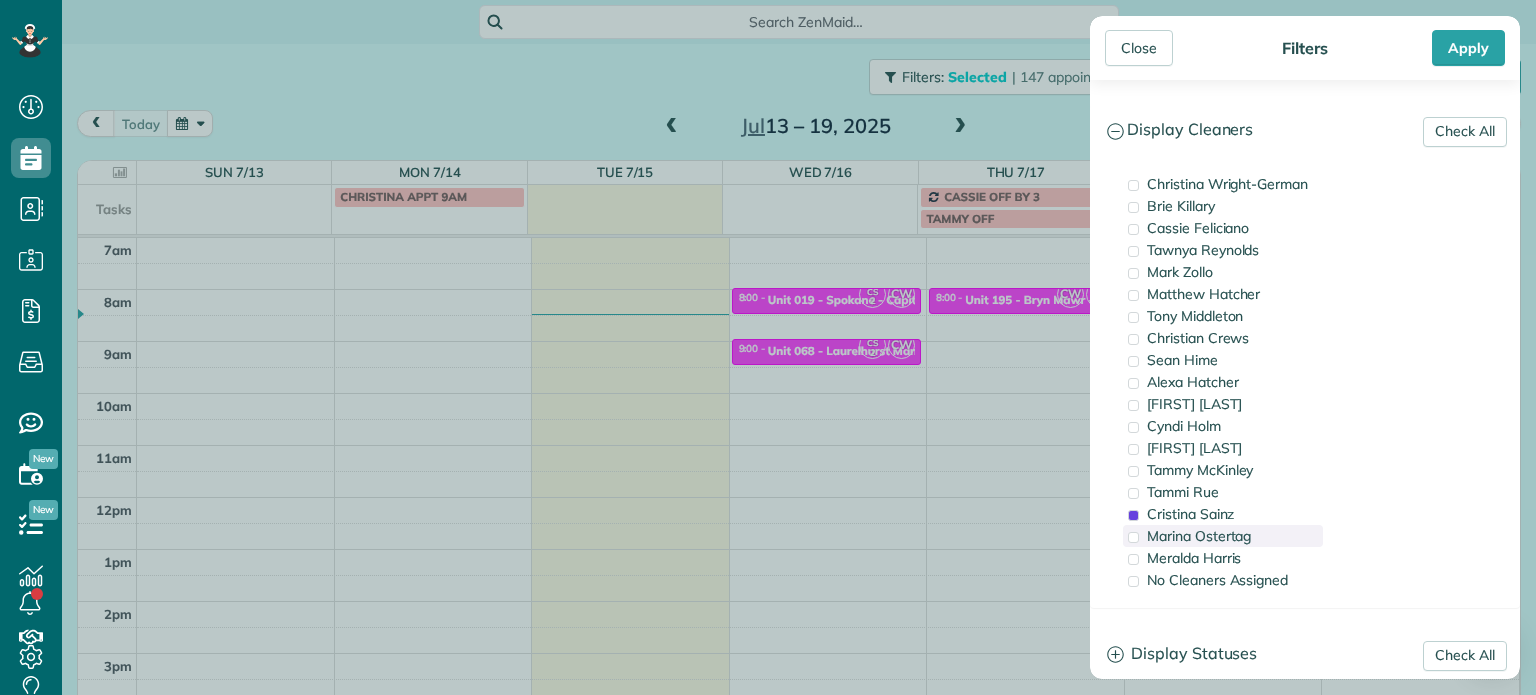 drag, startPoint x: 1199, startPoint y: 510, endPoint x: 1201, endPoint y: 524, distance: 14.142136 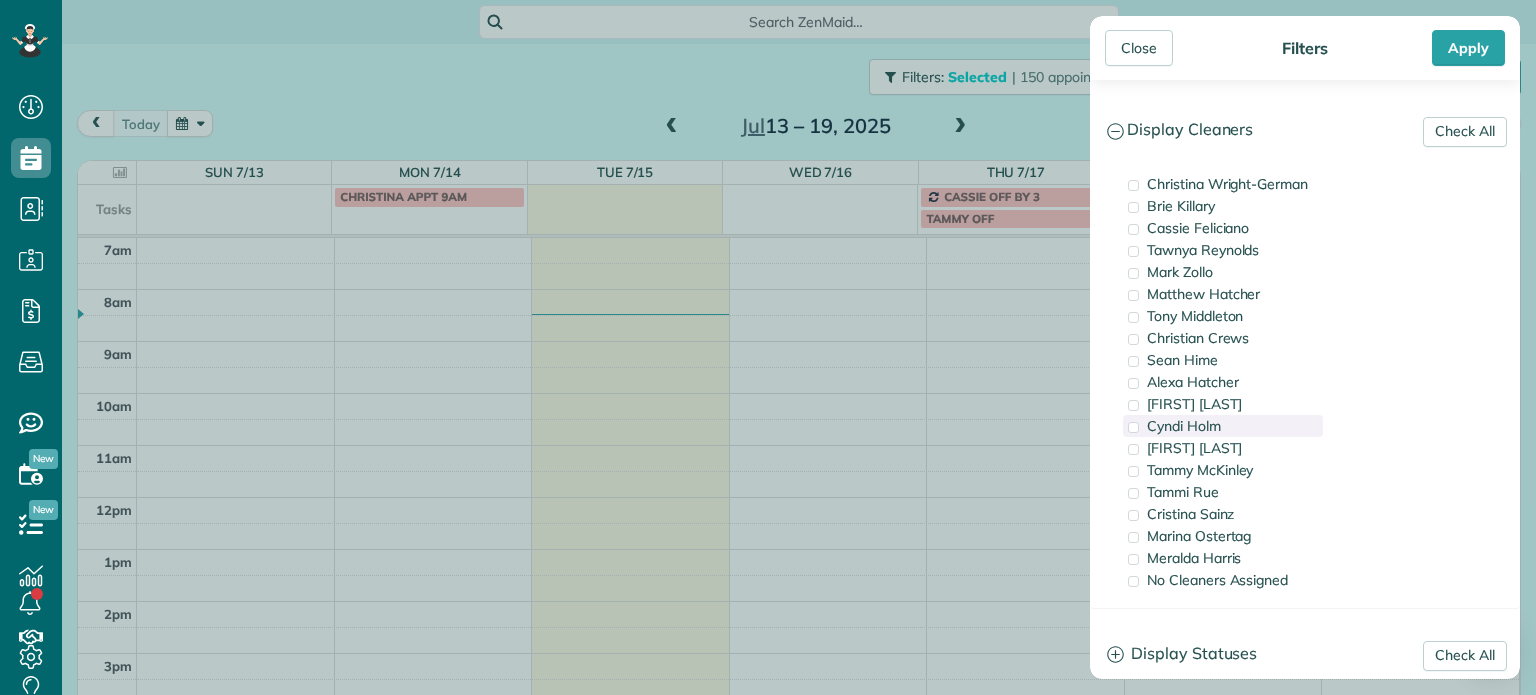 click on "Cyndi Holm" at bounding box center (1184, 426) 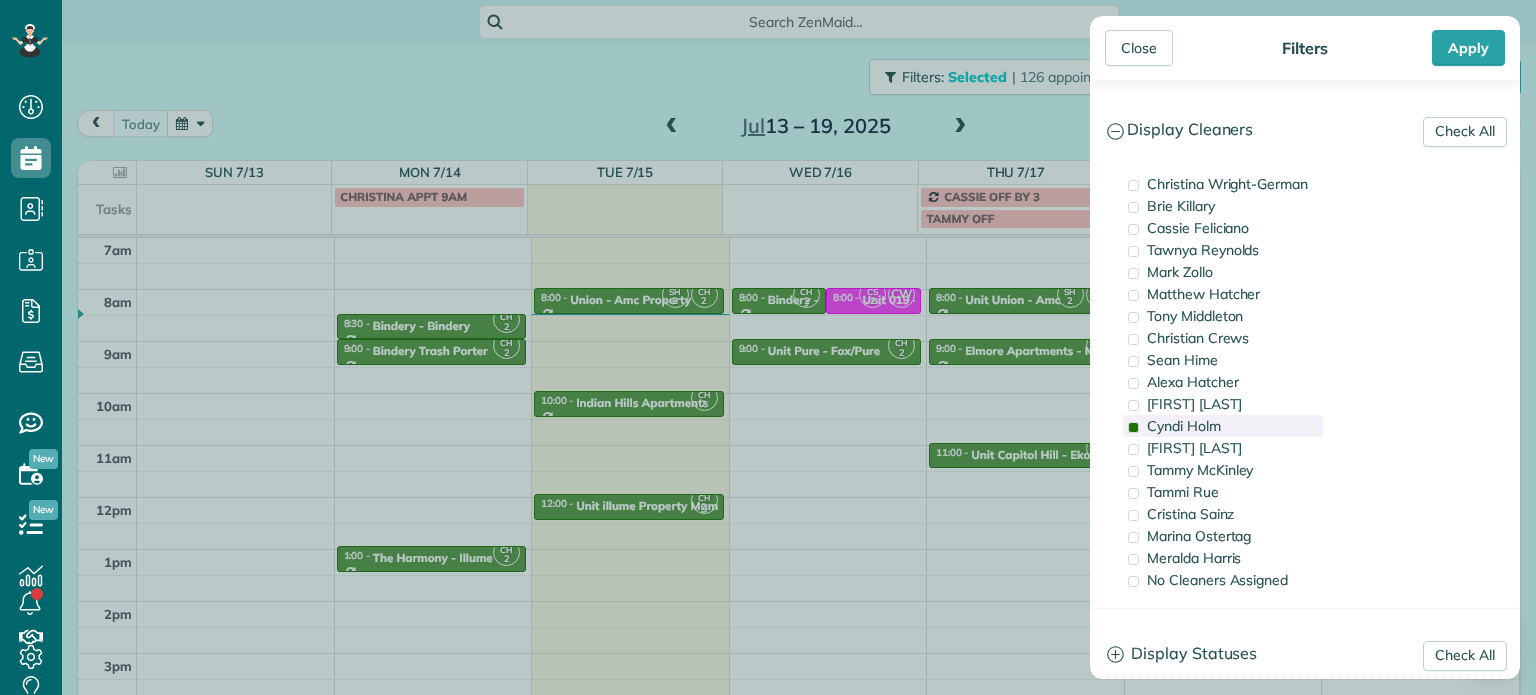 click on "Cyndi Holm" at bounding box center [1184, 426] 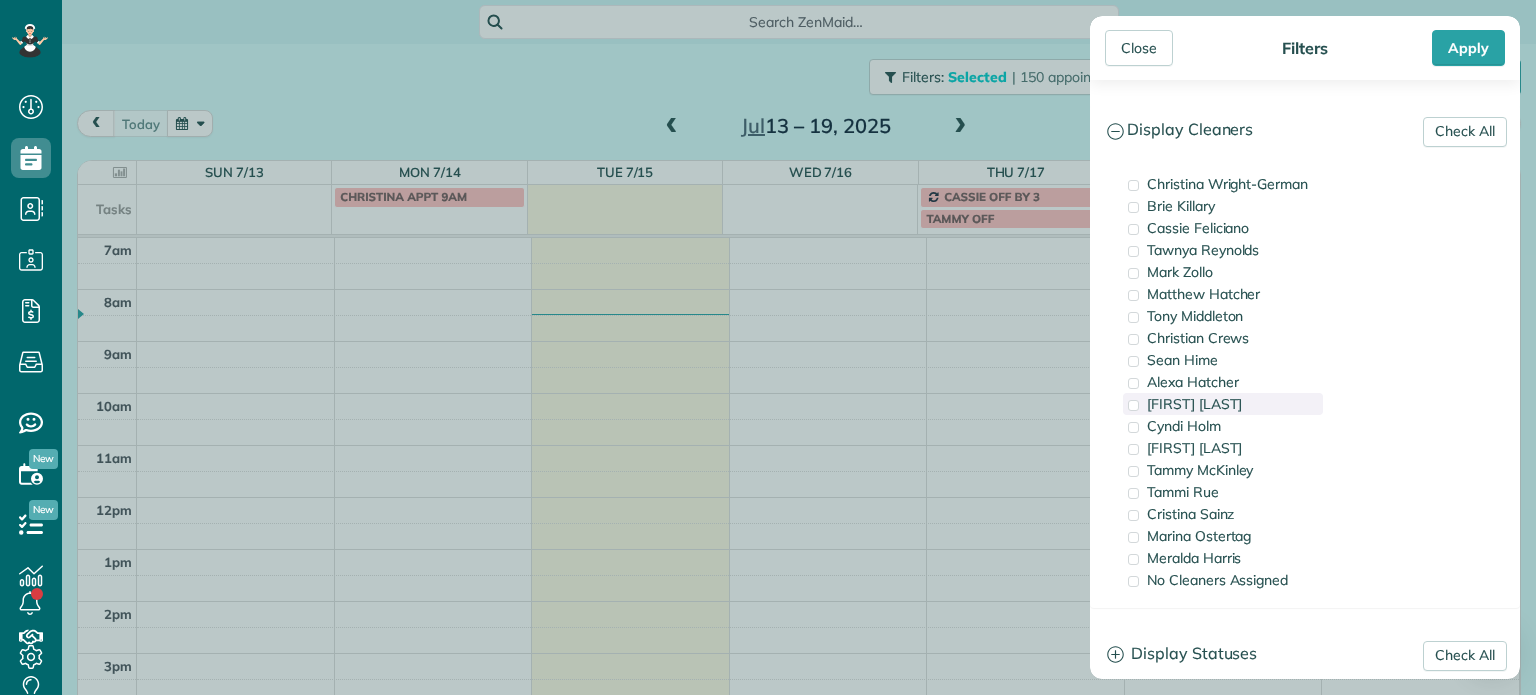 click on "Trish Langhorst" at bounding box center [1223, 404] 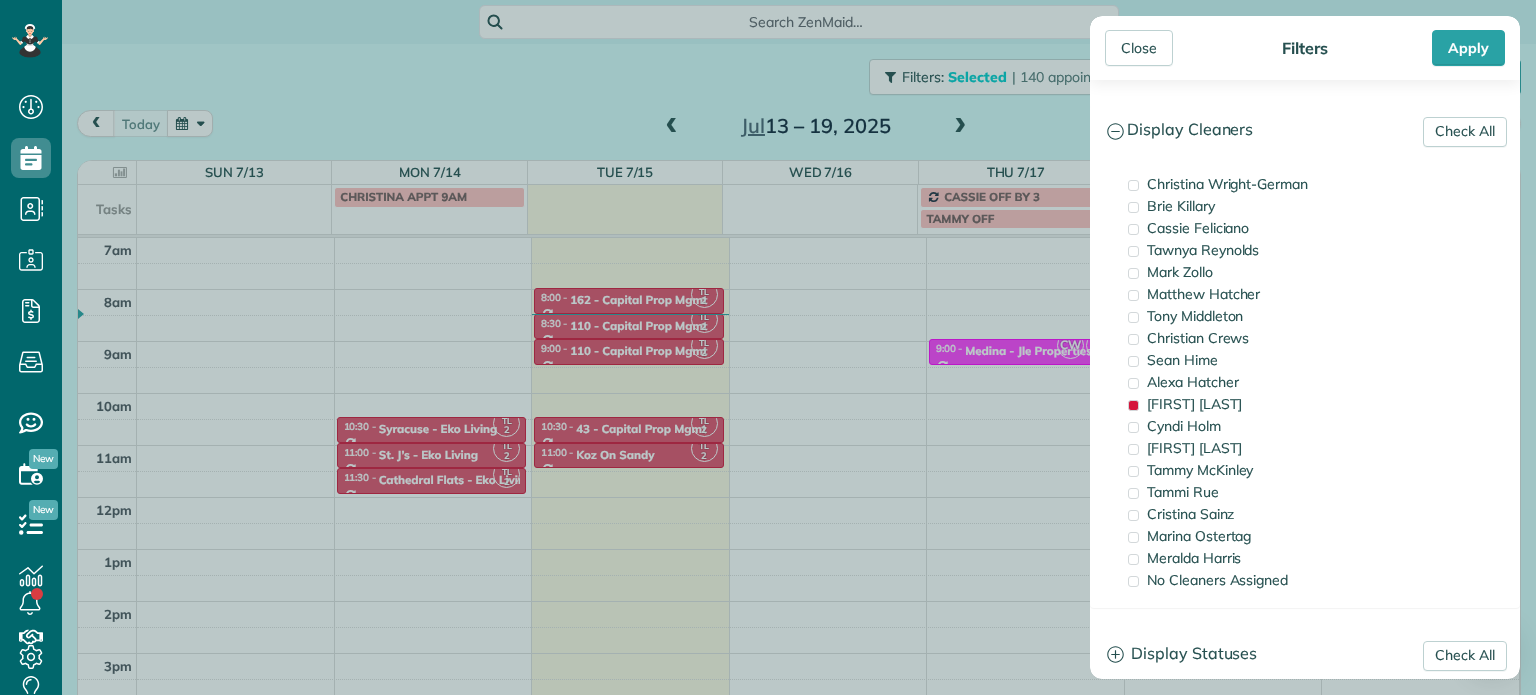 click on "Close
Filters
Apply
Check All
Display Cleaners
Christina Wright-German
Brie Killary
Cassie Feliciano
Tawnya Reynolds
Mark Zollo
Matthew Hatcher
Tony Middleton" at bounding box center (768, 347) 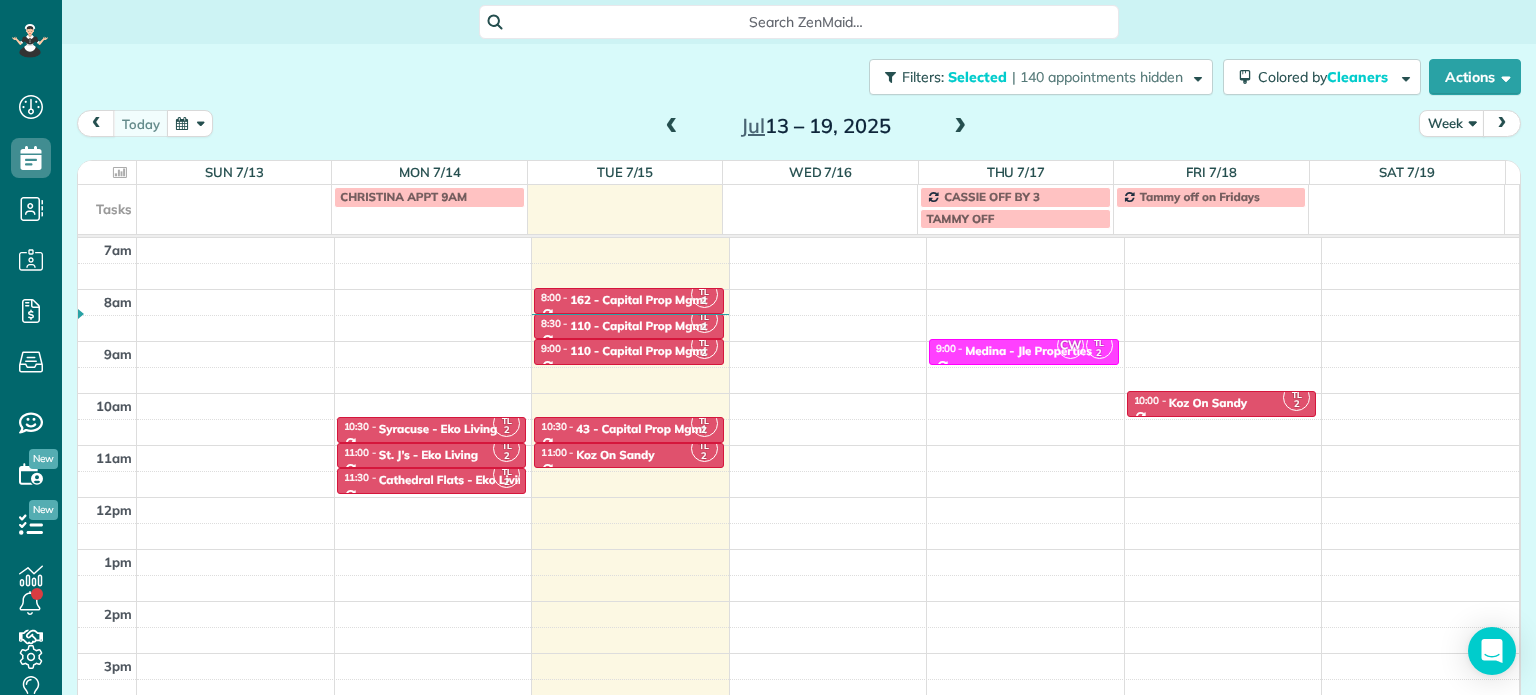 click at bounding box center [672, 127] 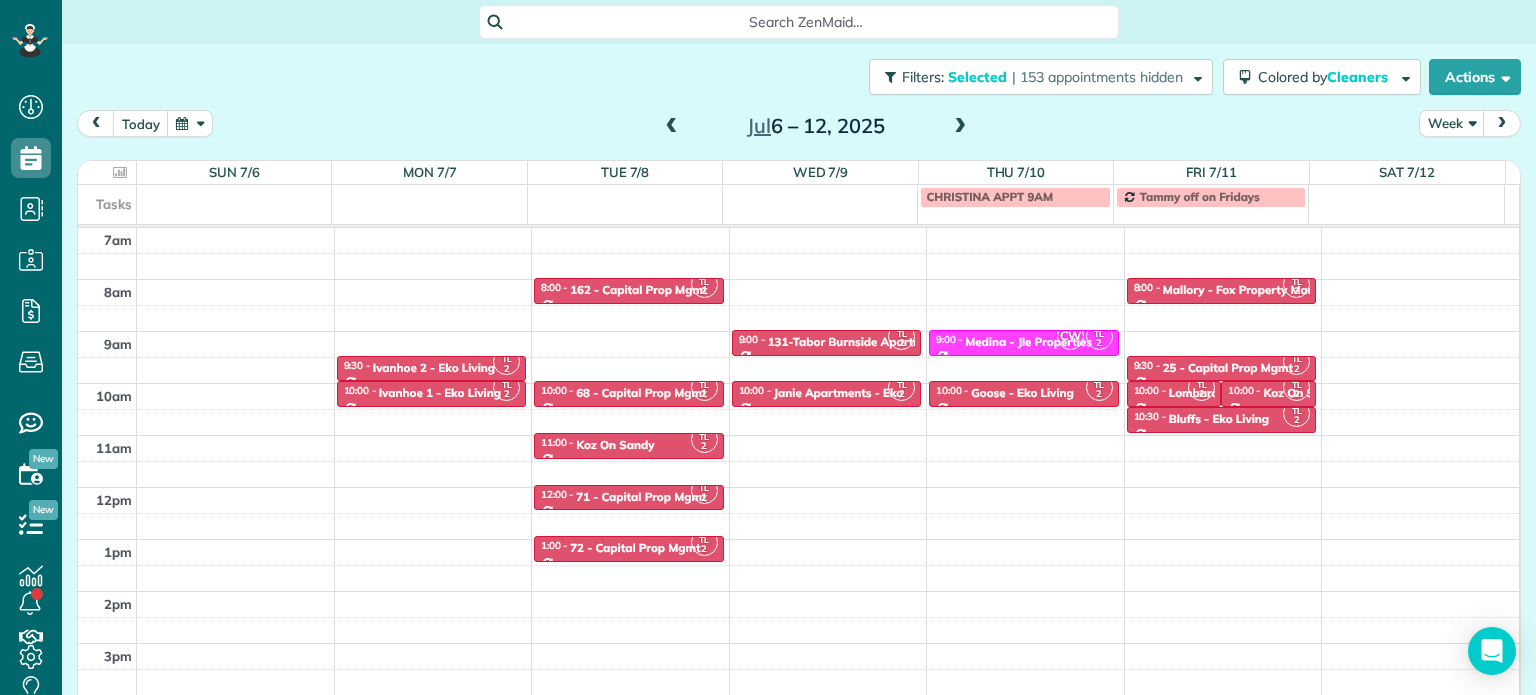 click at bounding box center (960, 127) 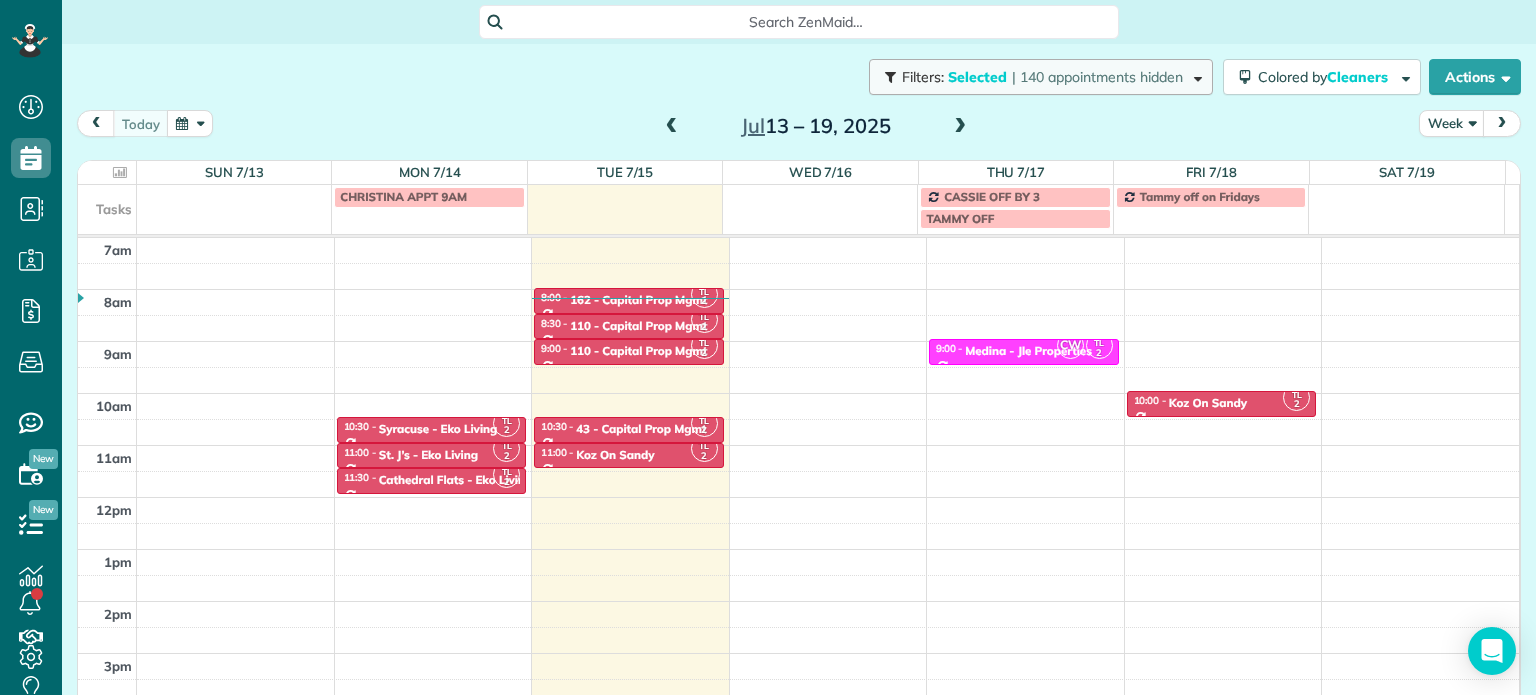 click on "|  140 appointments hidden" at bounding box center [1097, 77] 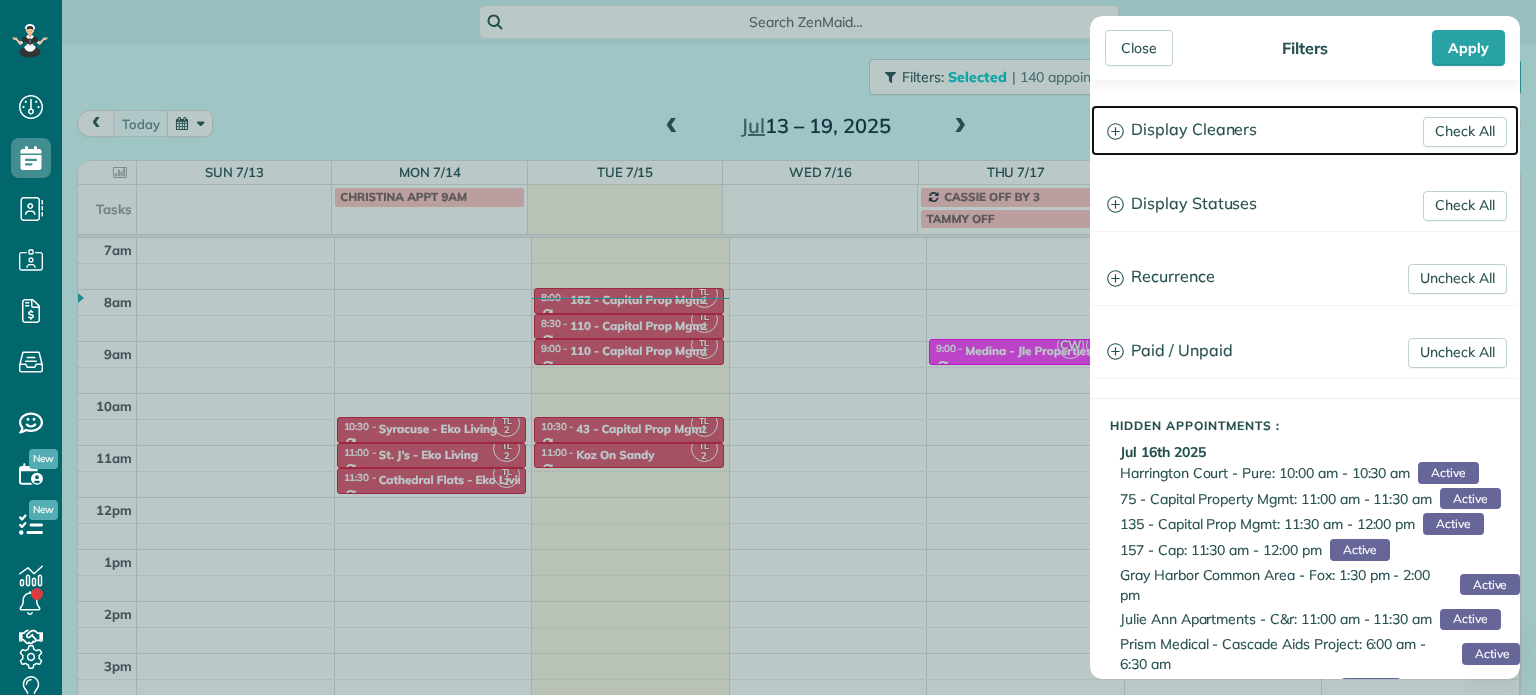 click on "Display Cleaners" at bounding box center [1305, 130] 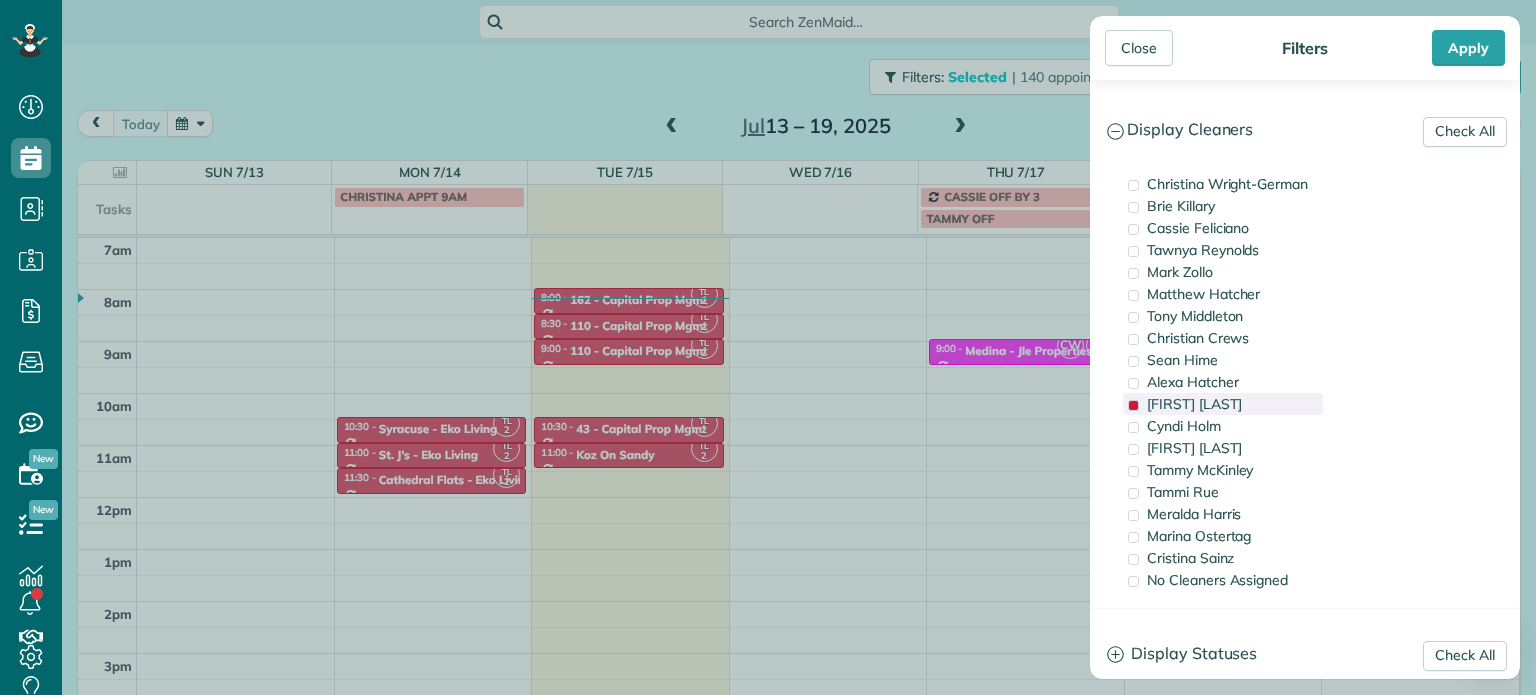 click on "Trish Langhorst" at bounding box center (1223, 404) 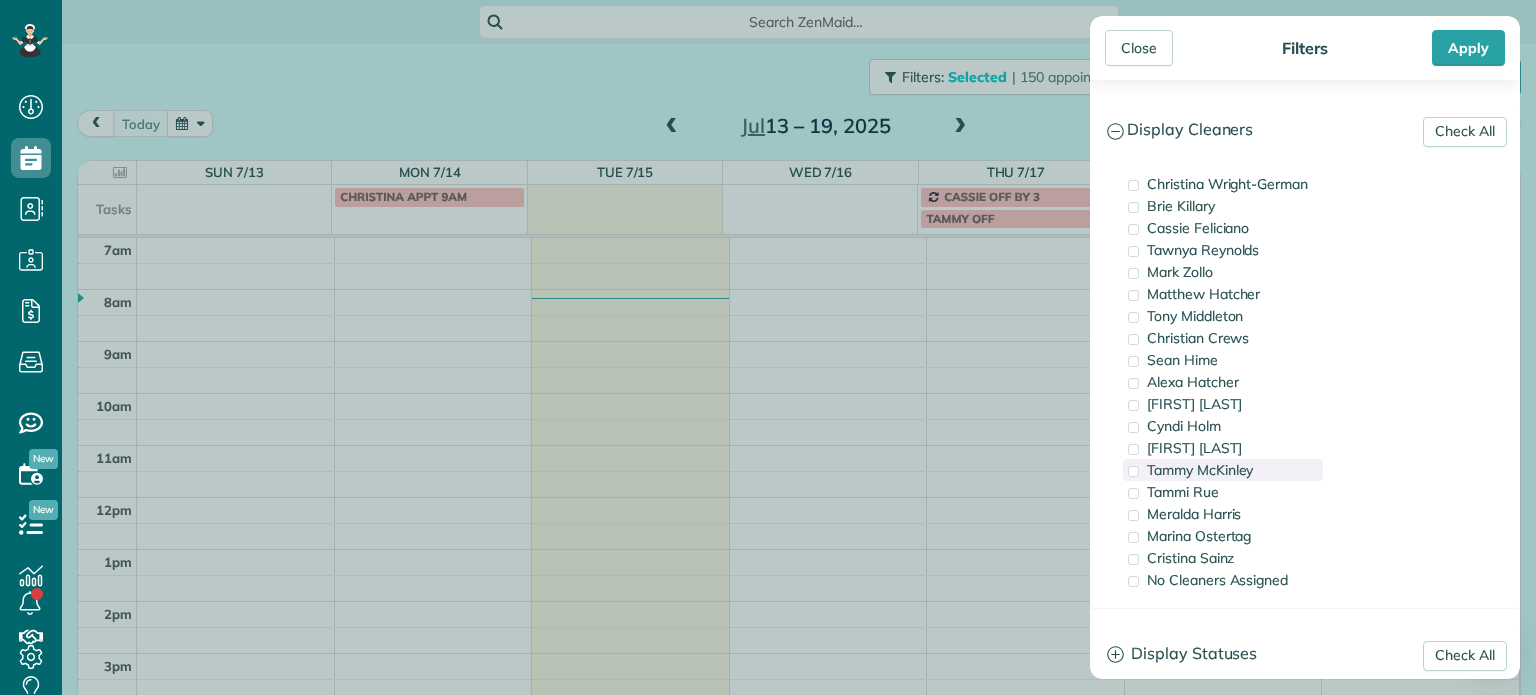 click on "Tammy McKinley" at bounding box center [1223, 470] 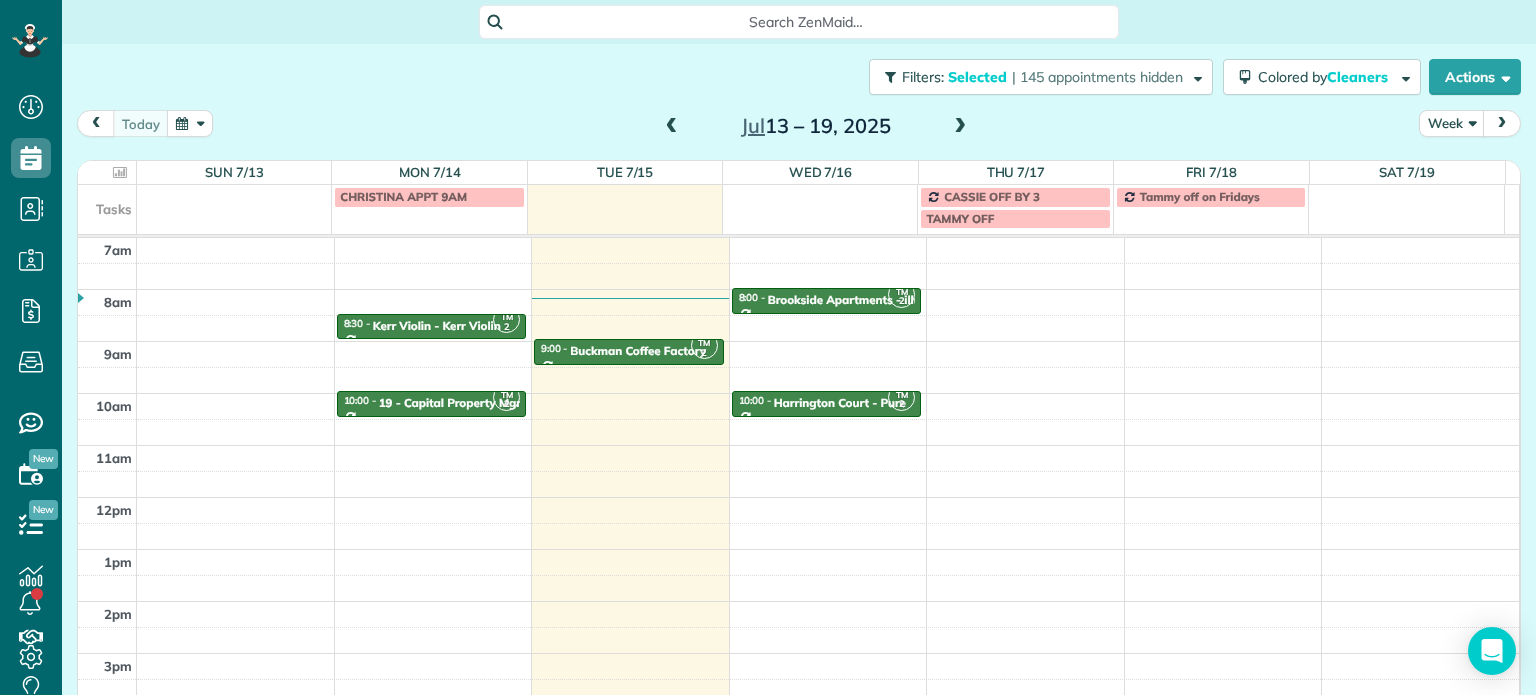 click on "Close
Filters
Apply
Check All
Display Cleaners
Christina Wright-German
Brie Killary
Cassie Feliciano
Tawnya Reynolds
Mark Zollo
Matthew Hatcher
Tony Middleton" at bounding box center (768, 347) 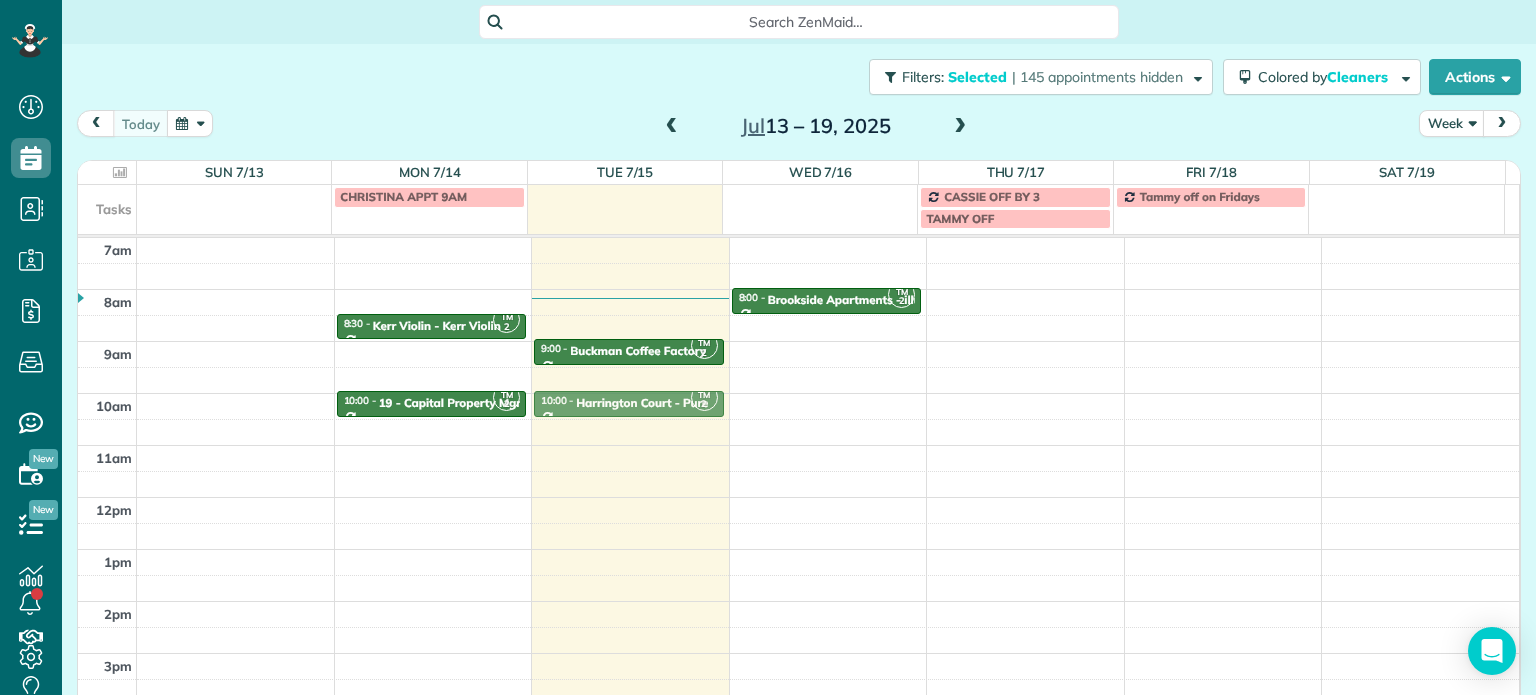 drag, startPoint x: 831, startPoint y: 403, endPoint x: 709, endPoint y: 399, distance: 122.06556 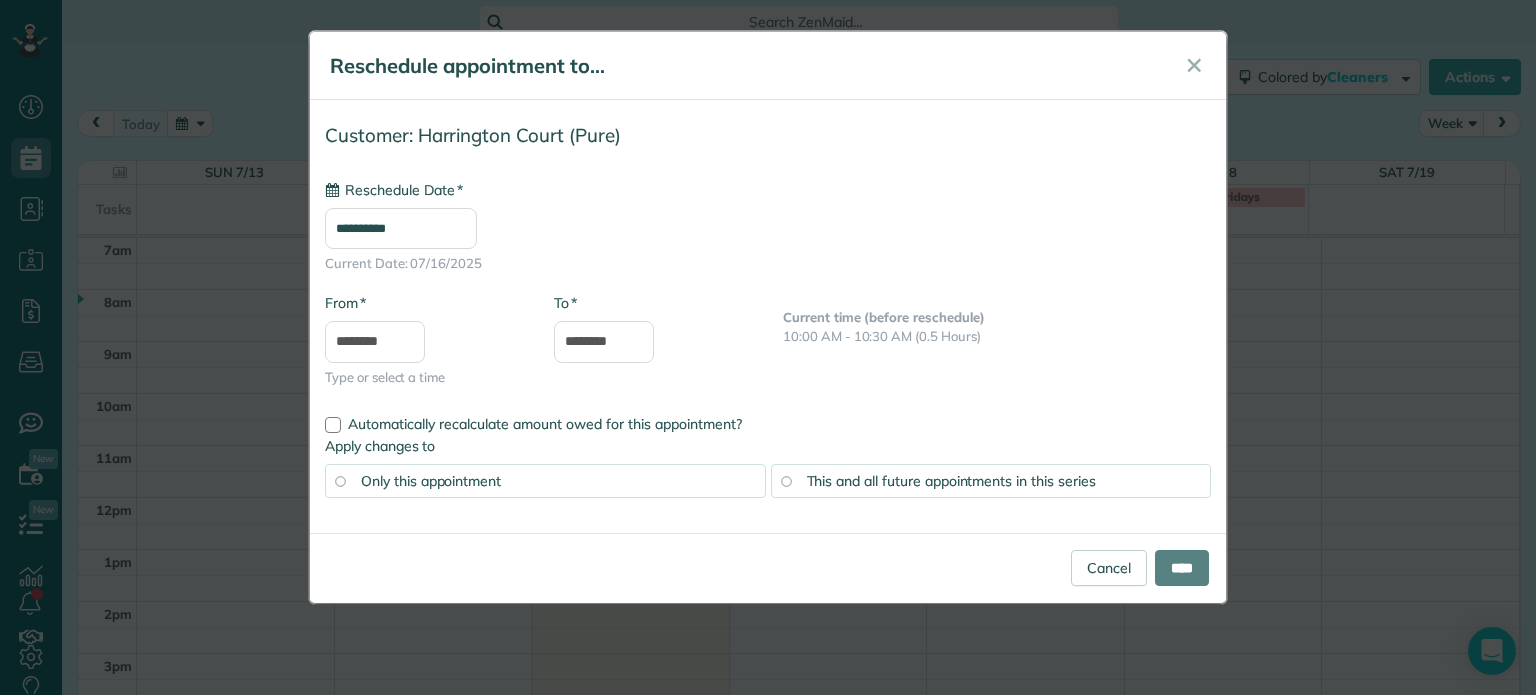 type on "**********" 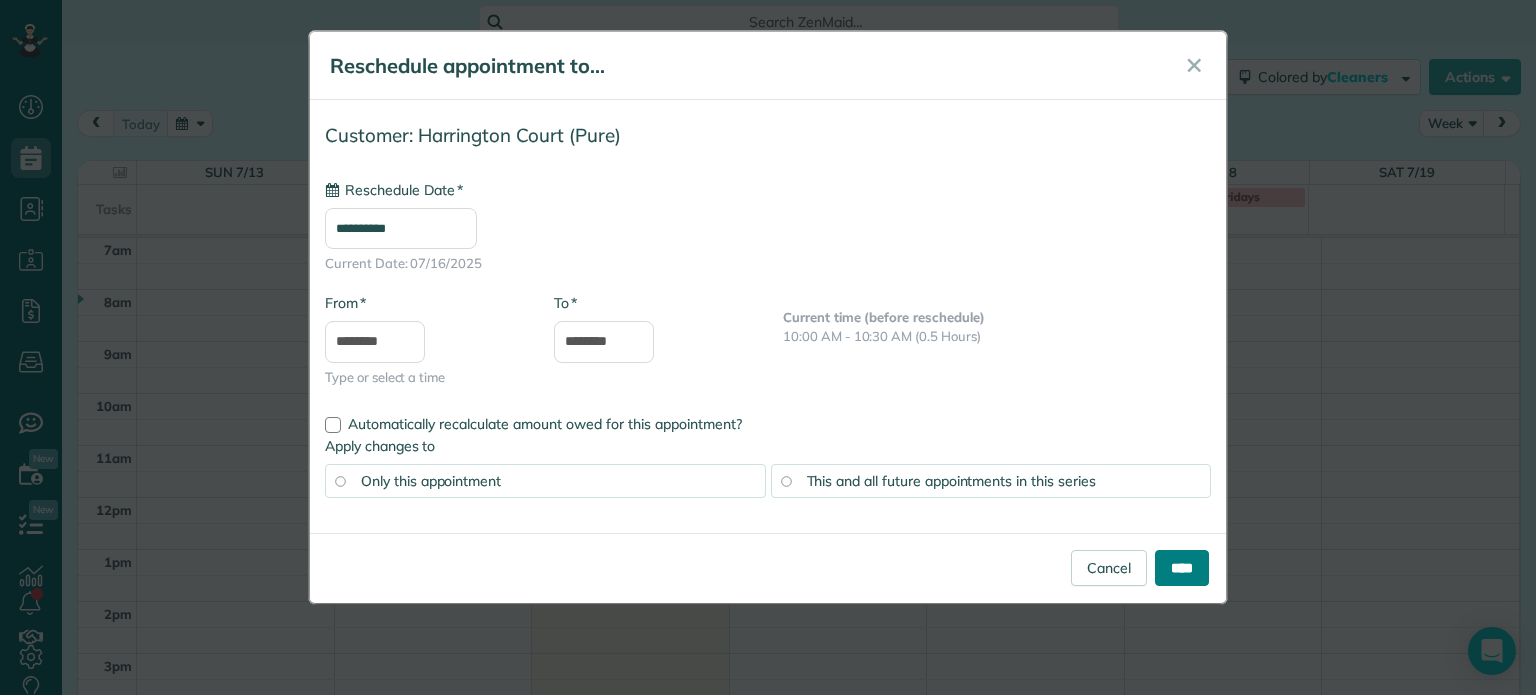 click on "****" at bounding box center [1182, 568] 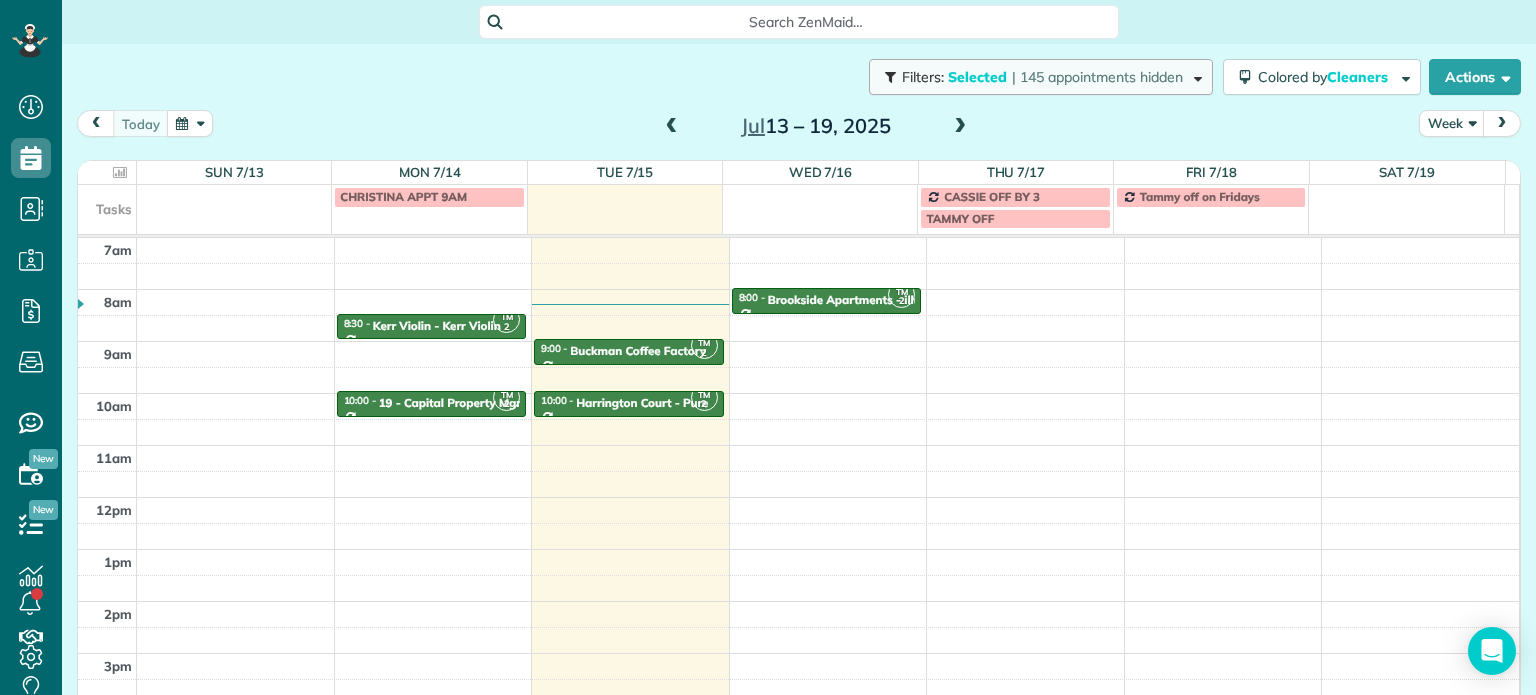 click on "Filters:   Selected
|  145 appointments hidden" at bounding box center [1041, 77] 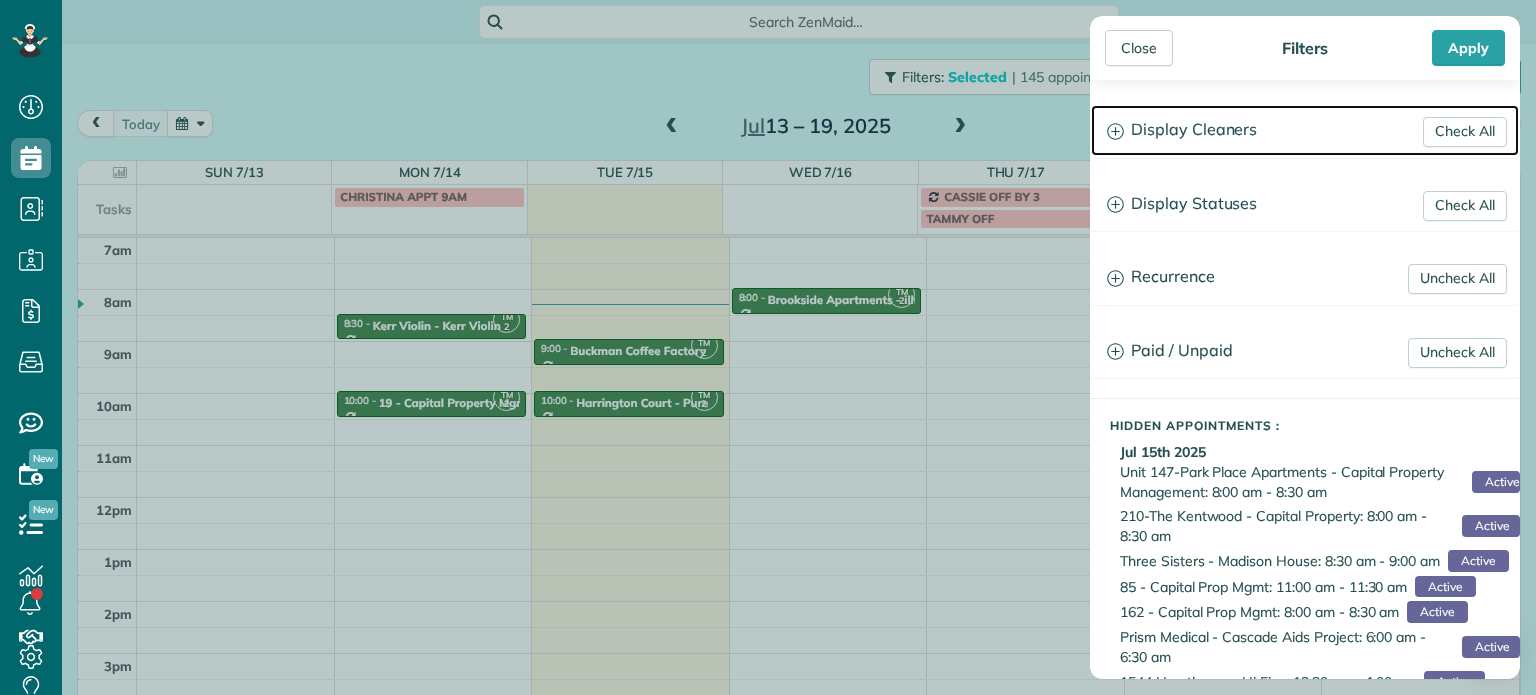 click on "Display Cleaners" at bounding box center (1305, 130) 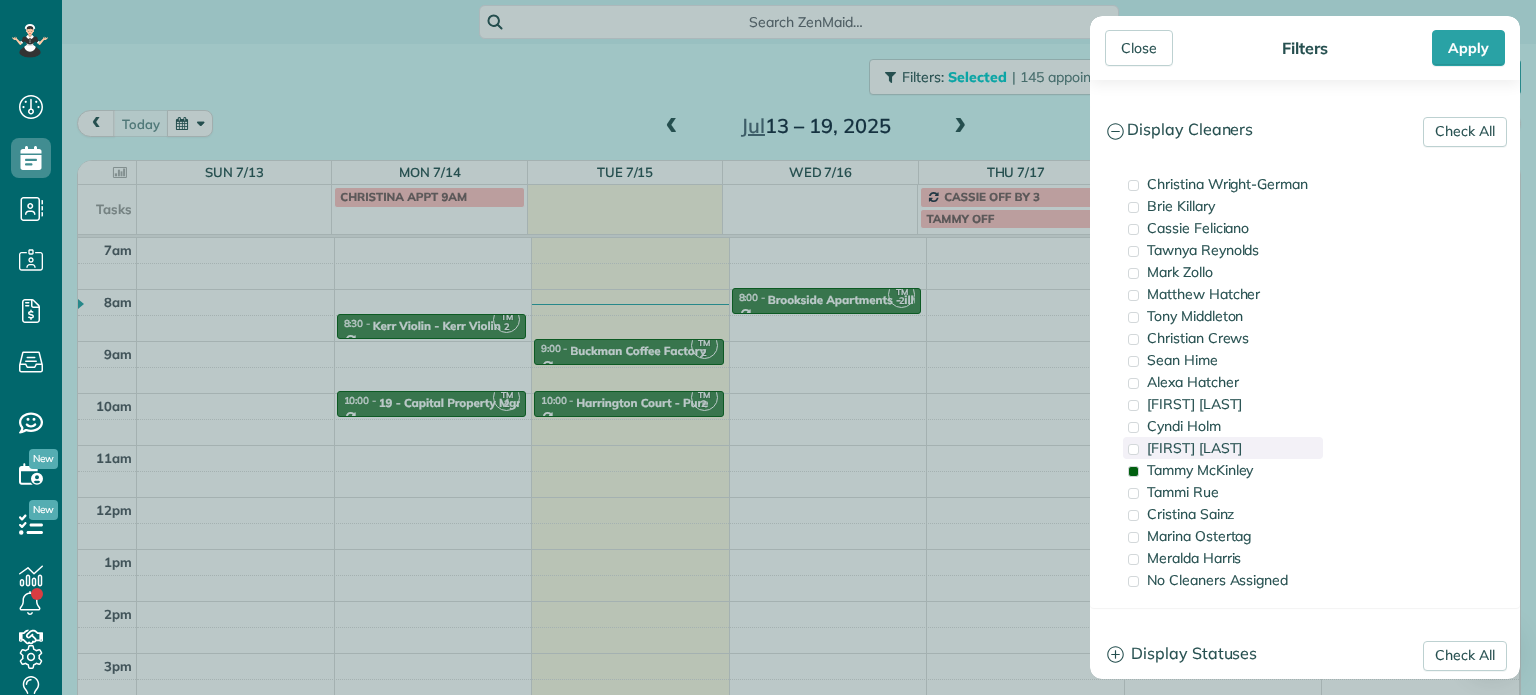 click on "Sabrina Woolford" at bounding box center (1223, 448) 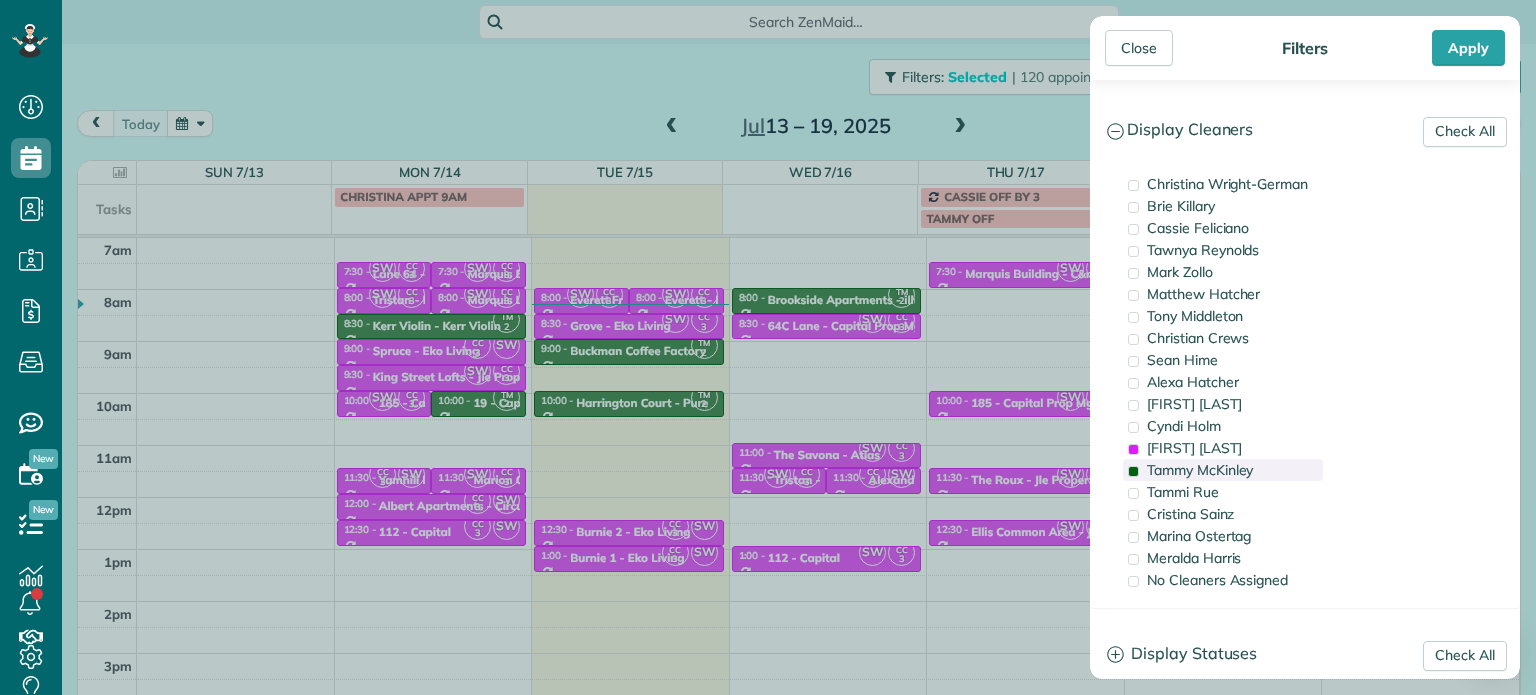 click on "Tammy McKinley" at bounding box center (1200, 470) 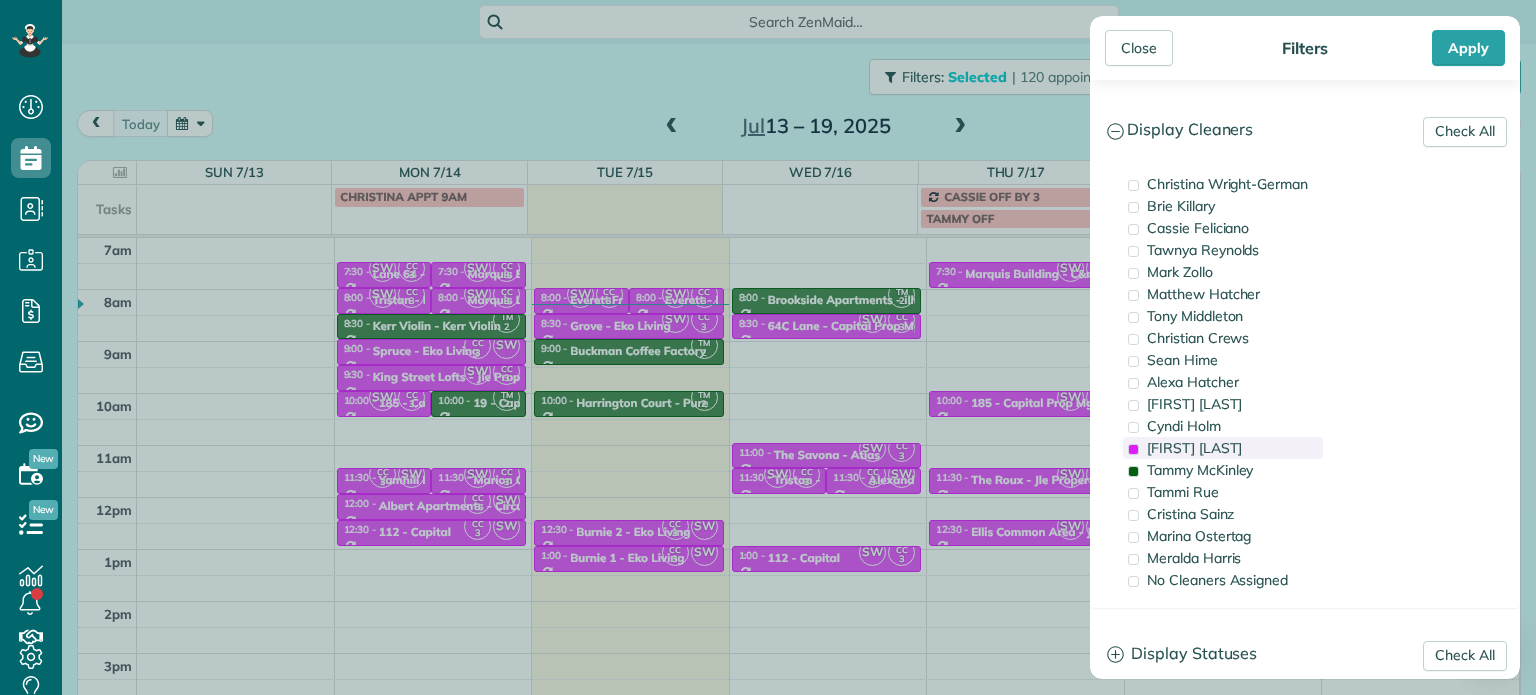 click on "Sabrina Woolford" at bounding box center [1194, 448] 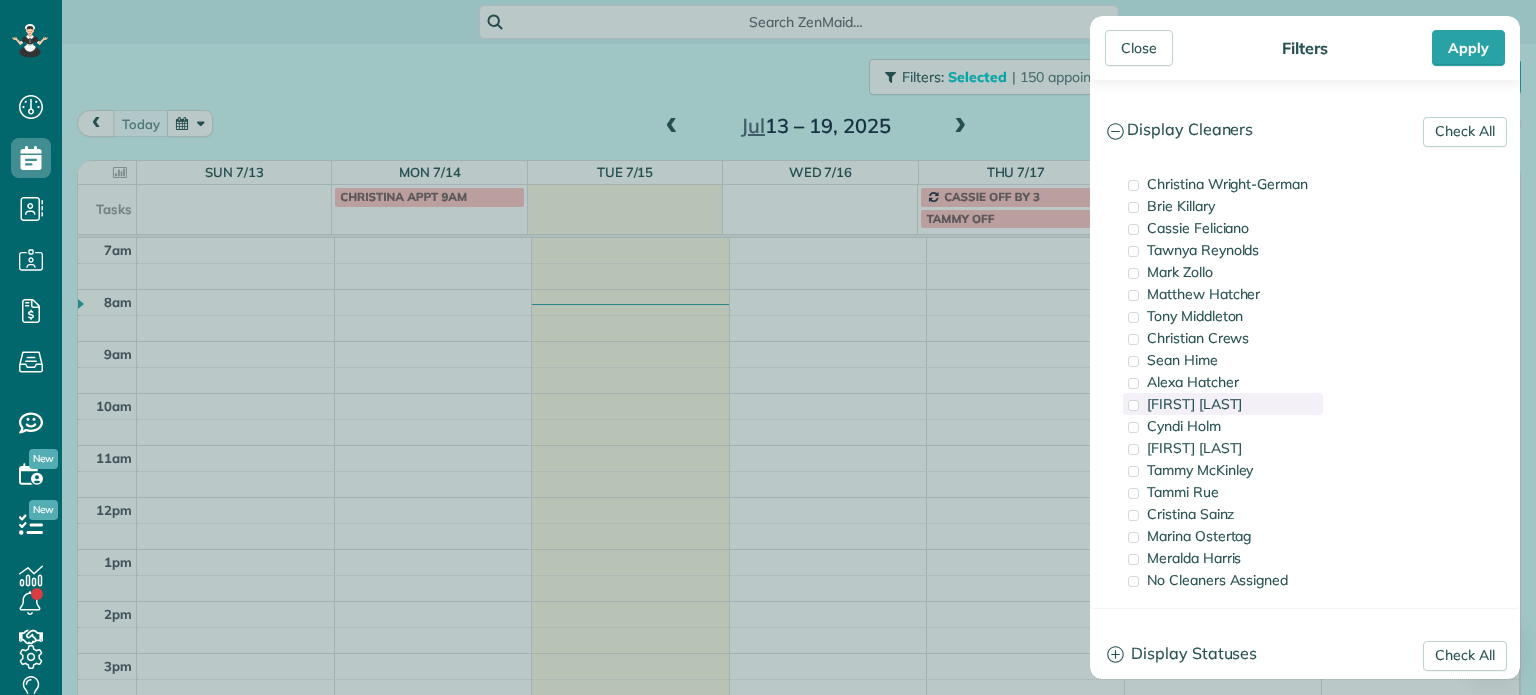 click on "Trish Langhorst" at bounding box center [1194, 404] 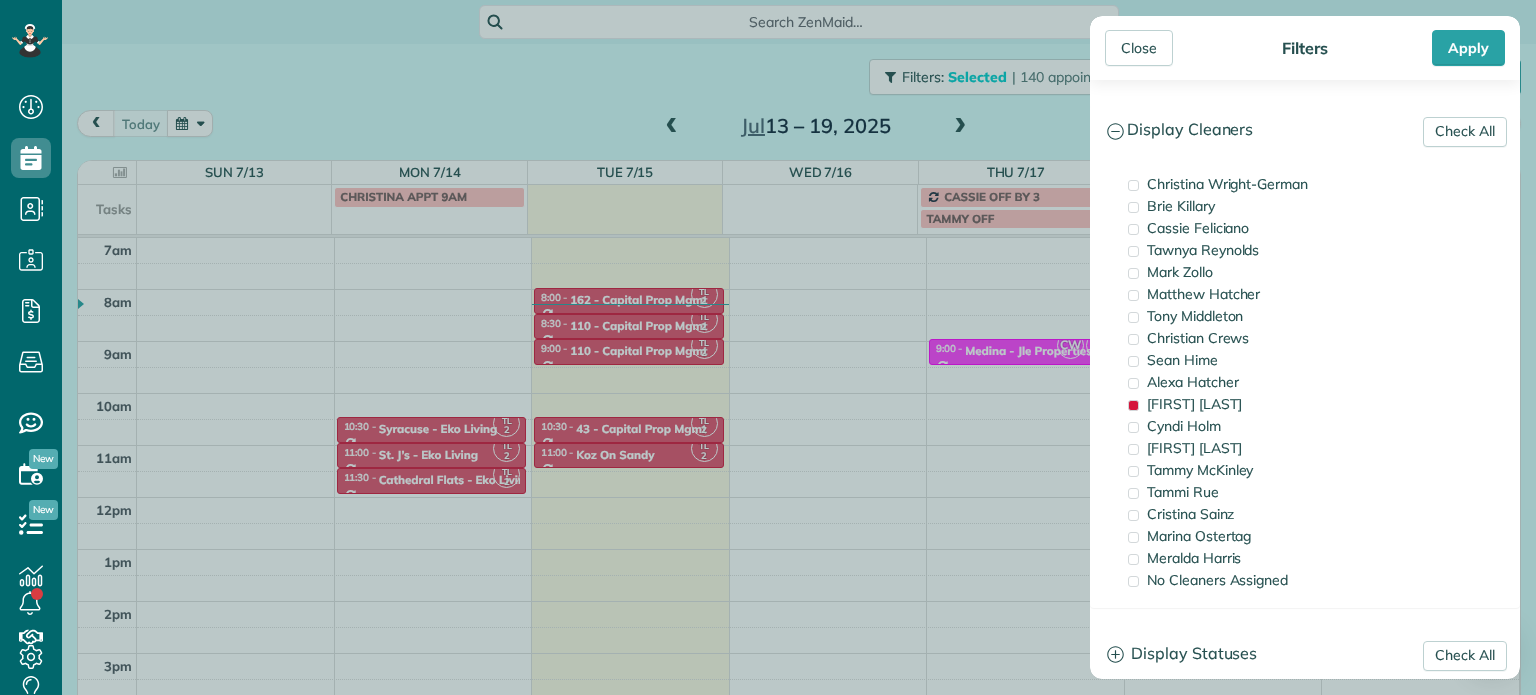 click on "Close
Filters
Apply
Check All
Display Cleaners
Christina Wright-German
Brie Killary
Cassie Feliciano
Tawnya Reynolds
Mark Zollo
Matthew Hatcher
Tony Middleton" at bounding box center [768, 347] 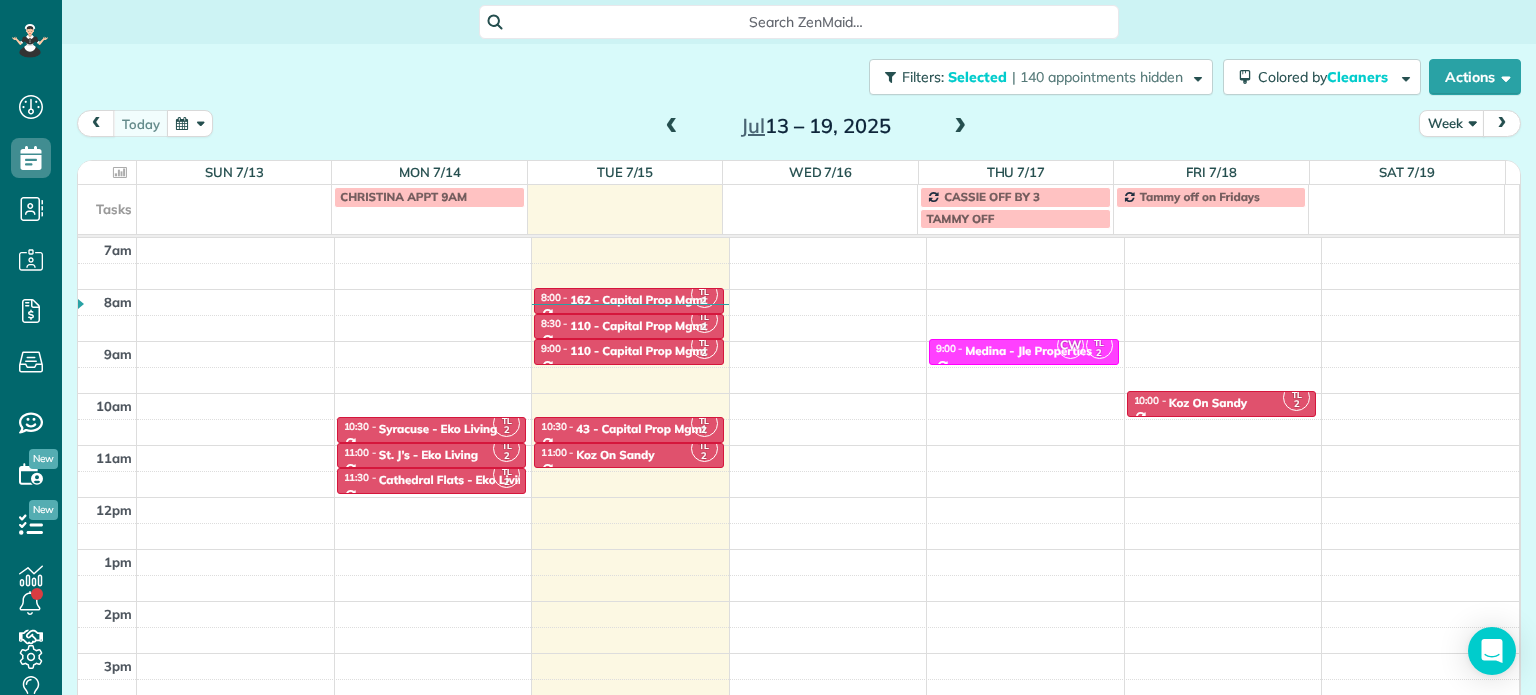 click at bounding box center (672, 127) 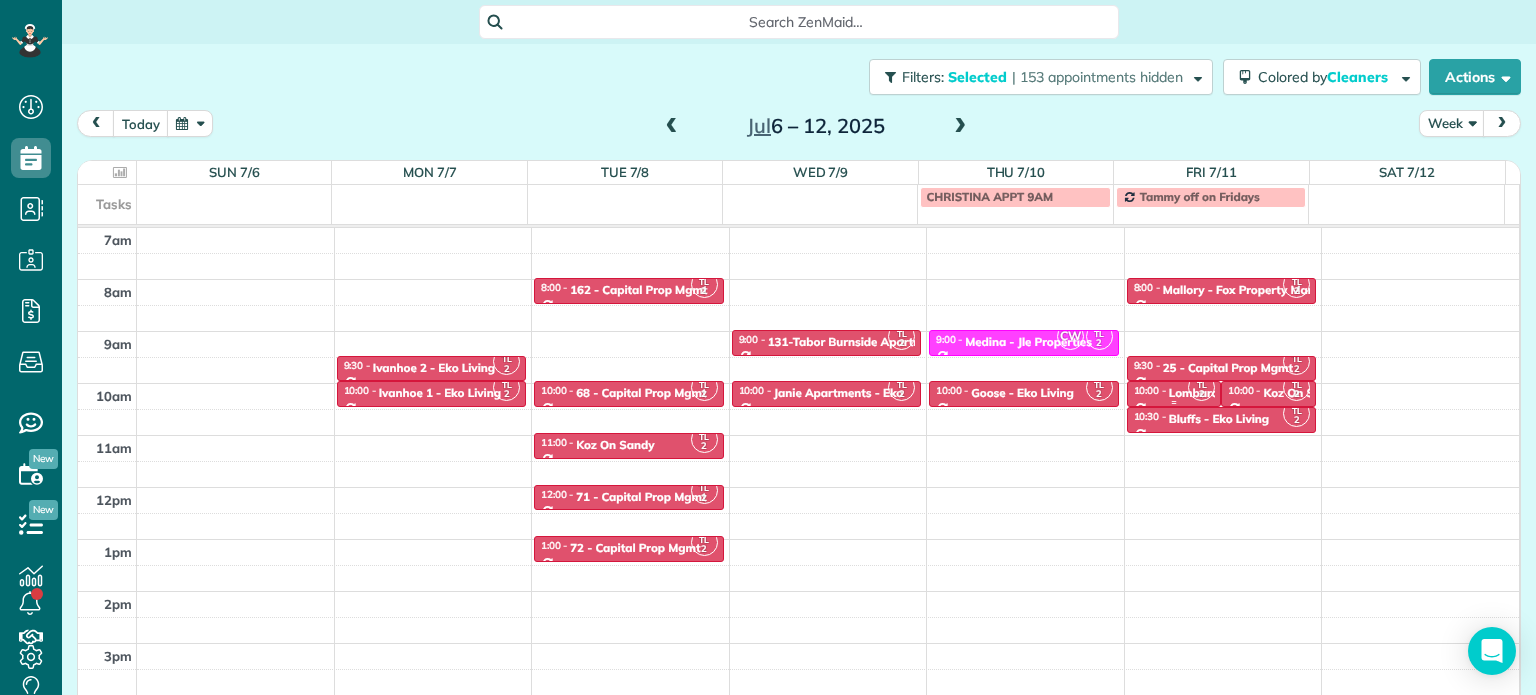 click on "10:00 - 10:30" at bounding box center [1151, 390] 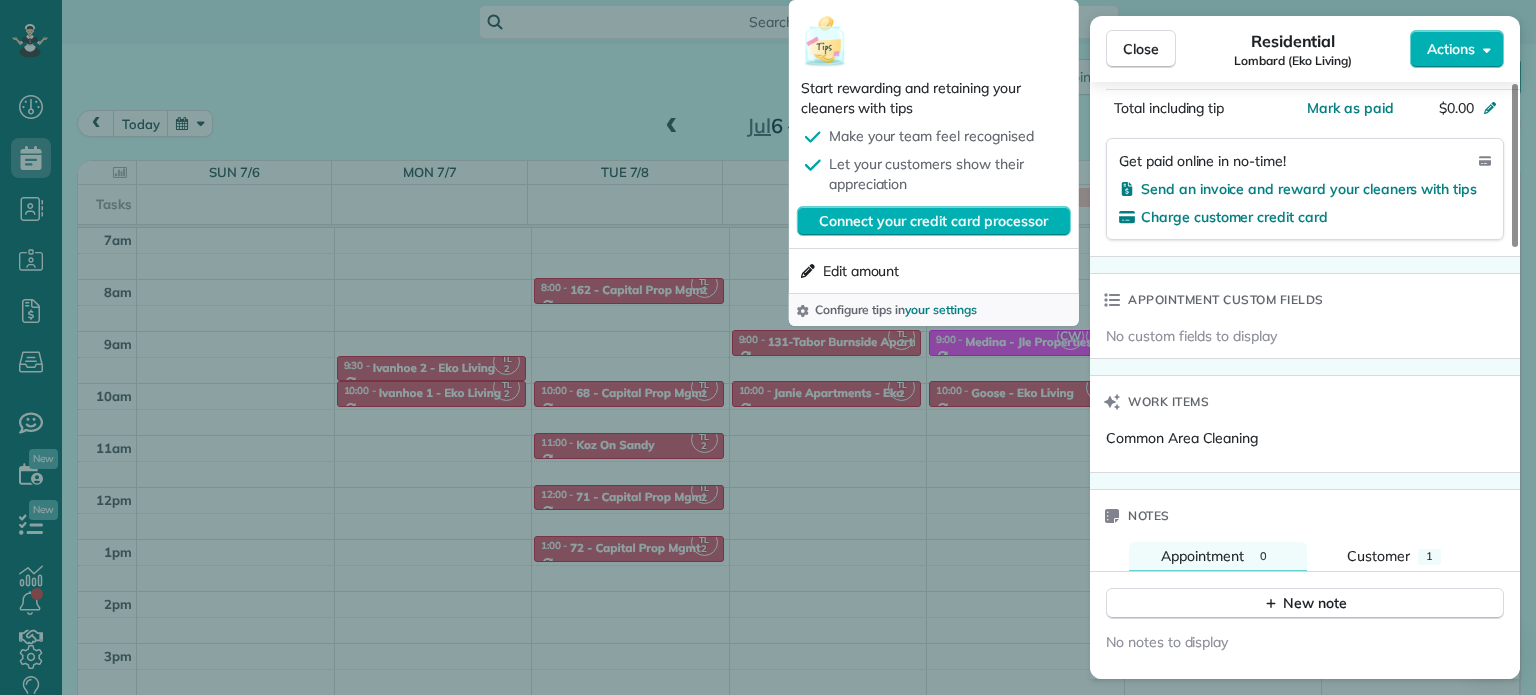 scroll, scrollTop: 1400, scrollLeft: 0, axis: vertical 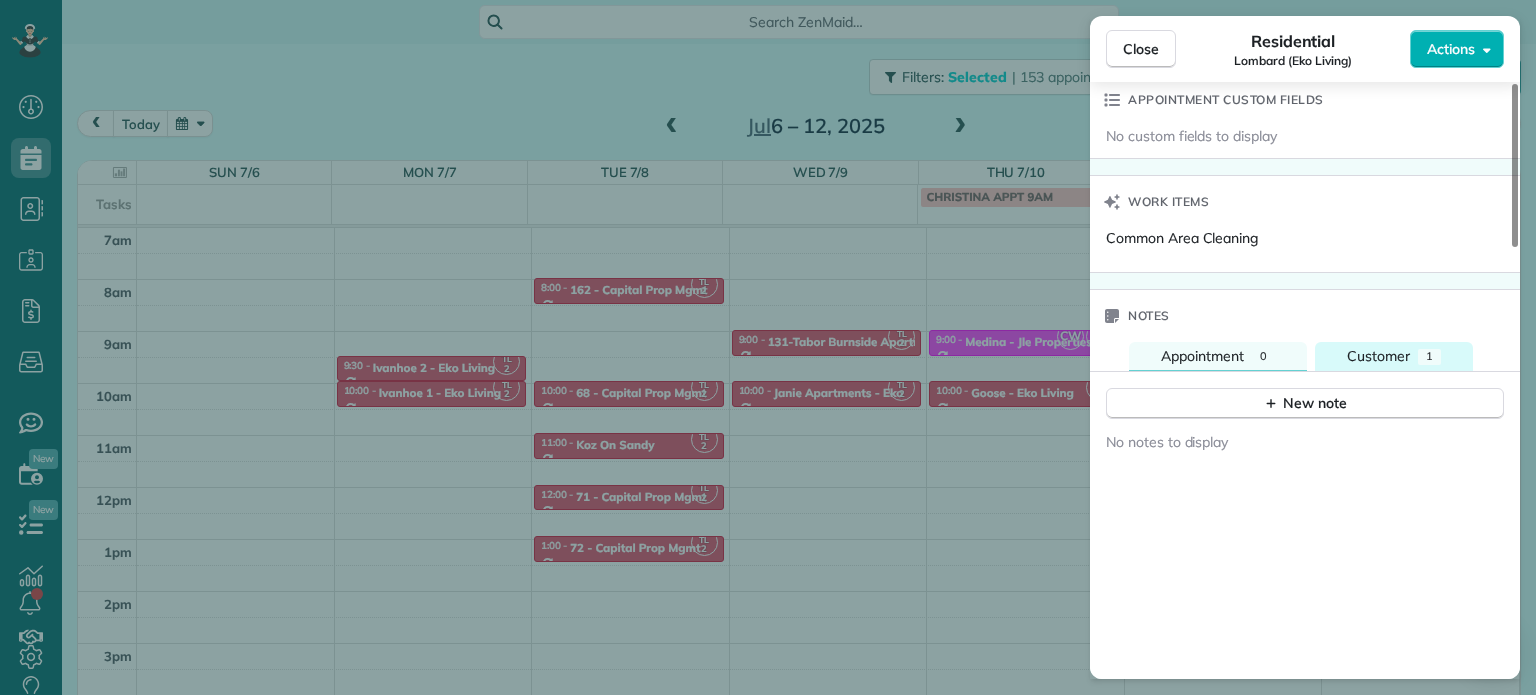 click on "Customer" at bounding box center [1378, 356] 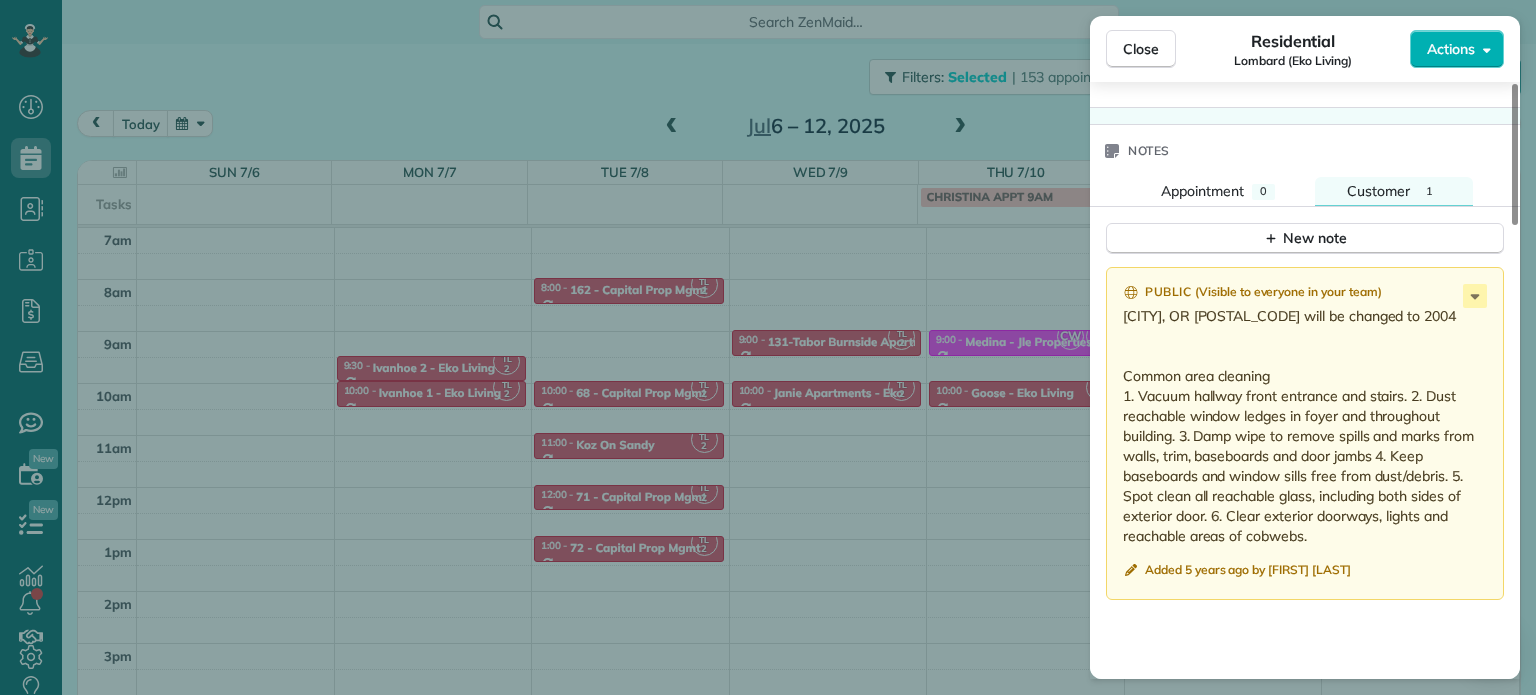 scroll, scrollTop: 1600, scrollLeft: 0, axis: vertical 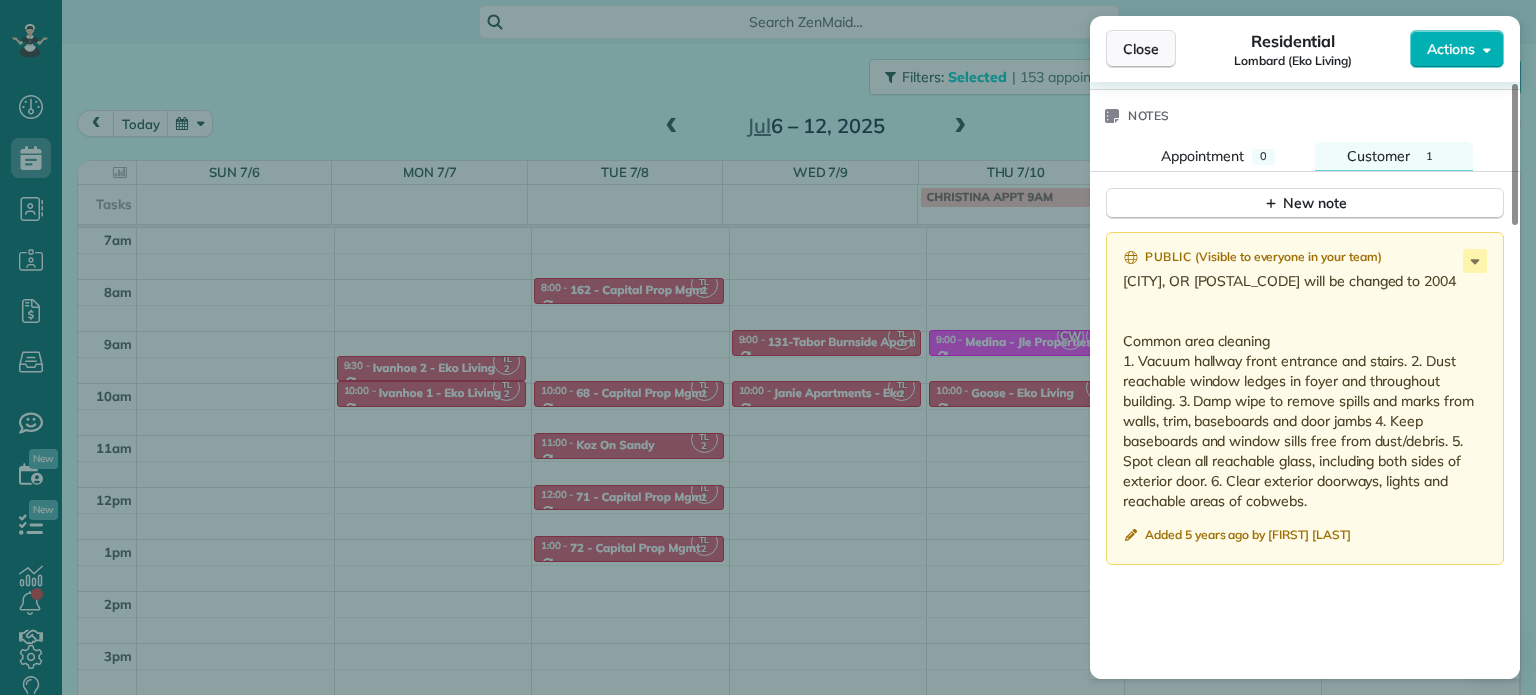 click on "Close" at bounding box center [1141, 49] 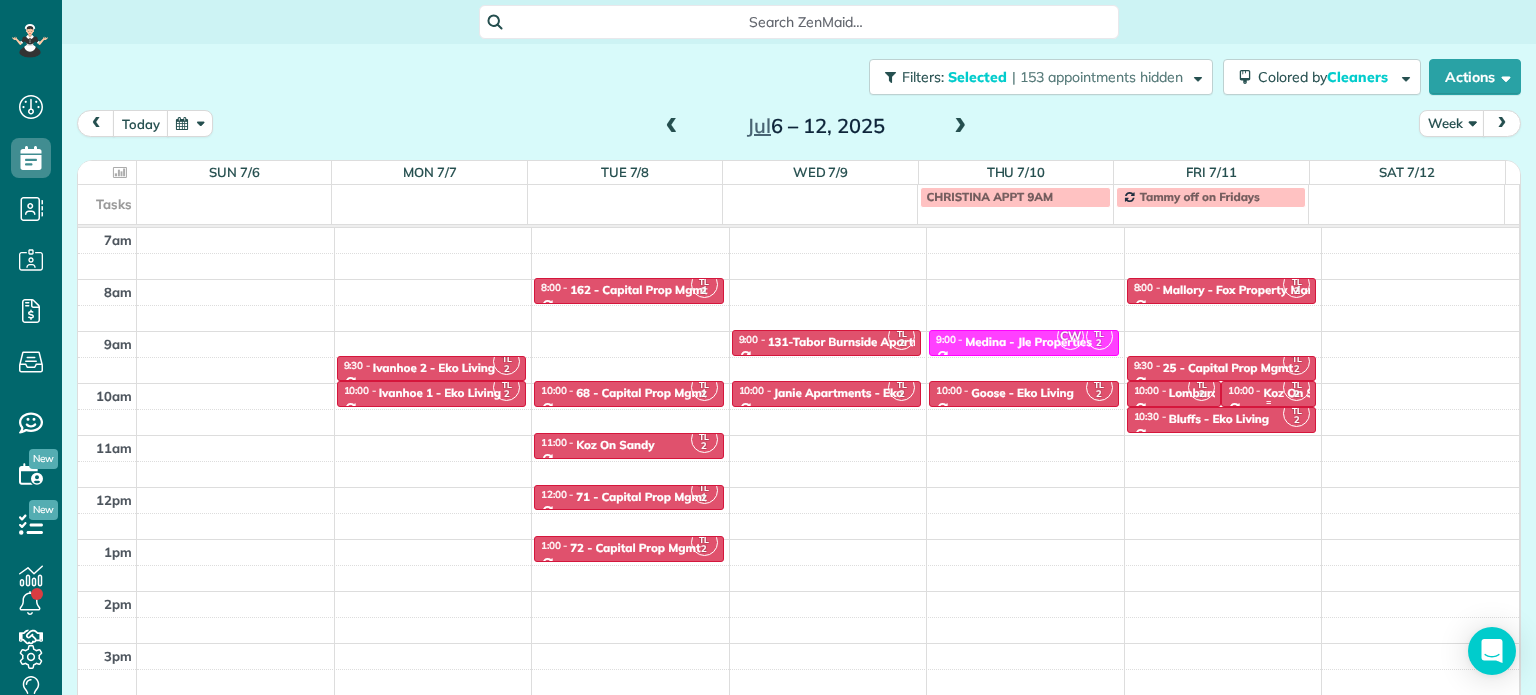 click on "10:00 - 10:30" at bounding box center (1245, 390) 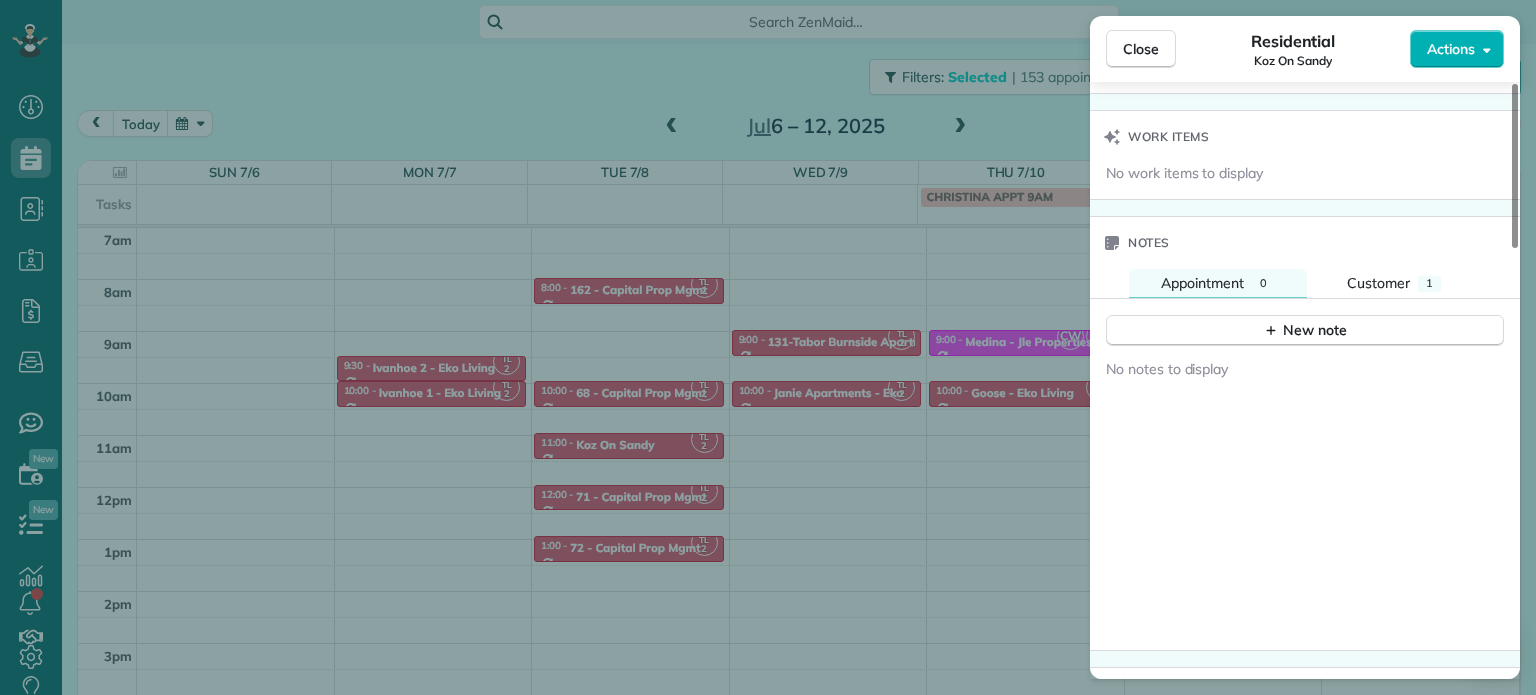 scroll, scrollTop: 1500, scrollLeft: 0, axis: vertical 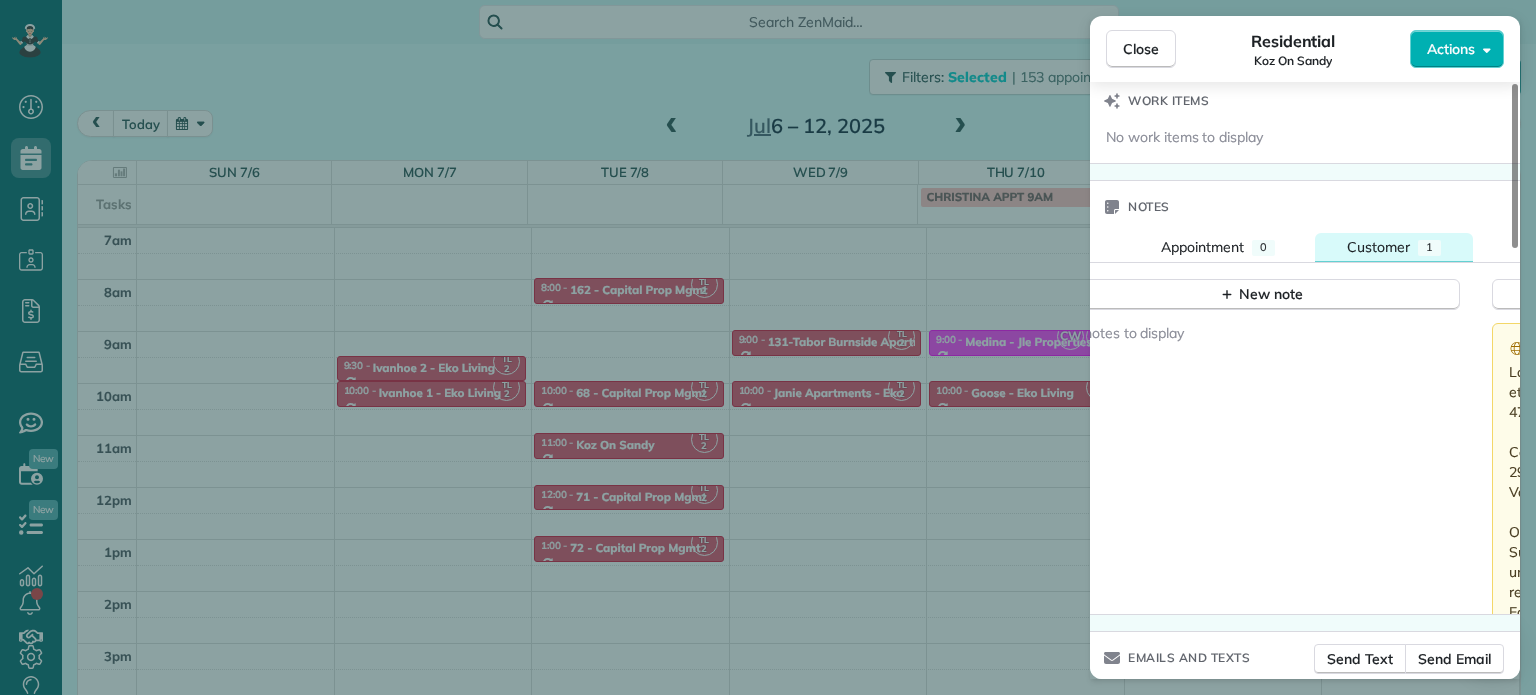 click on "1" at bounding box center [1429, 248] 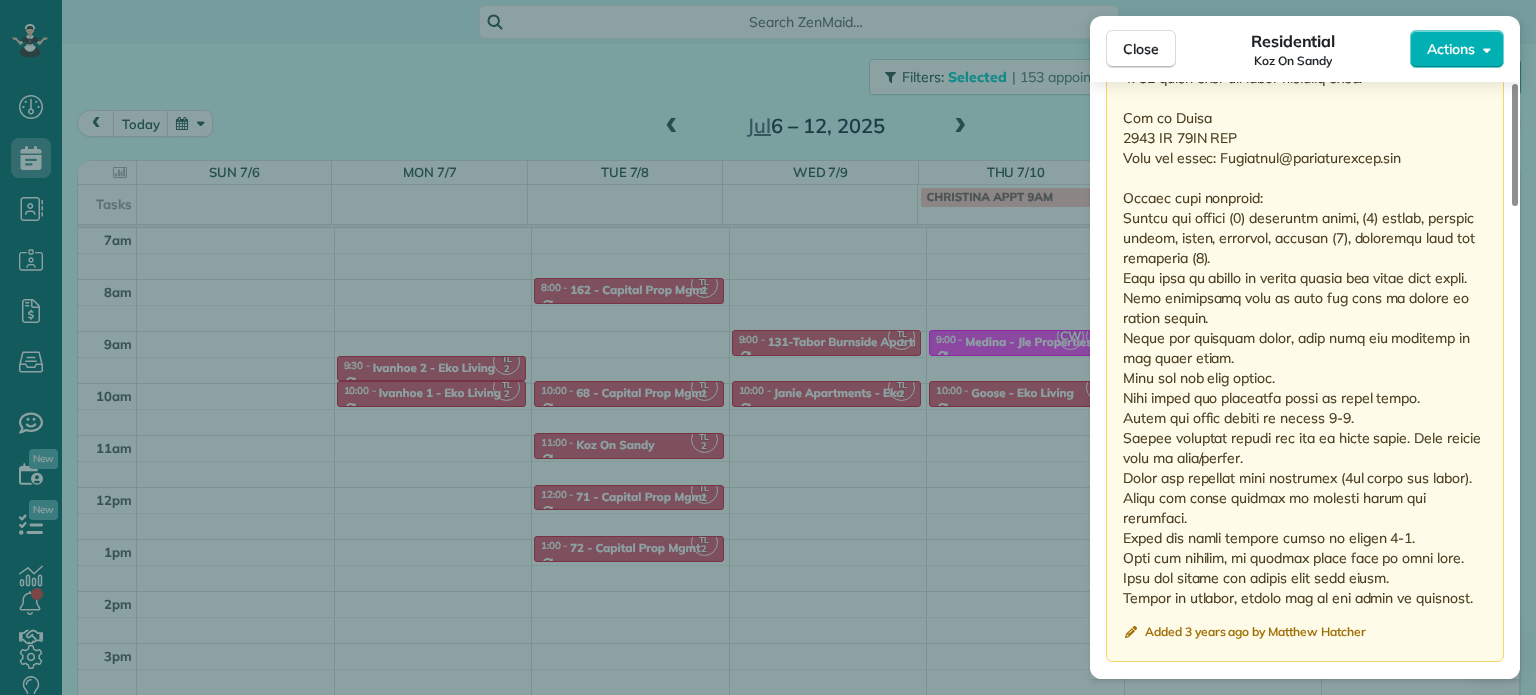 scroll, scrollTop: 1800, scrollLeft: 0, axis: vertical 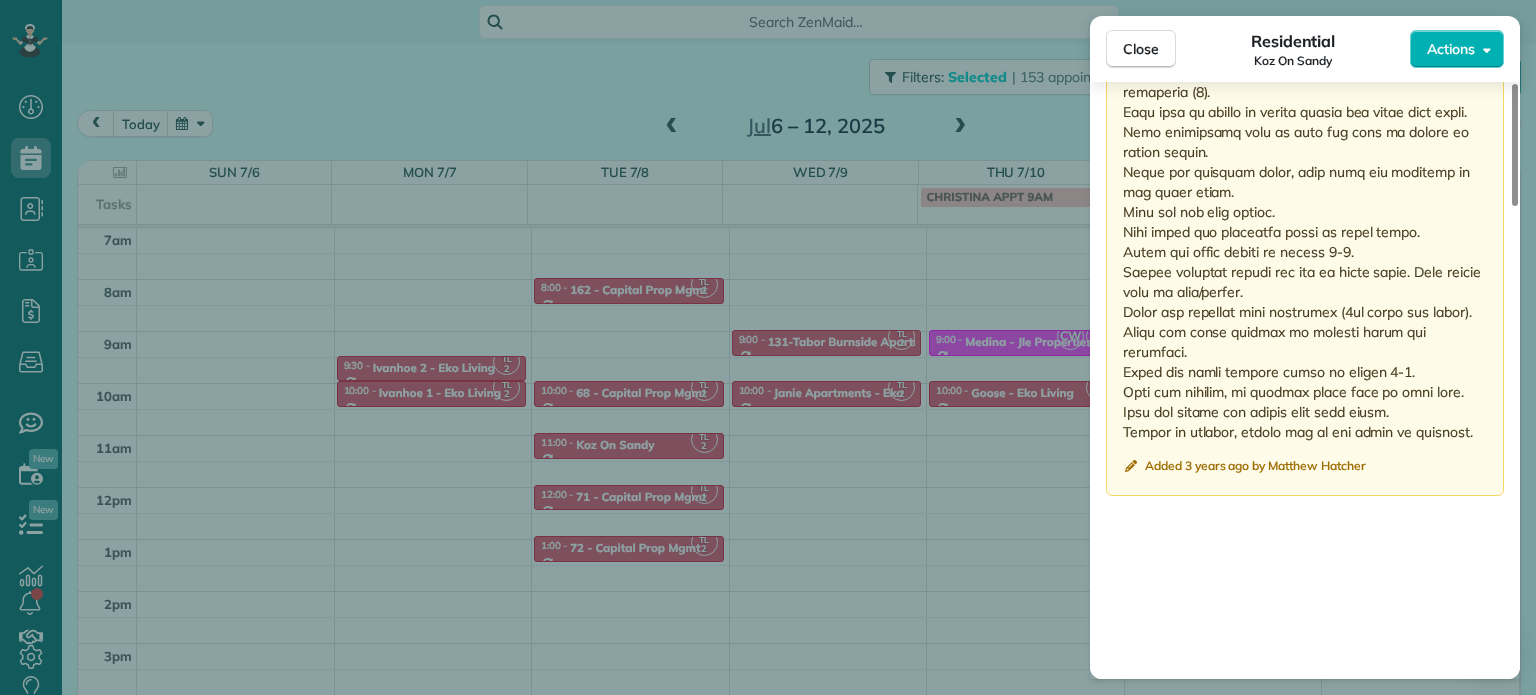 drag, startPoint x: 1124, startPoint y: 264, endPoint x: 1490, endPoint y: 460, distance: 415.17706 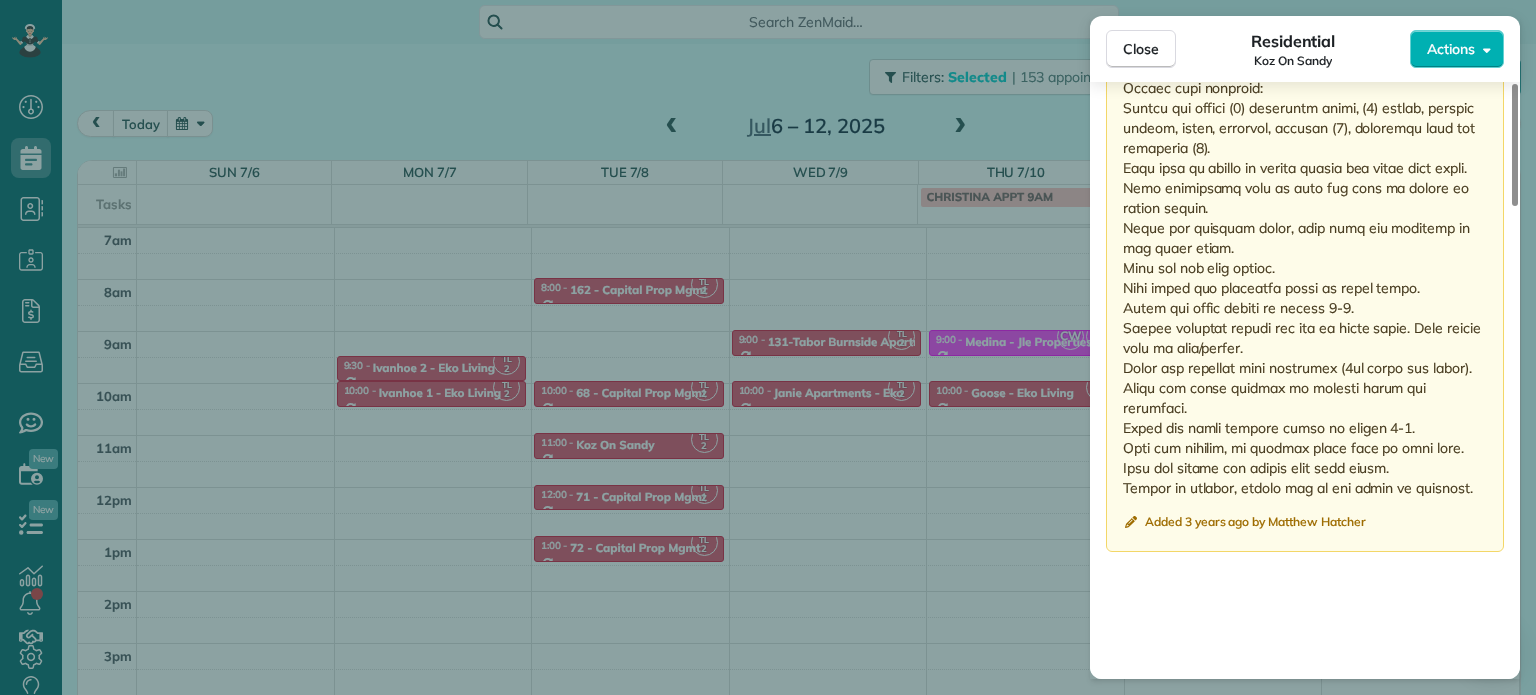 scroll, scrollTop: 1900, scrollLeft: 0, axis: vertical 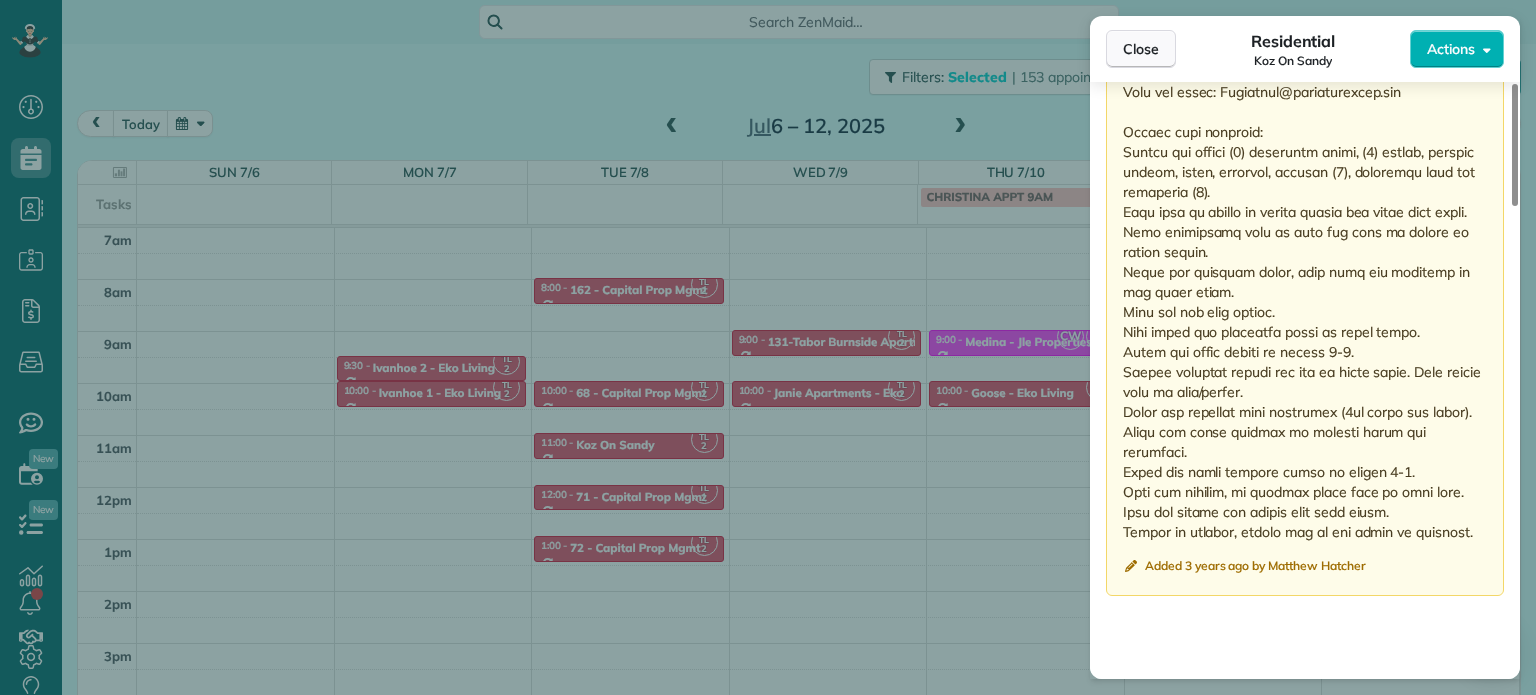 click on "Close" at bounding box center (1141, 49) 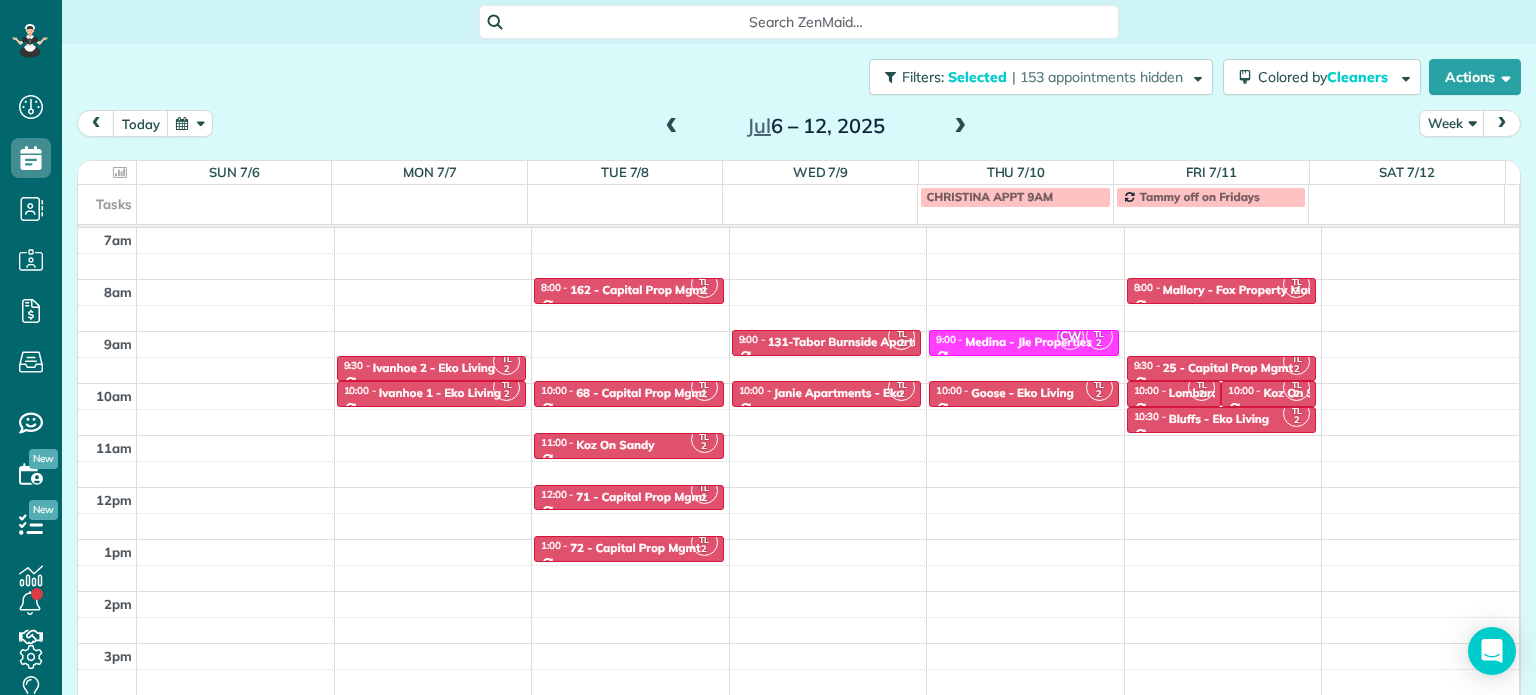 click at bounding box center [960, 127] 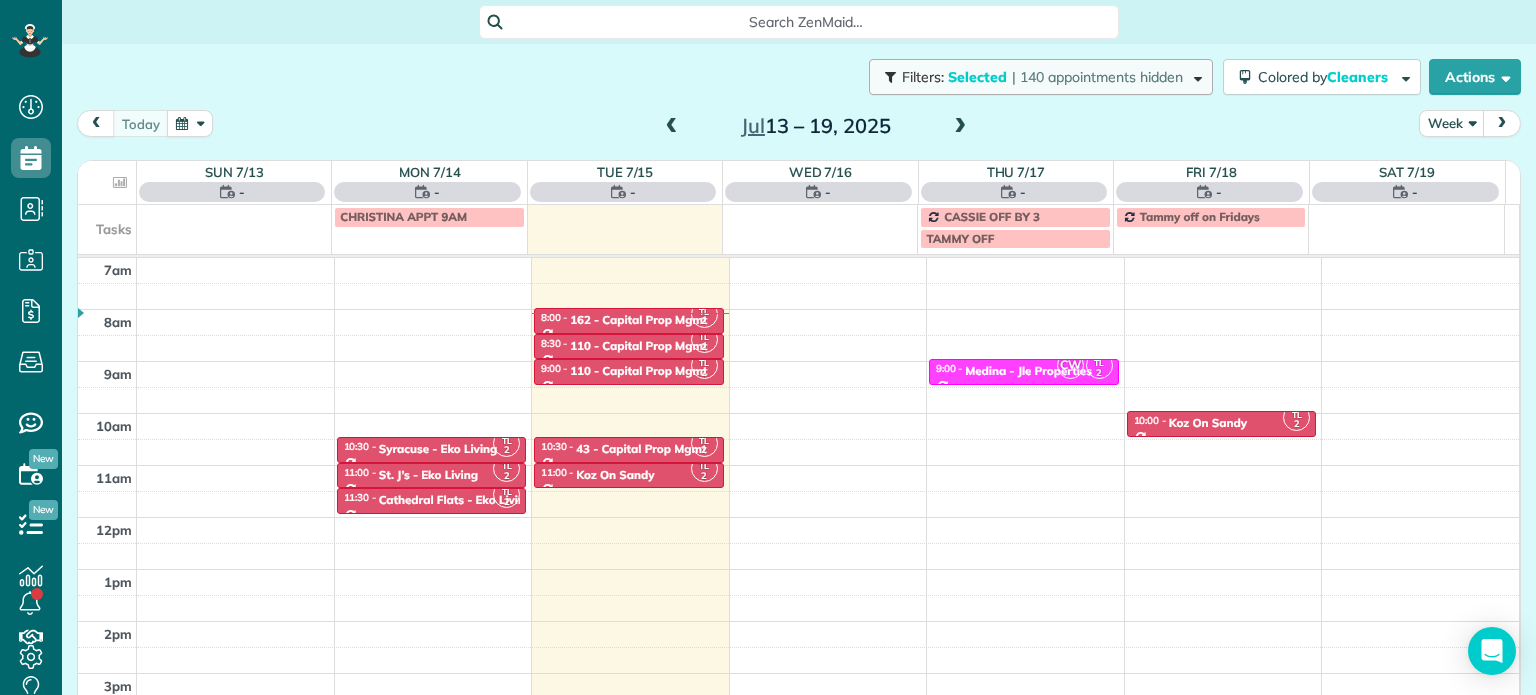 click on "|  140 appointments hidden" at bounding box center [1097, 77] 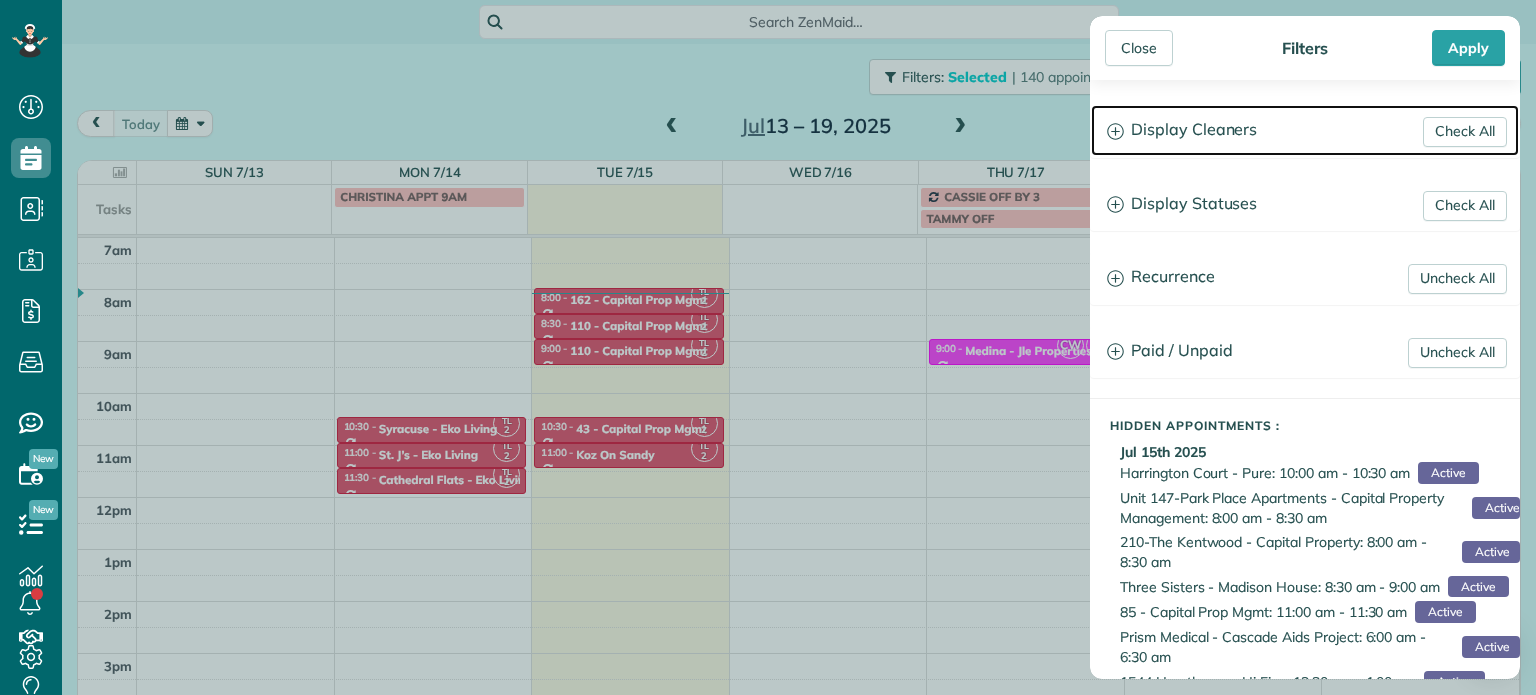 click on "Display Cleaners" at bounding box center (1305, 130) 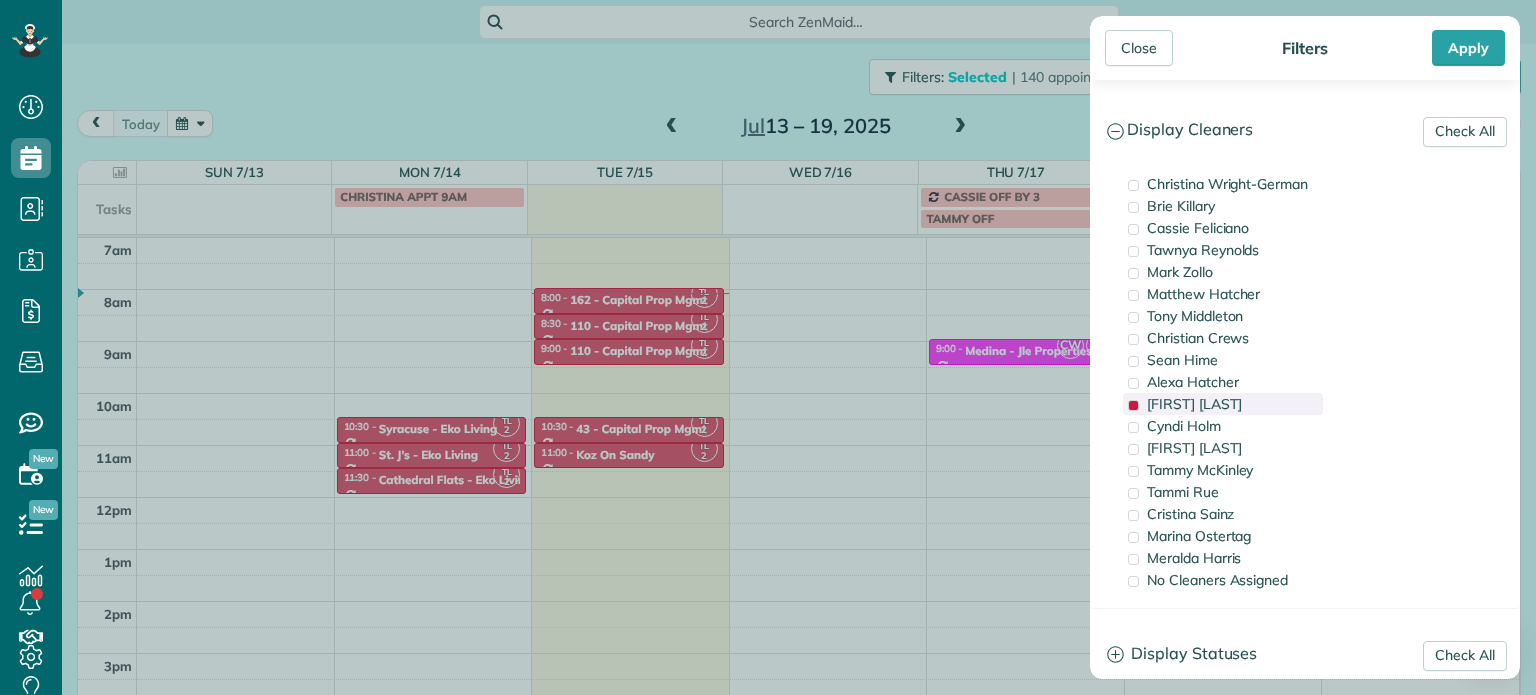 click on "Trish Langhorst" at bounding box center [1194, 404] 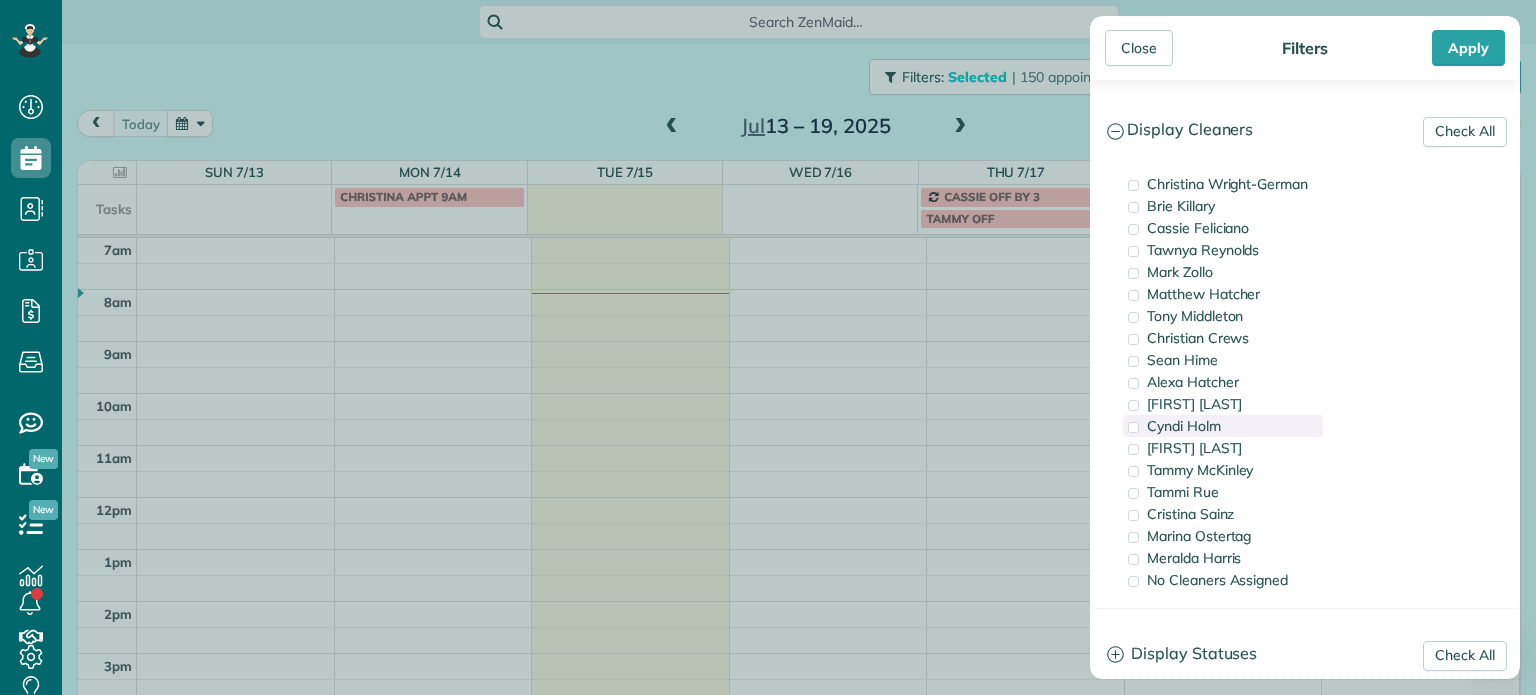 click on "Cyndi Holm" at bounding box center [1223, 426] 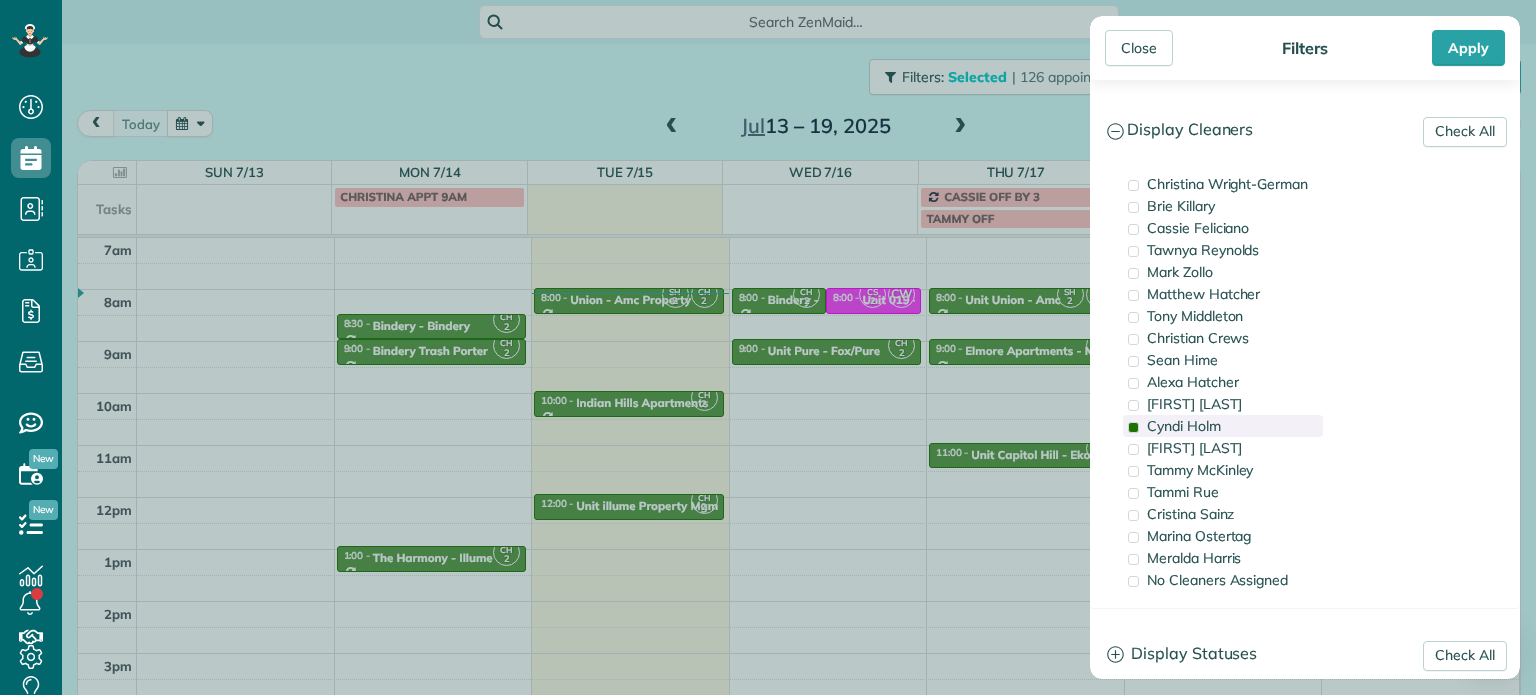 click on "Cyndi Holm" at bounding box center (1223, 426) 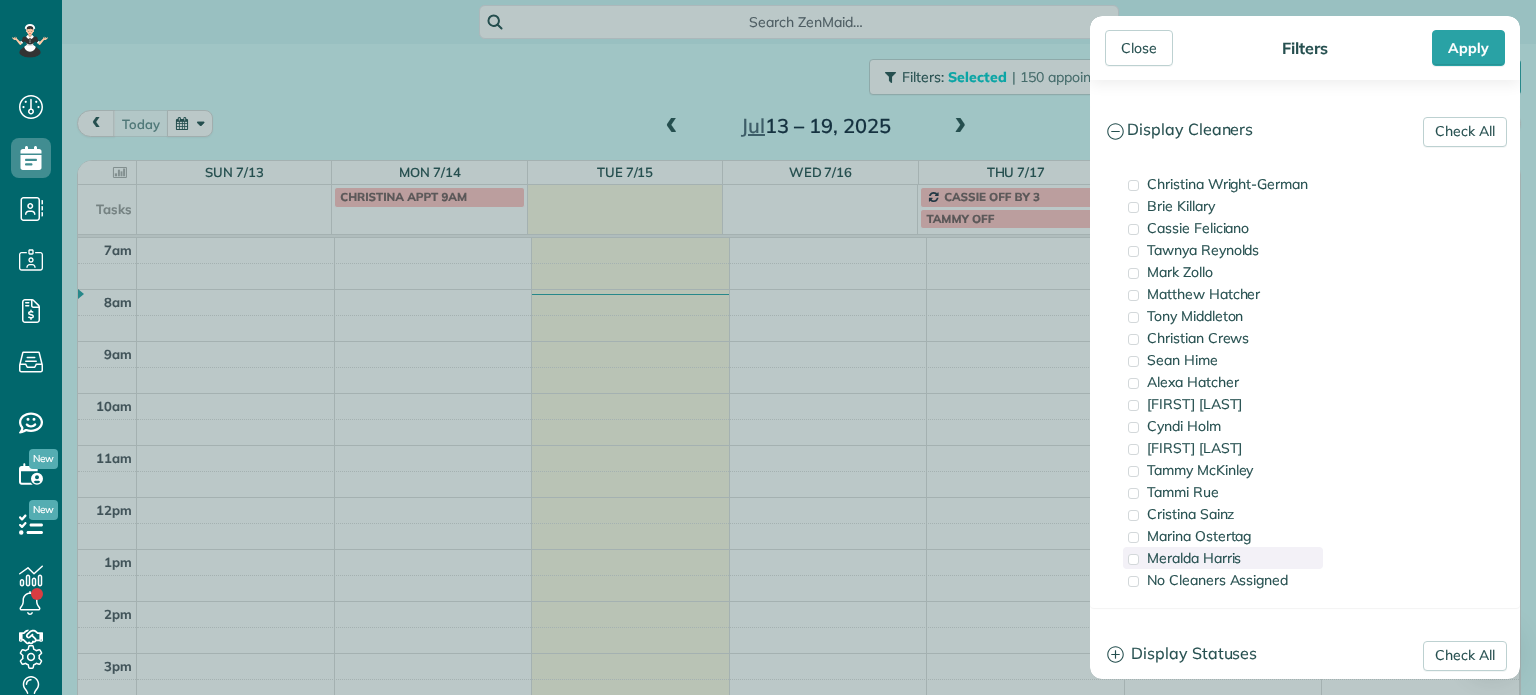 click on "Meralda Harris" at bounding box center (1194, 558) 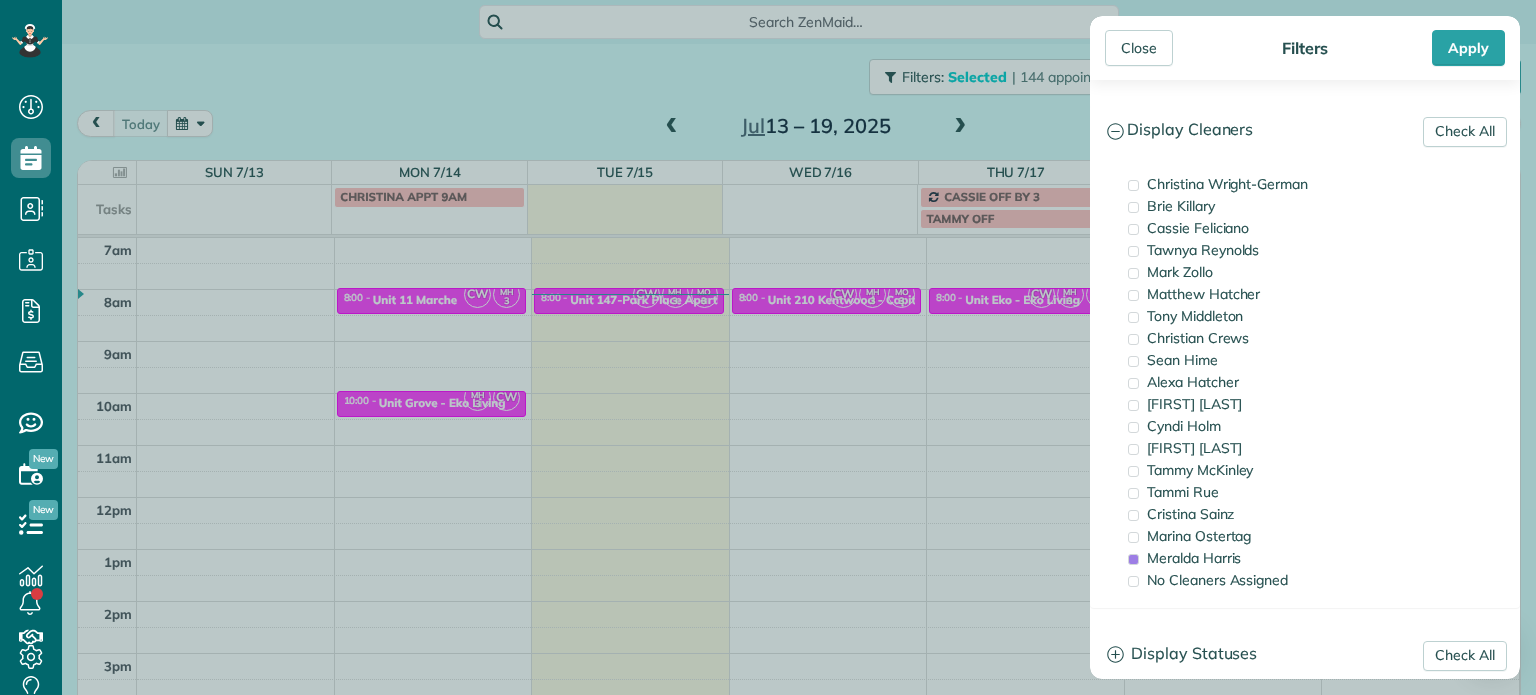 click on "Close
Filters
Apply
Check All
Display Cleaners
Christina Wright-German
Brie Killary
Cassie Feliciano
Tawnya Reynolds
Mark Zollo
Matthew Hatcher
Tony Middleton" at bounding box center (768, 347) 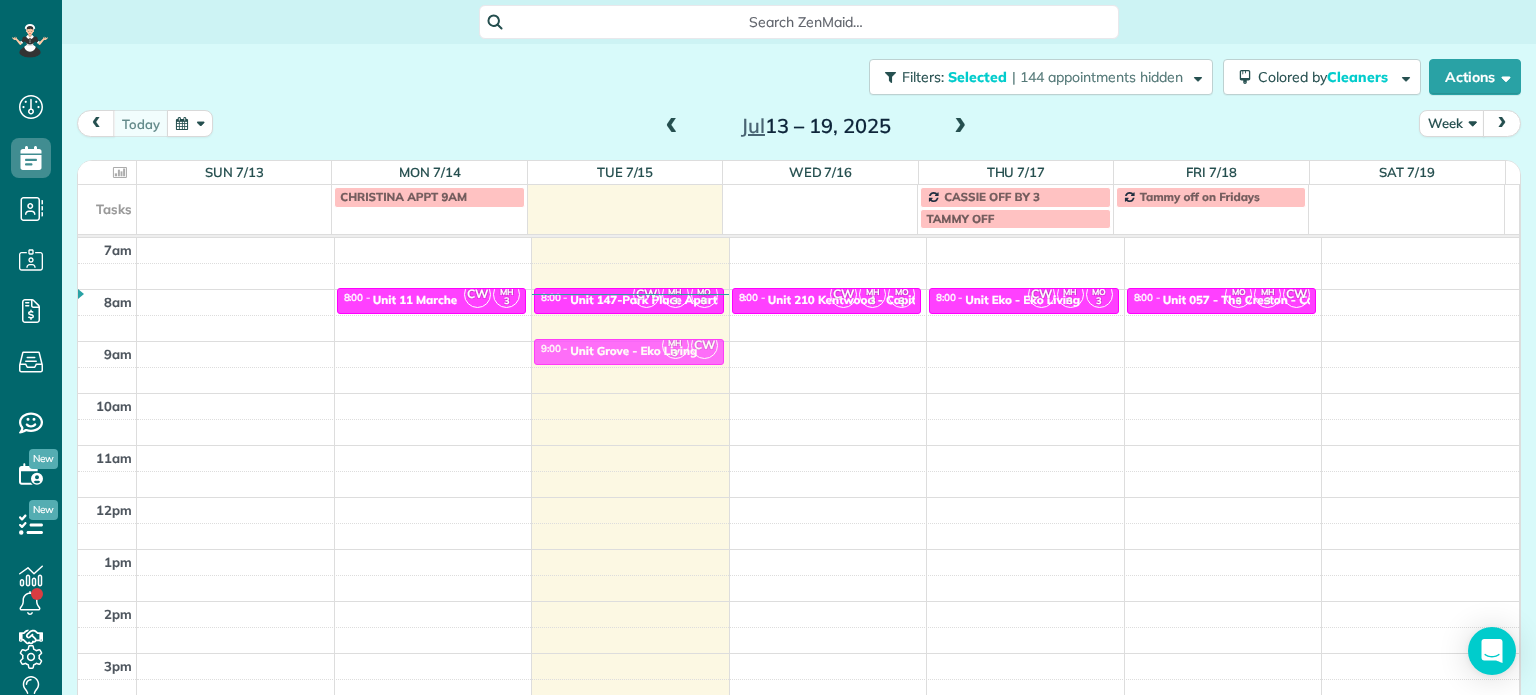 drag, startPoint x: 427, startPoint y: 399, endPoint x: 587, endPoint y: 352, distance: 166.7603 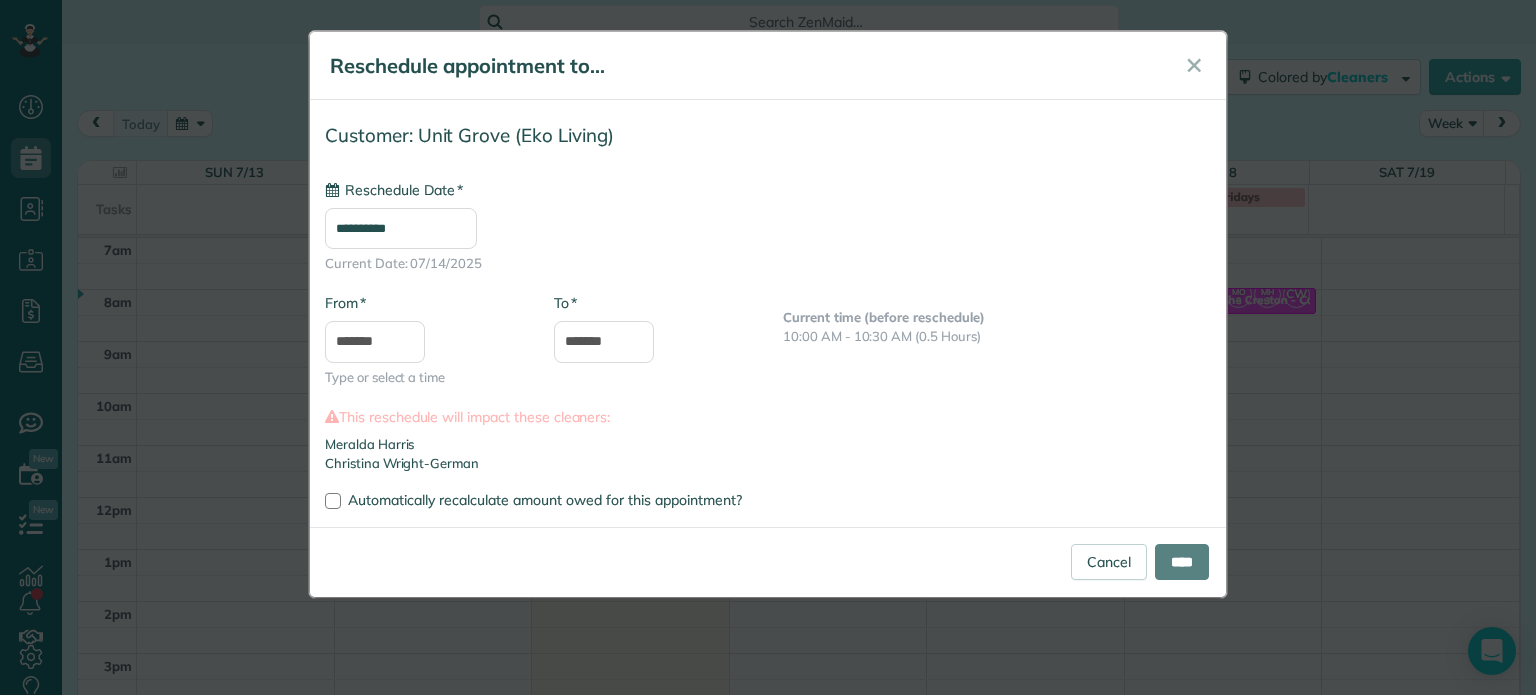type on "**********" 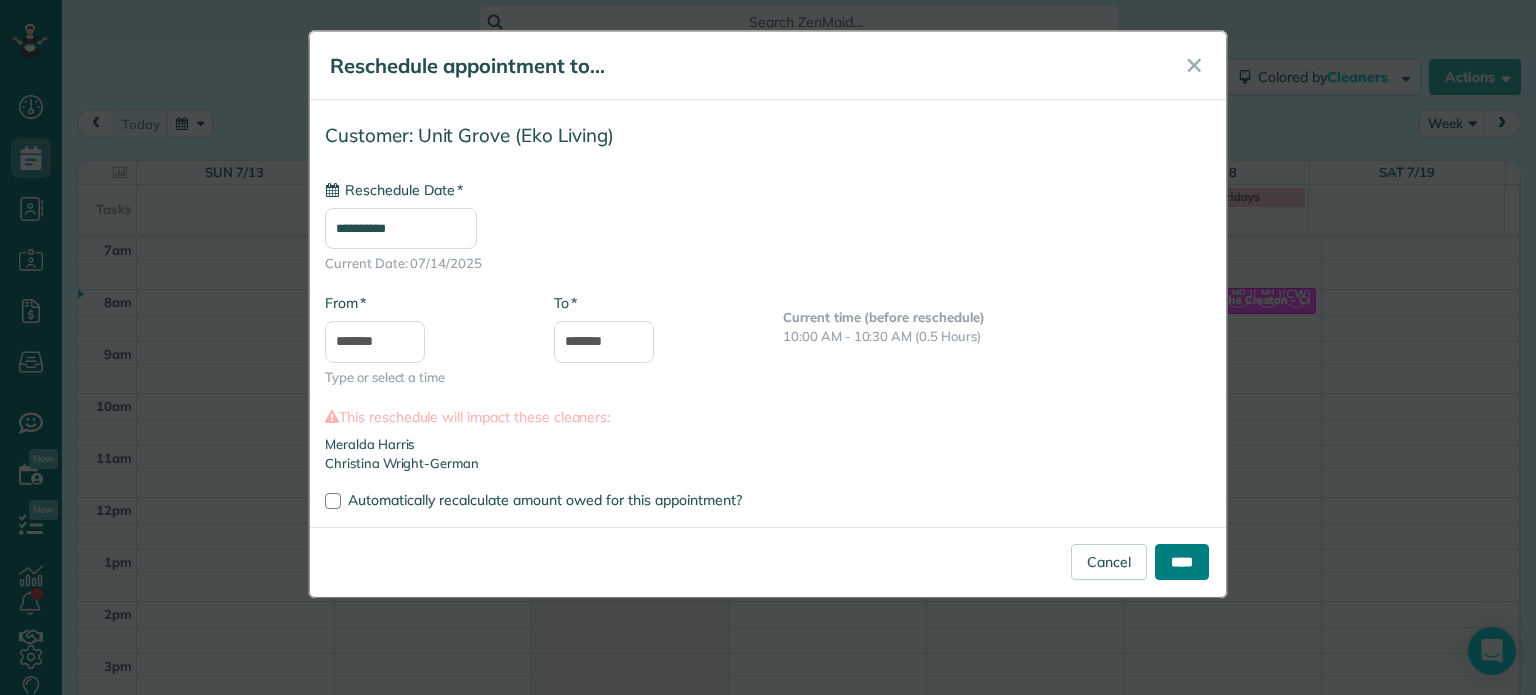 click on "****" at bounding box center (1182, 562) 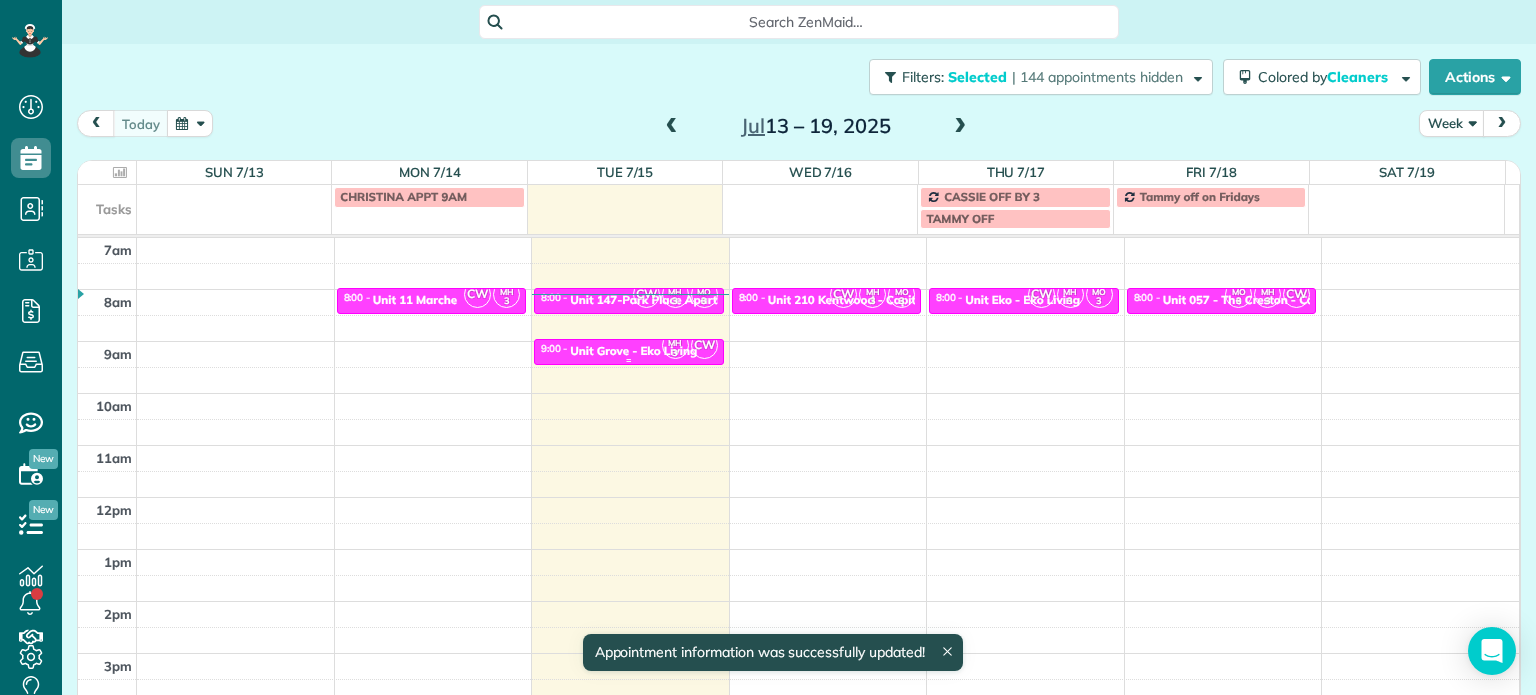 click on "9:00 - 9:30 Unit Grove - Eko Living" at bounding box center [629, 350] 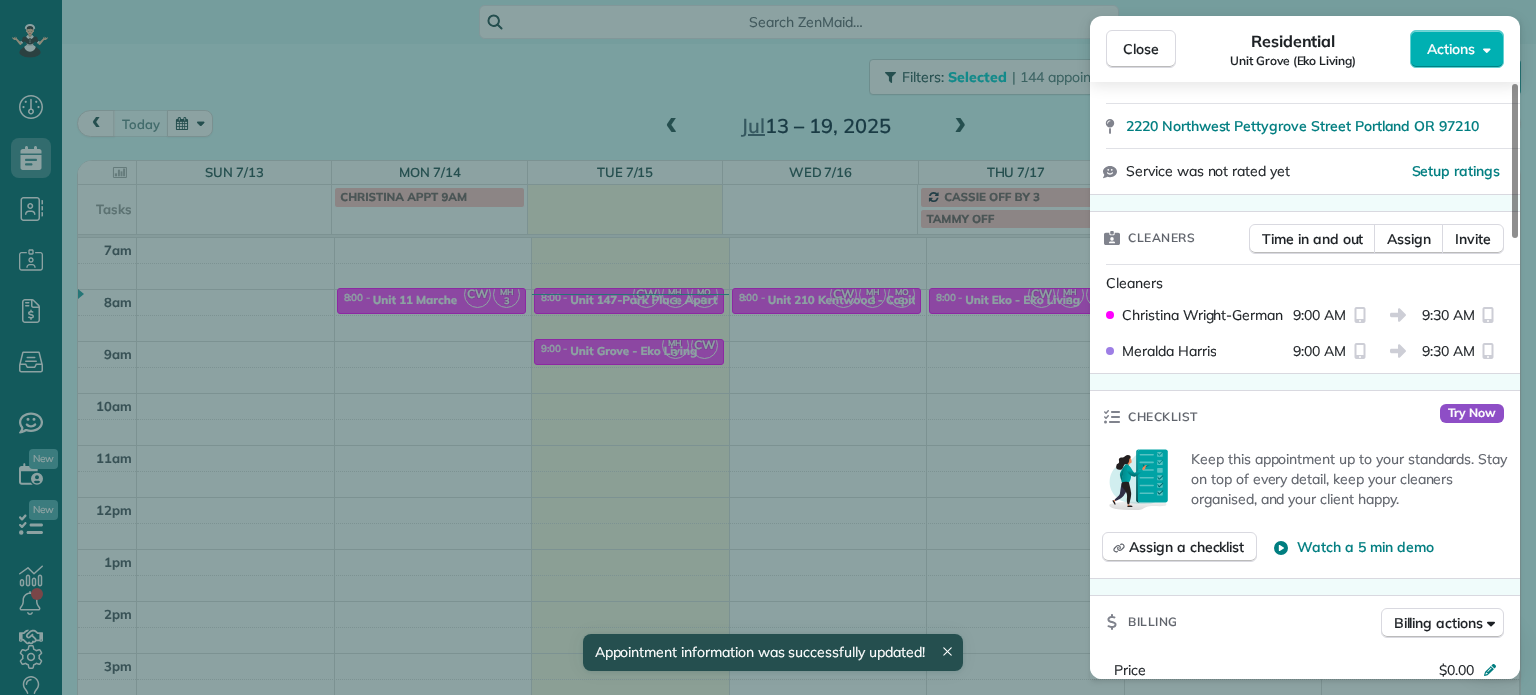 scroll, scrollTop: 500, scrollLeft: 0, axis: vertical 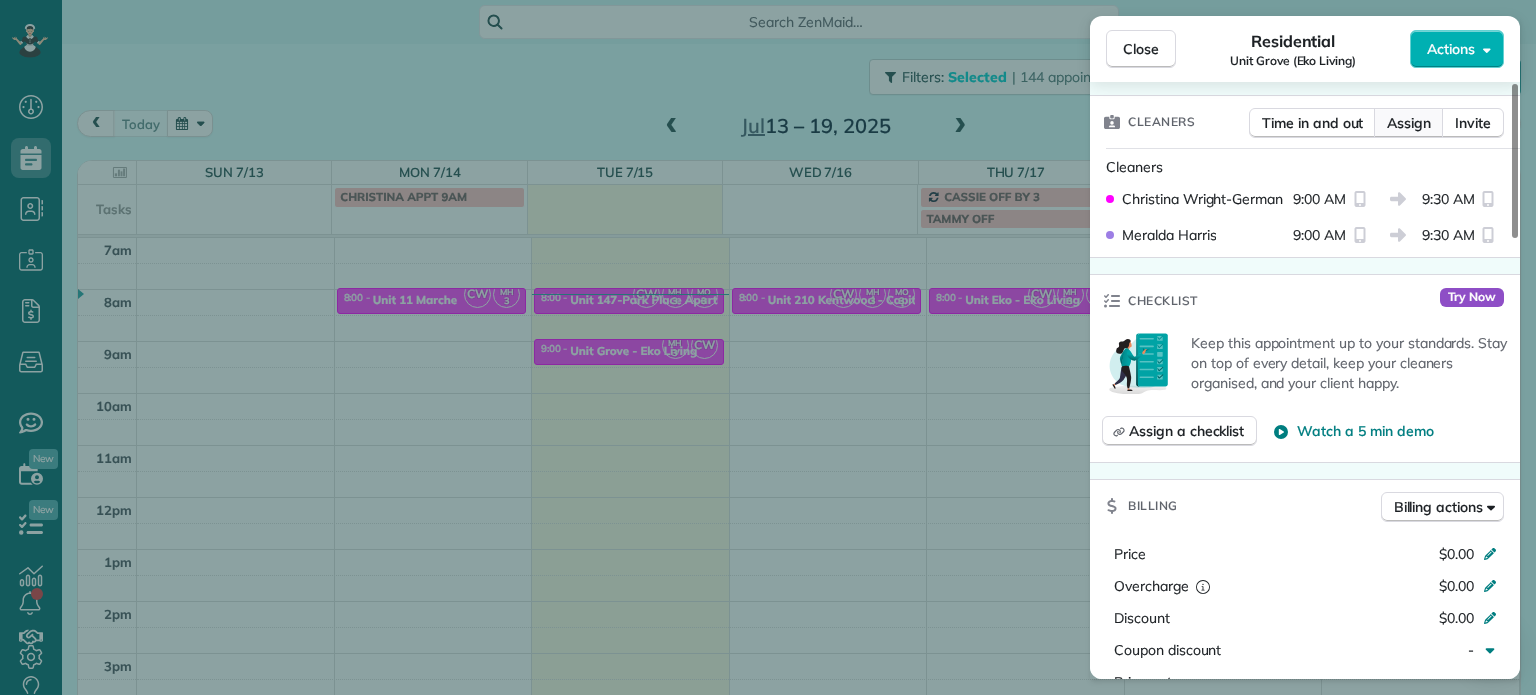 click on "Assign" at bounding box center [1409, 123] 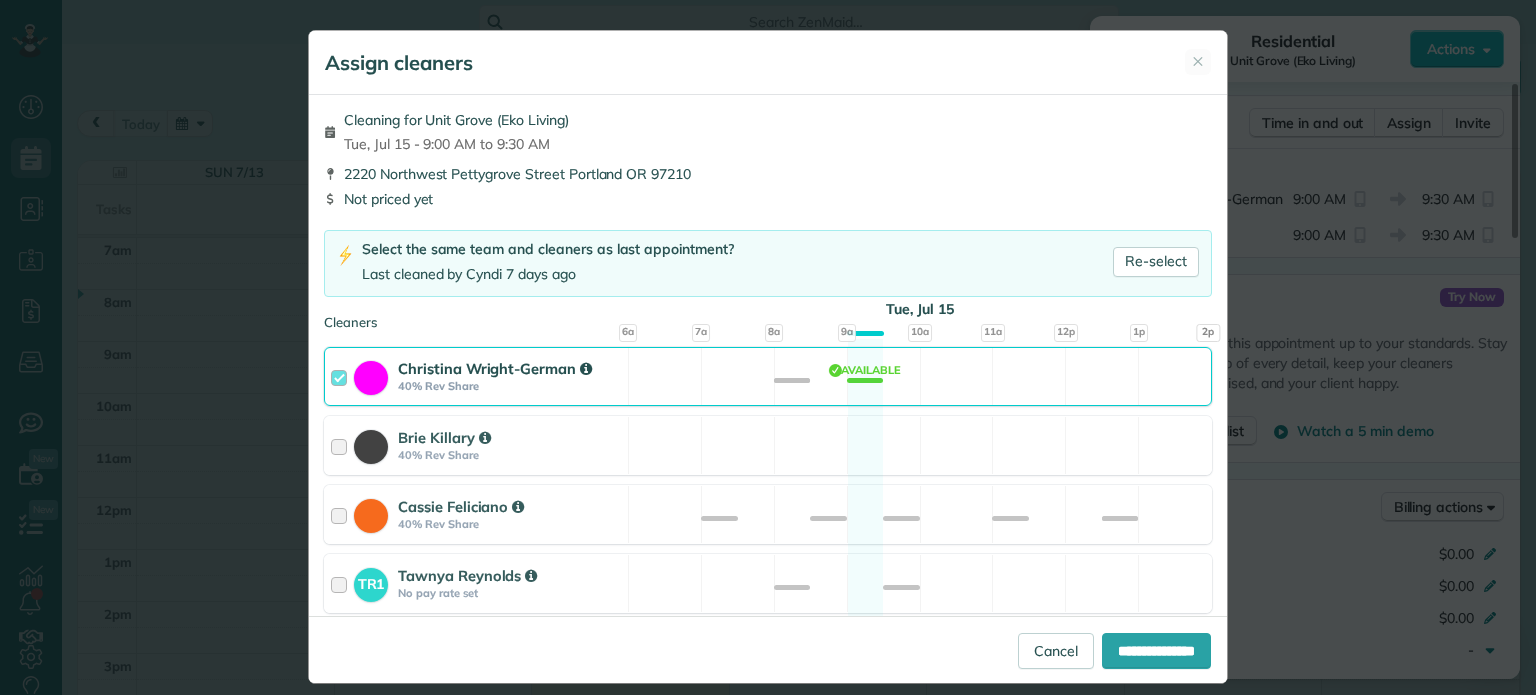 click on "Christina Wright-German
40% Rev Share
Available" at bounding box center (768, 376) 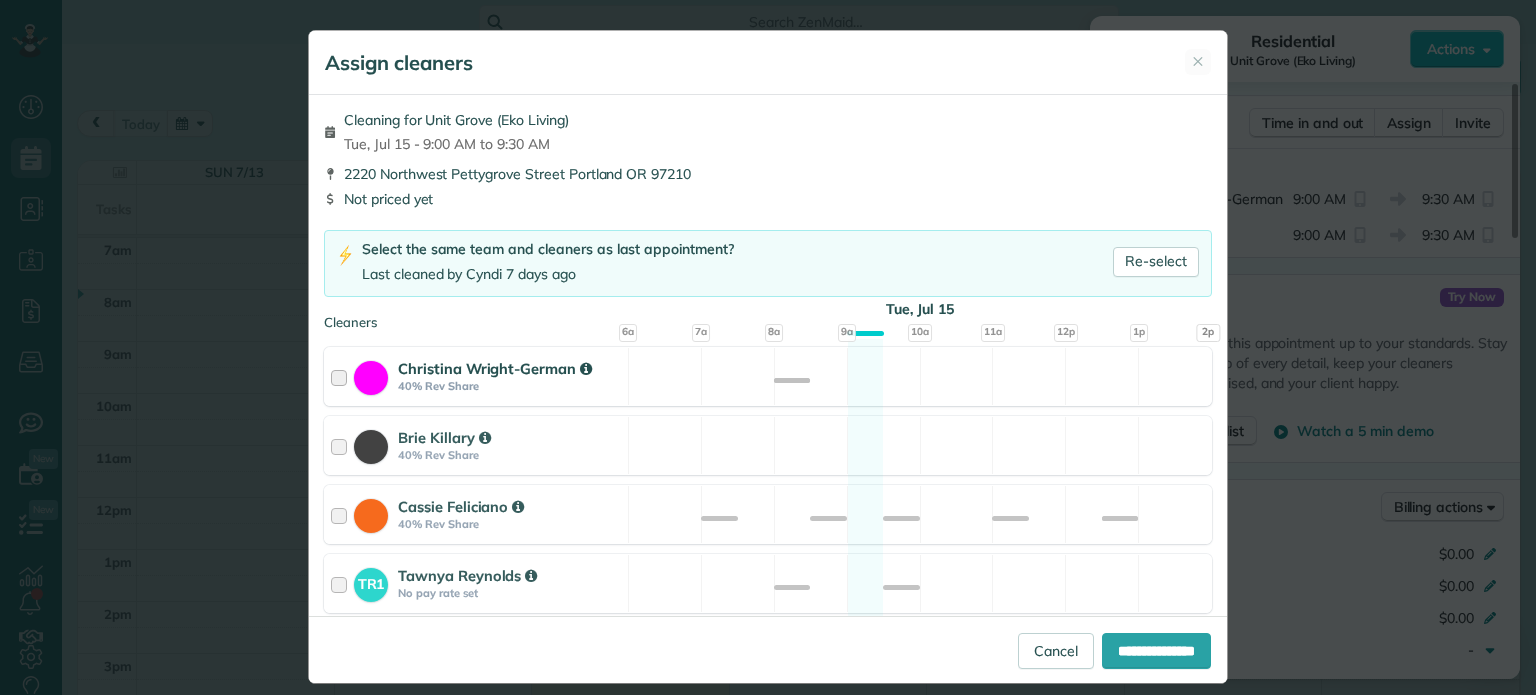 click on "Christina Wright-German
40% Rev Share
Available" at bounding box center [768, 376] 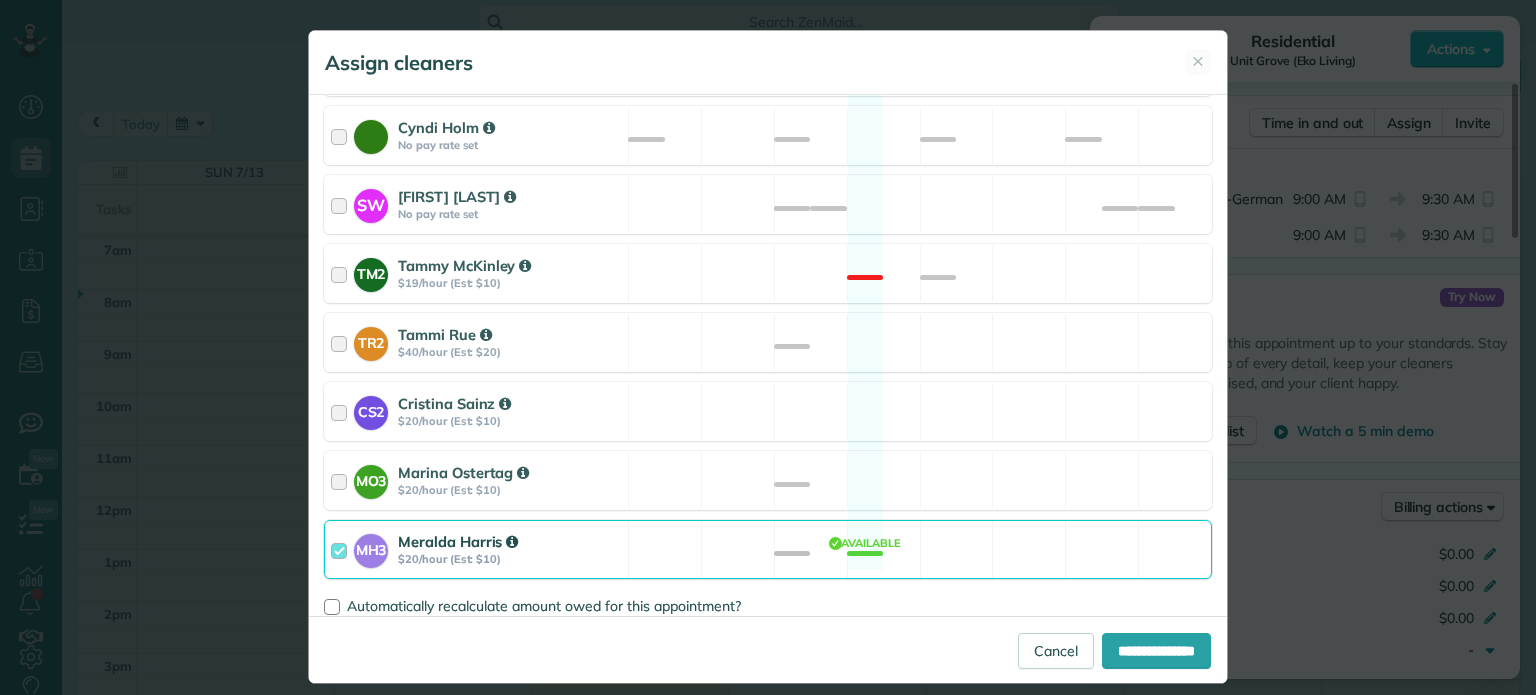 scroll, scrollTop: 1004, scrollLeft: 0, axis: vertical 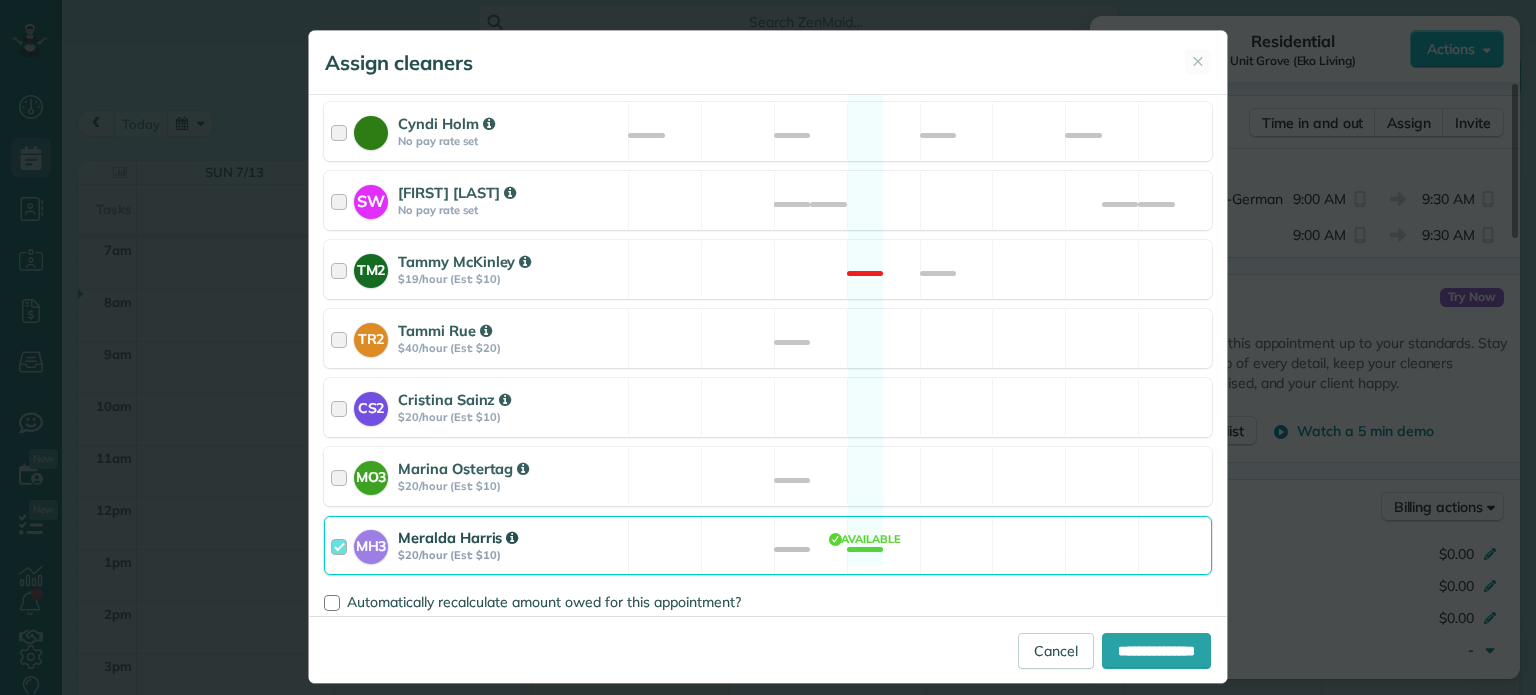 click on "MH3
Meralda Harris
$20/hour (Est: $10)
Available" at bounding box center (768, 545) 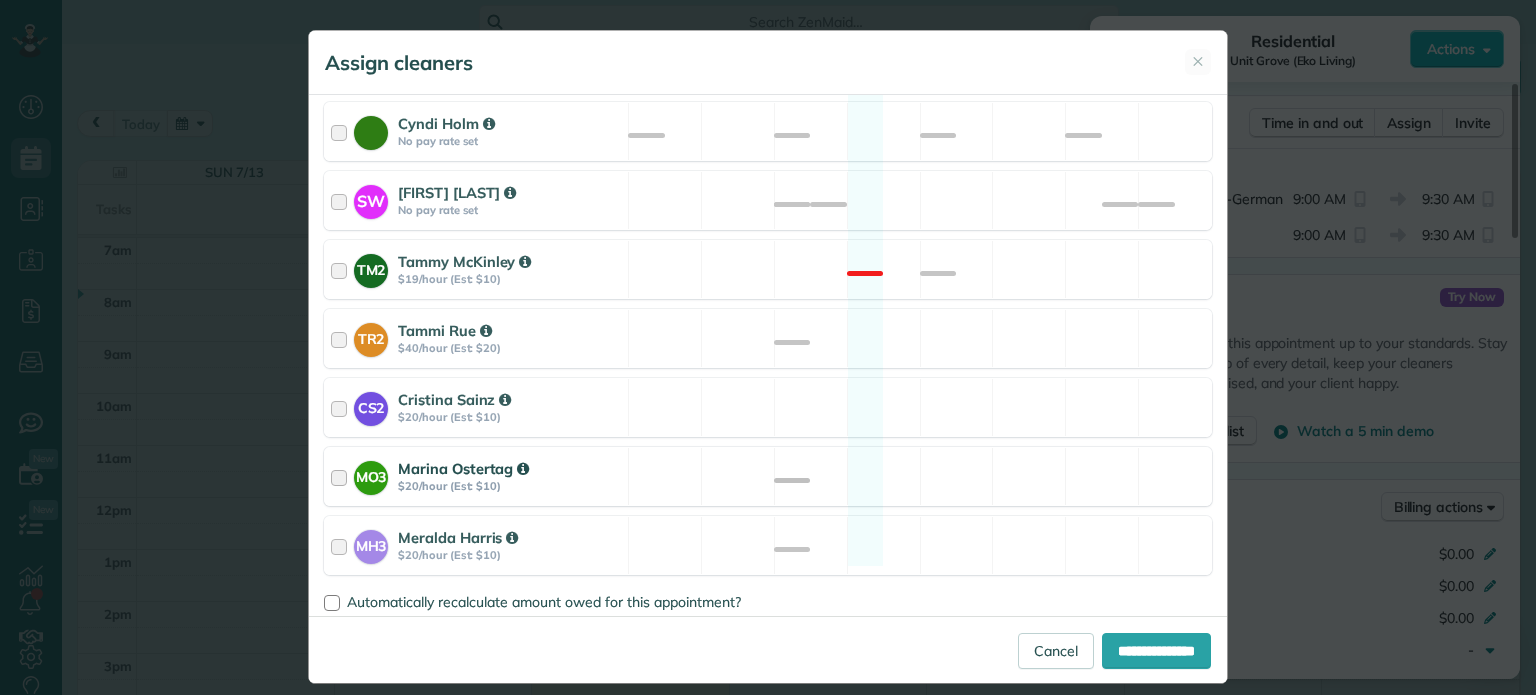 click on "MO3
Marina Ostertag
$20/hour (Est: $10)
Available" at bounding box center [768, 476] 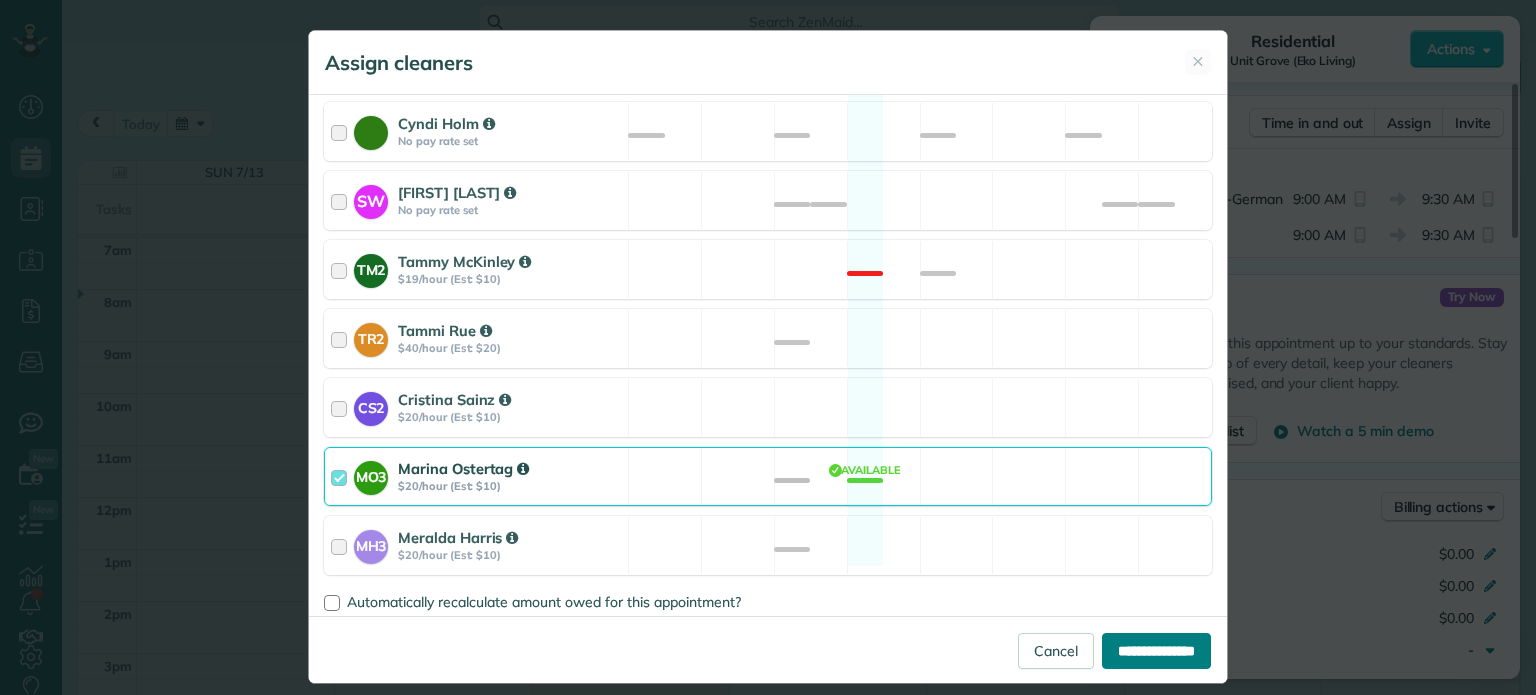 click on "**********" at bounding box center [1156, 651] 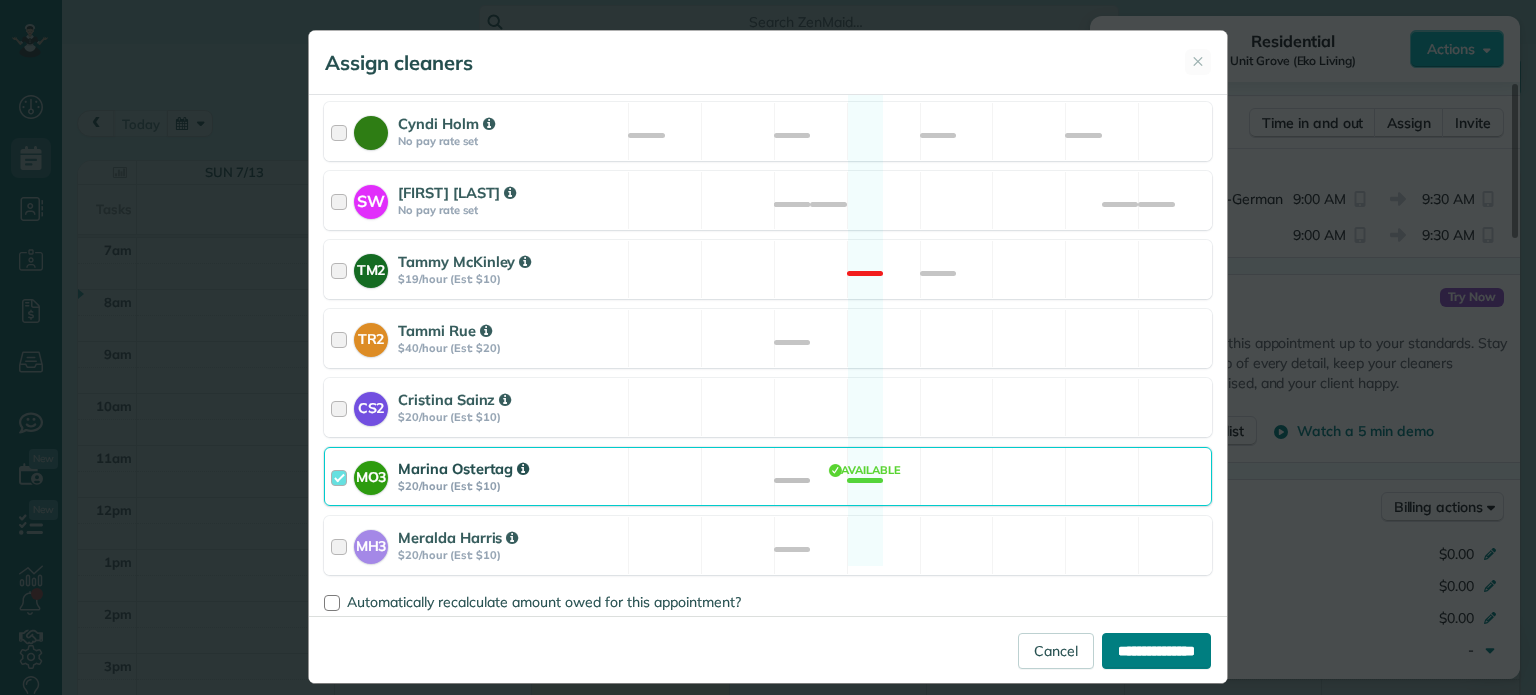 type on "**********" 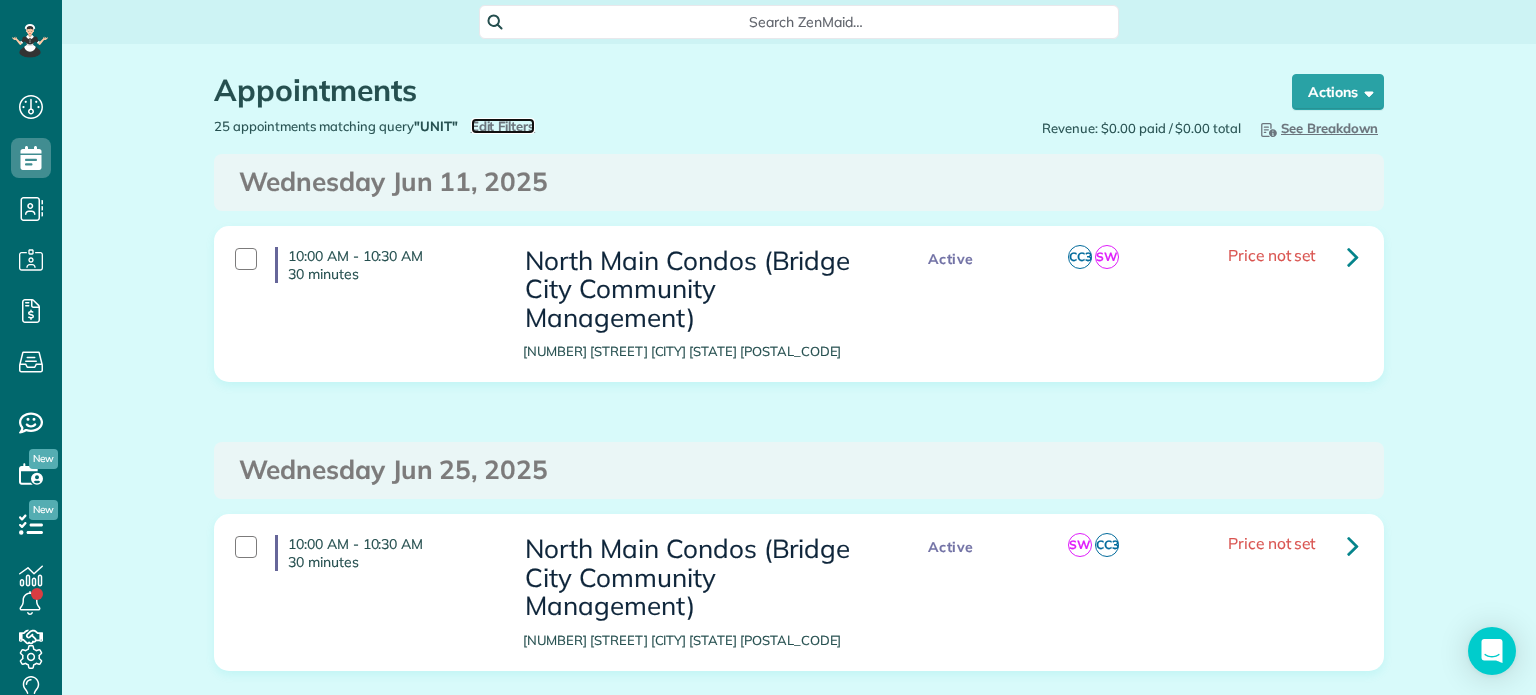 click on "Edit Filters" at bounding box center [503, 126] 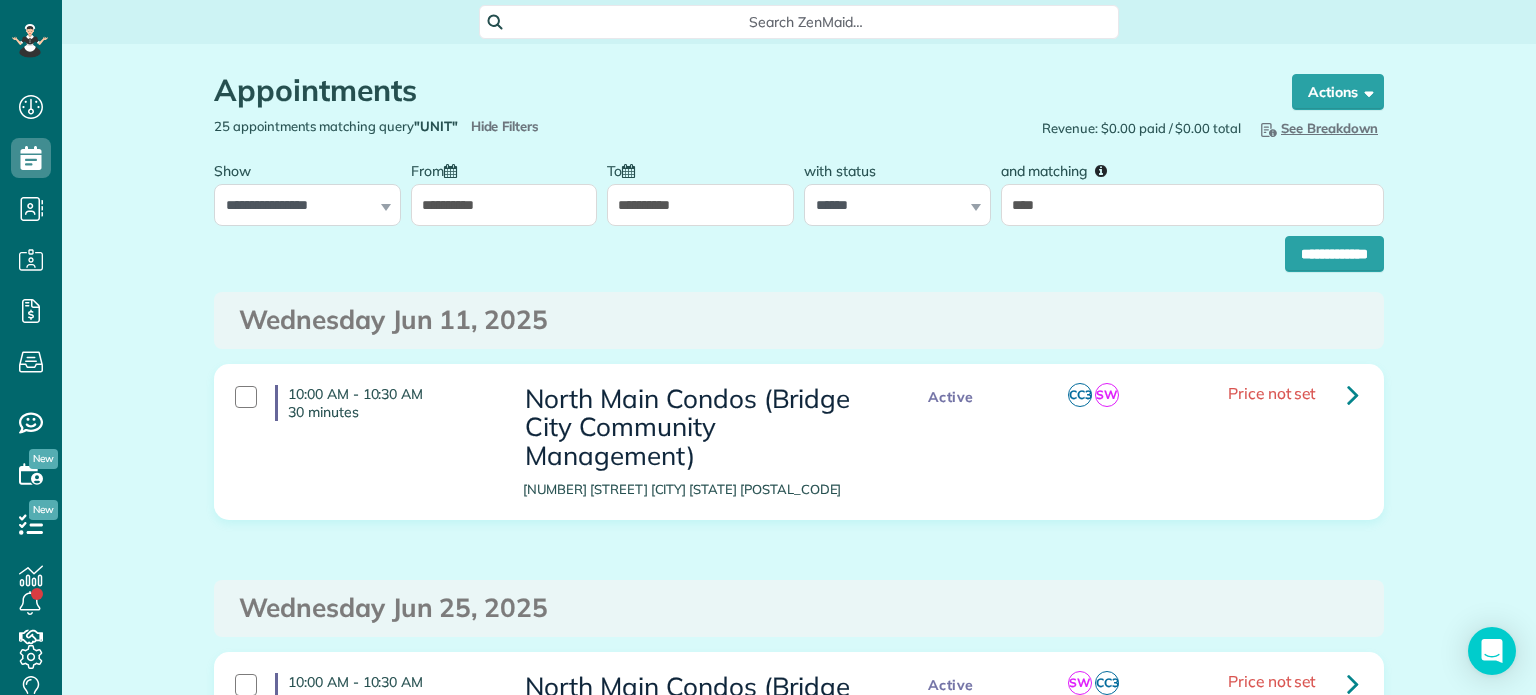click on "**********" at bounding box center (504, 205) 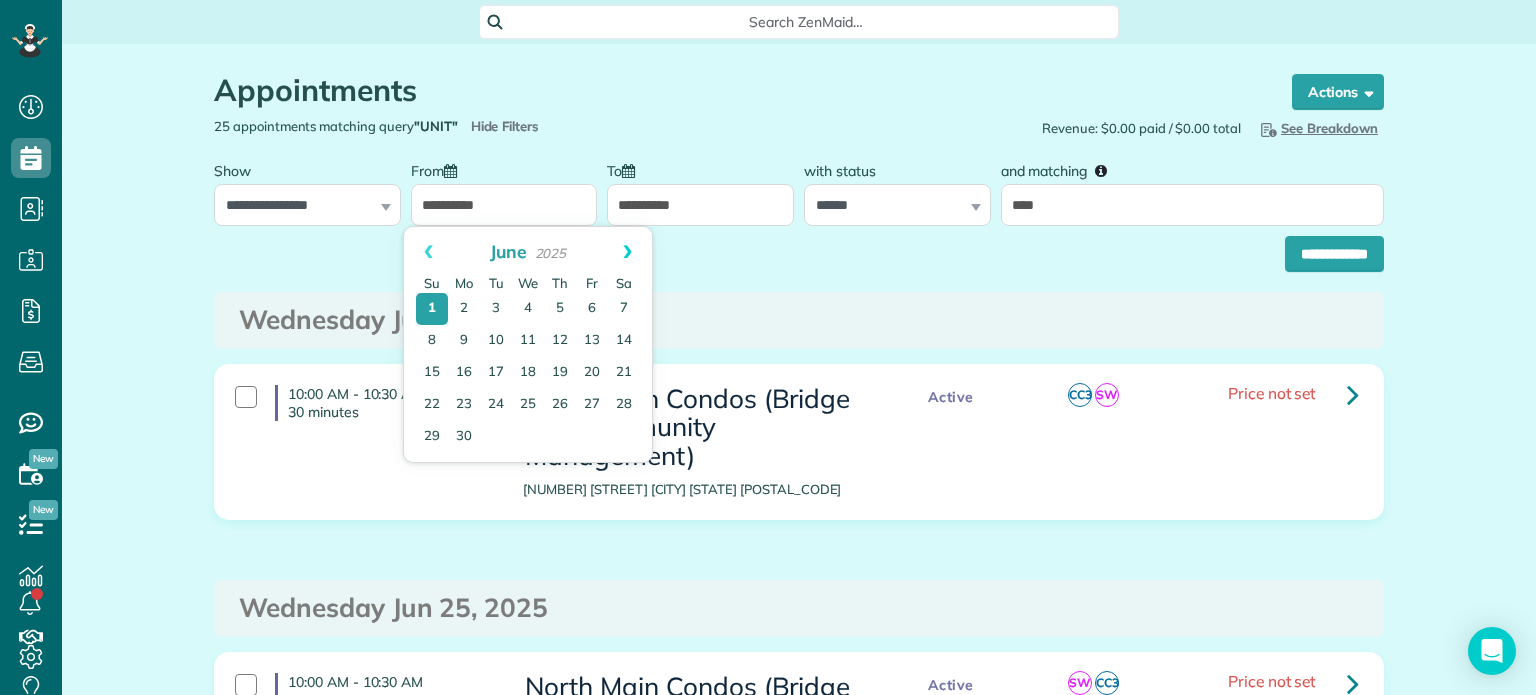 click on "Next" at bounding box center (627, 252) 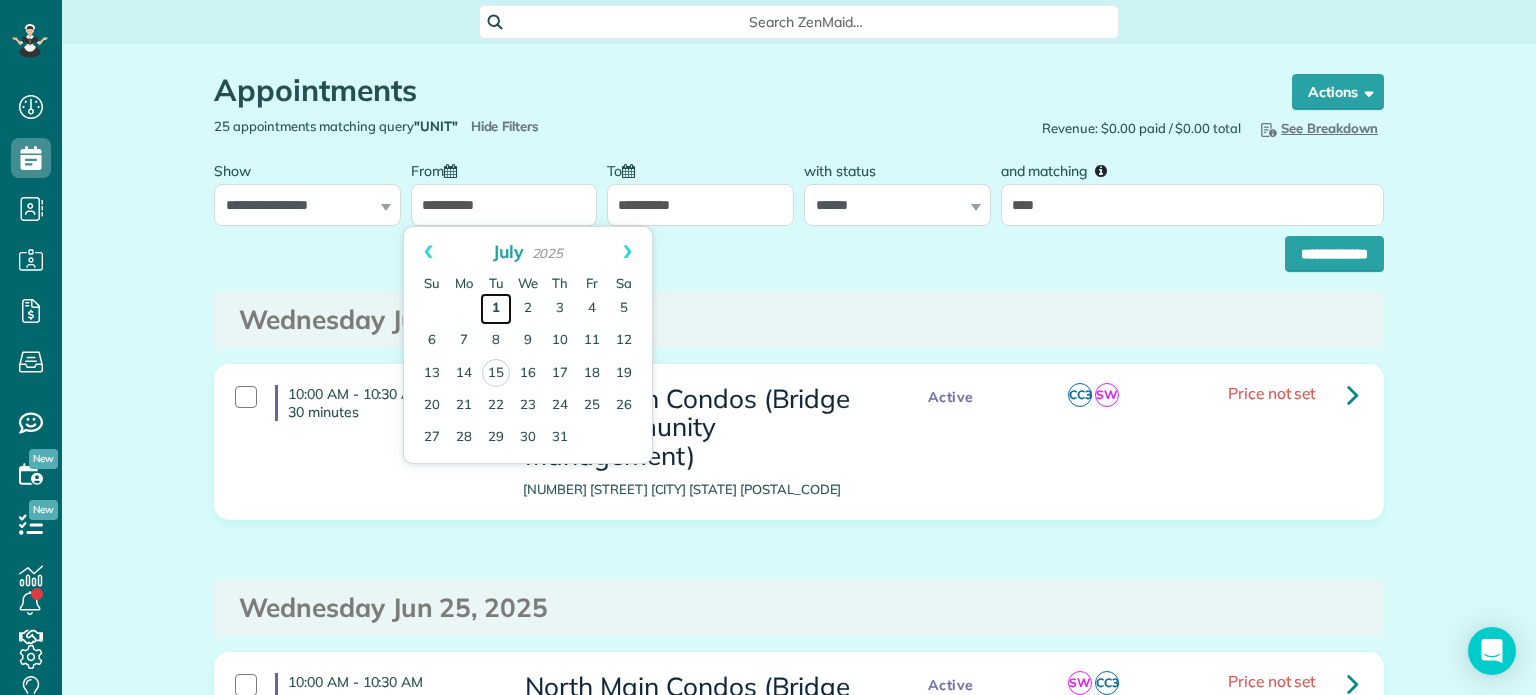 click on "1" at bounding box center [496, 309] 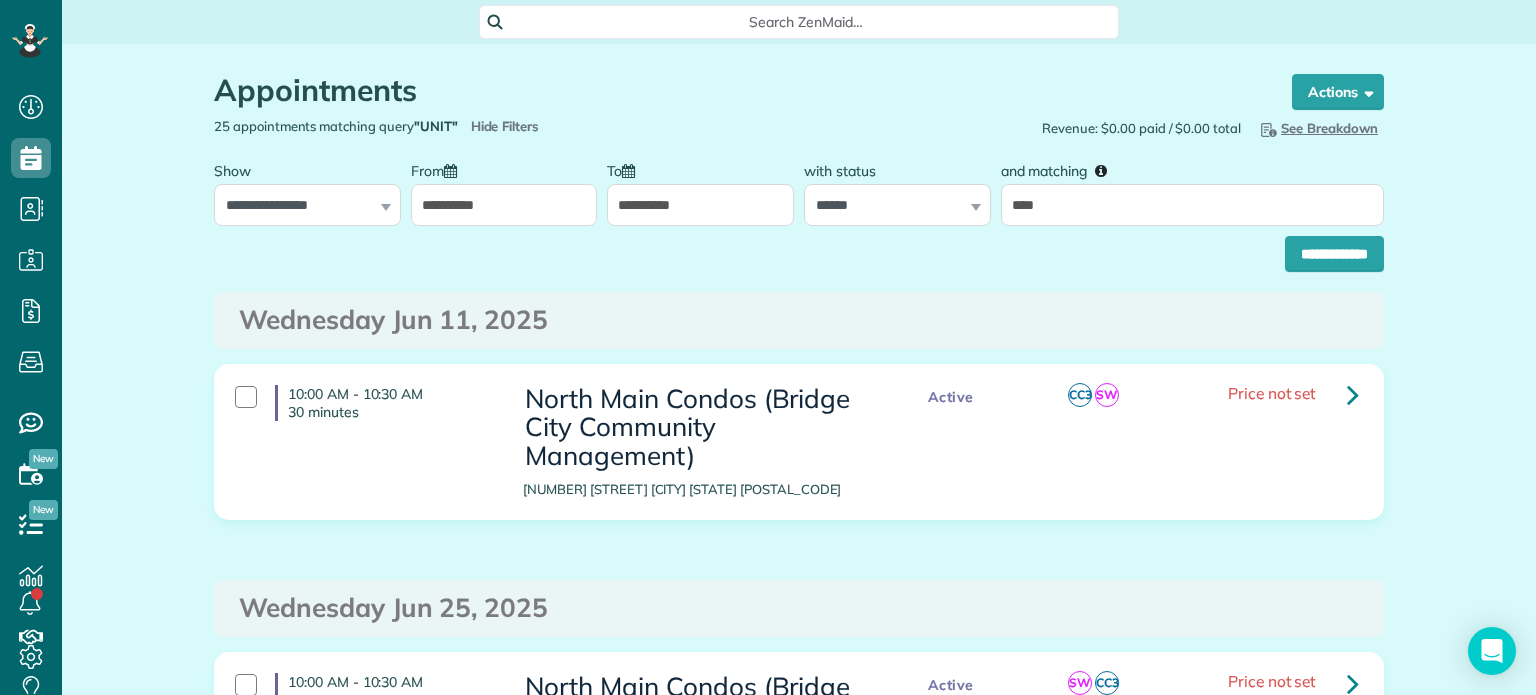 click on "**********" at bounding box center (700, 205) 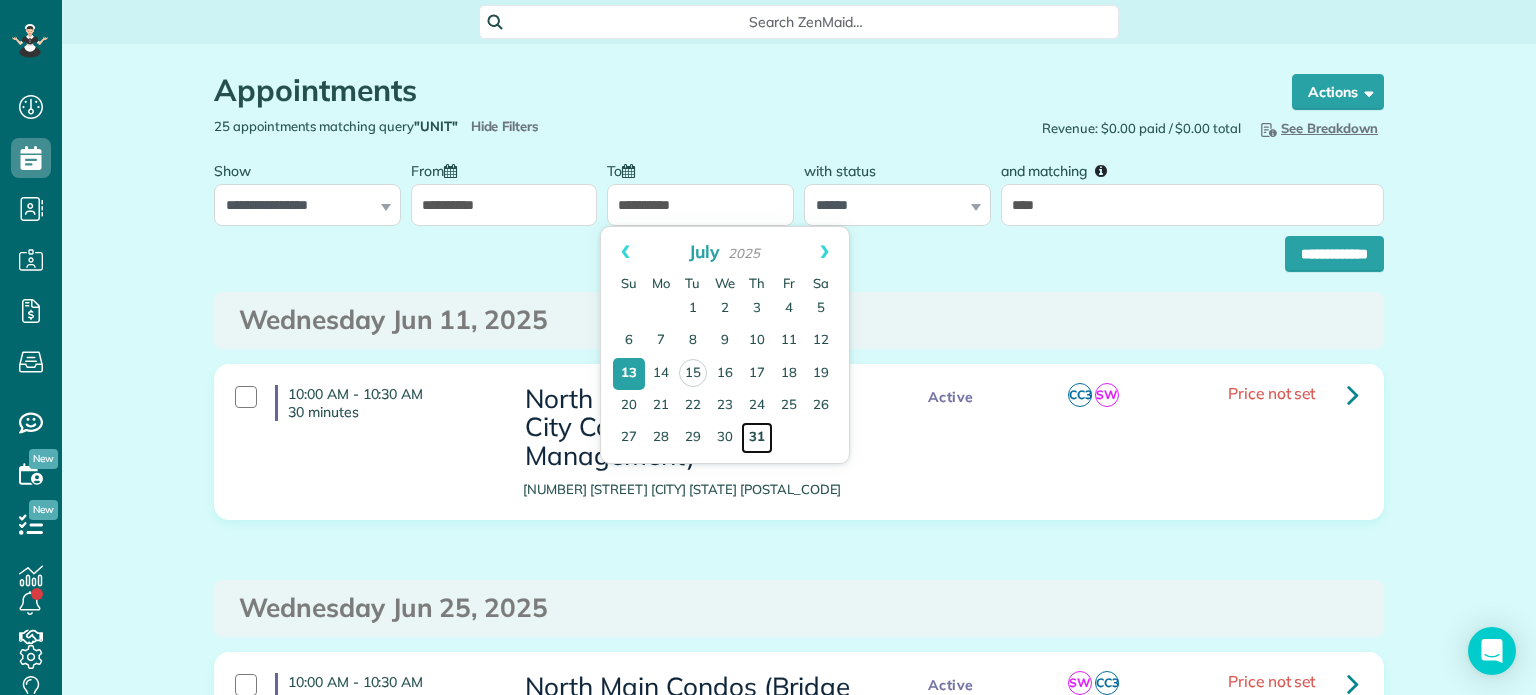 click on "31" at bounding box center (757, 438) 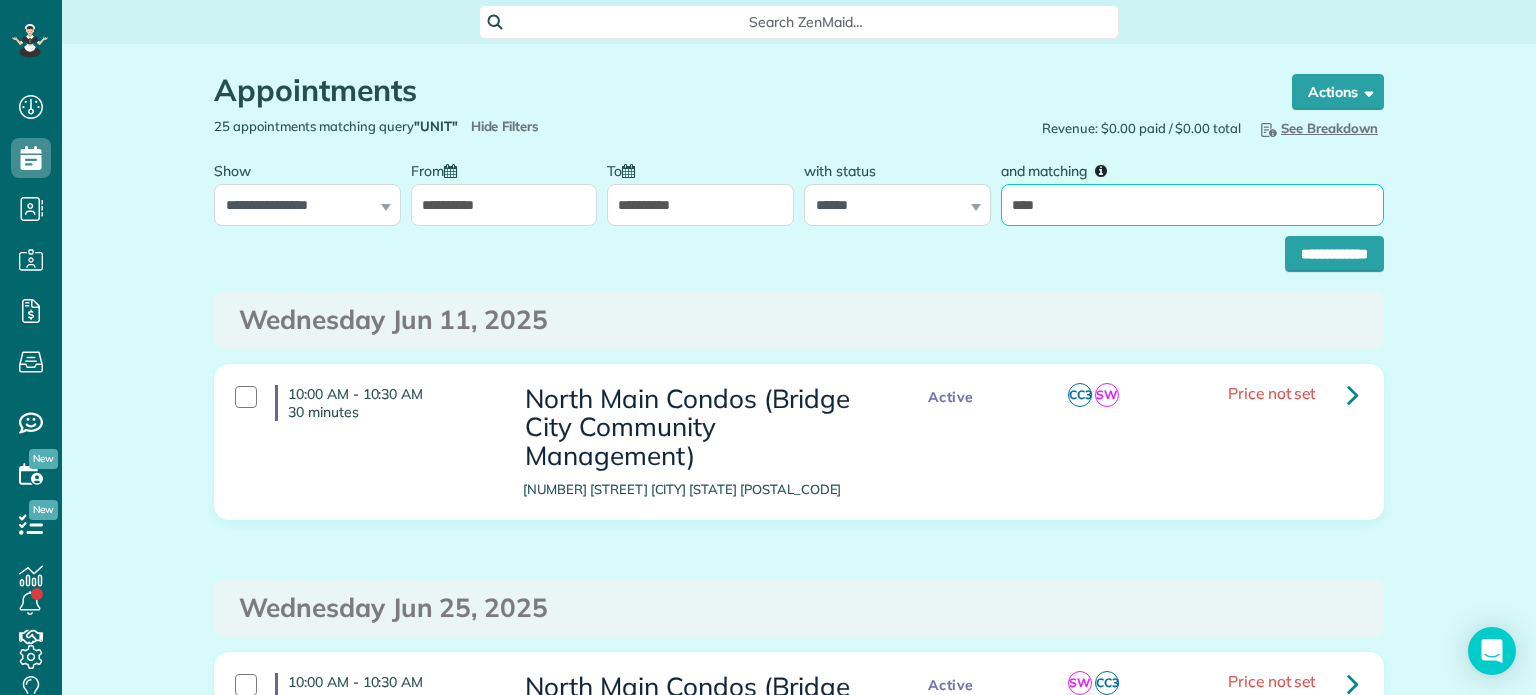 drag, startPoint x: 1109, startPoint y: 216, endPoint x: 988, endPoint y: 216, distance: 121 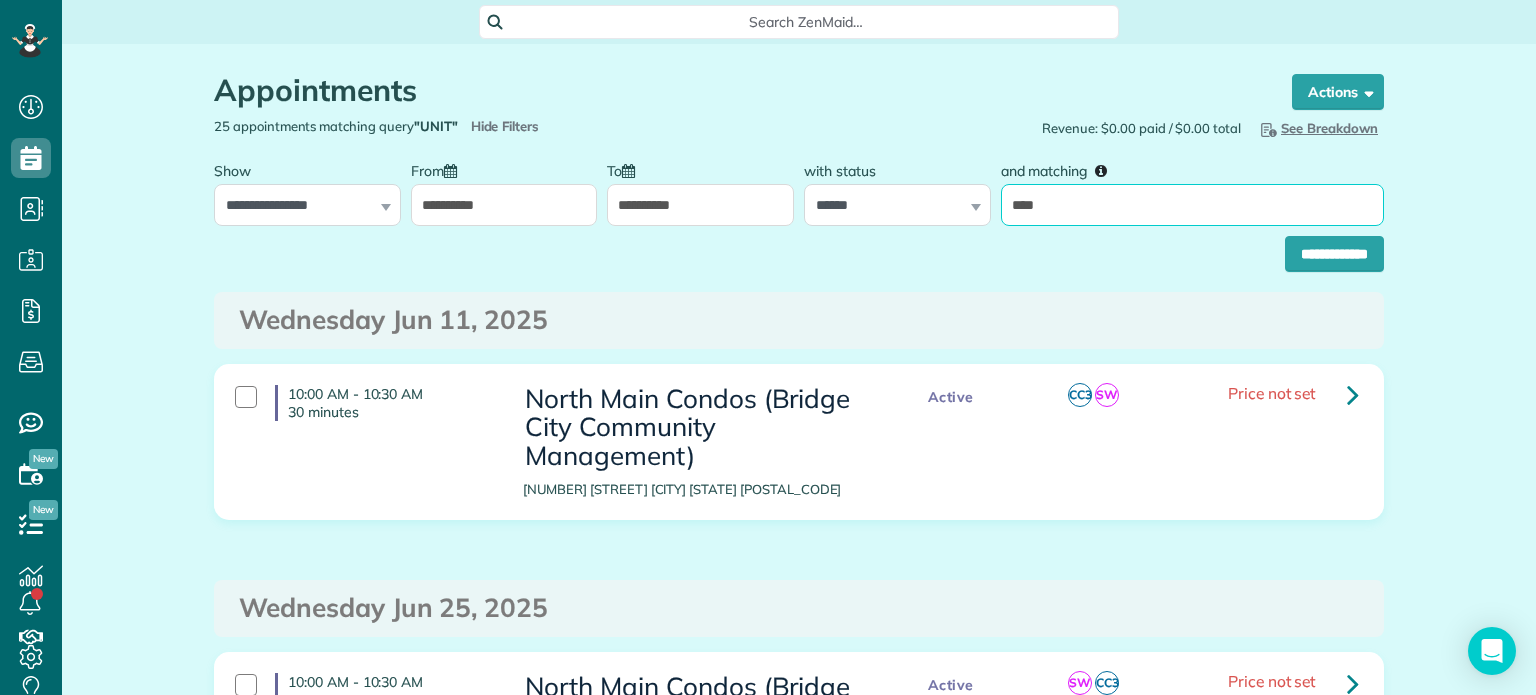type on "**********" 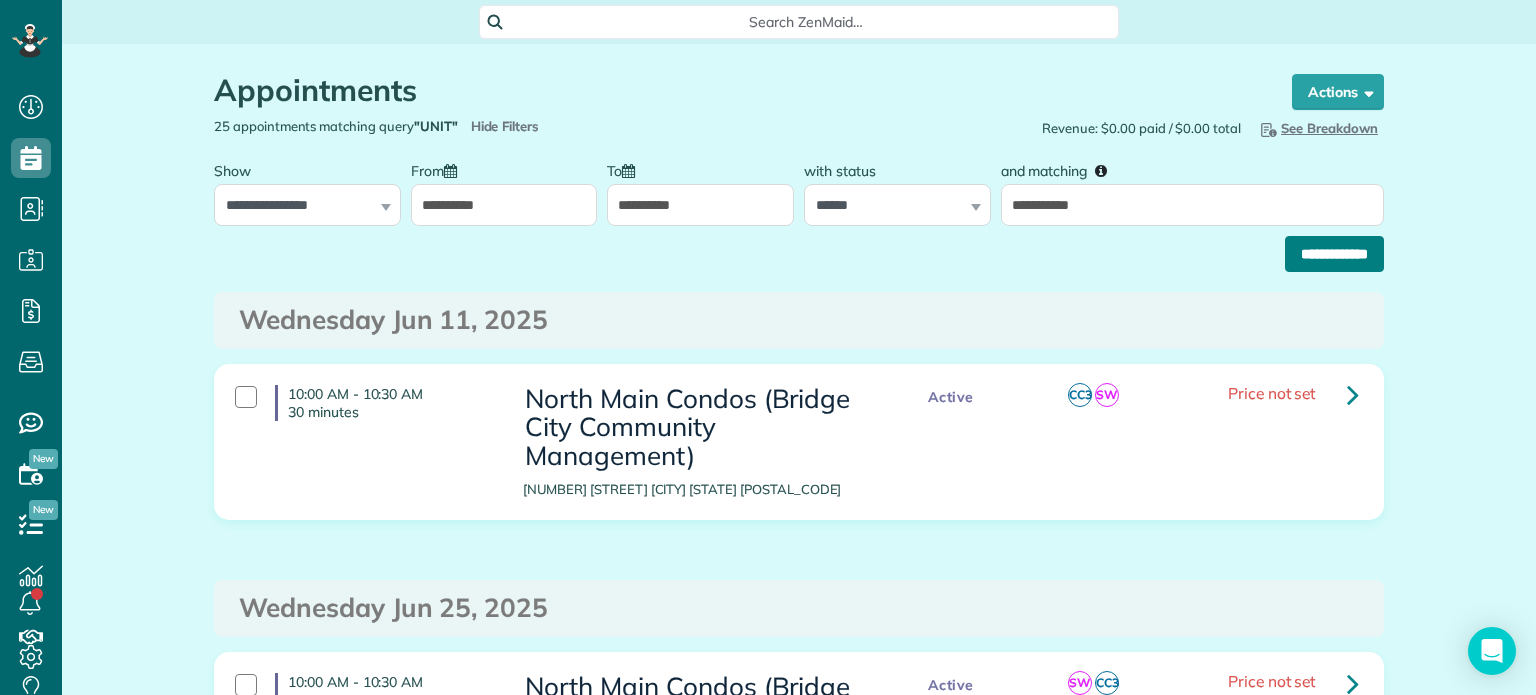 click on "**********" at bounding box center [1334, 254] 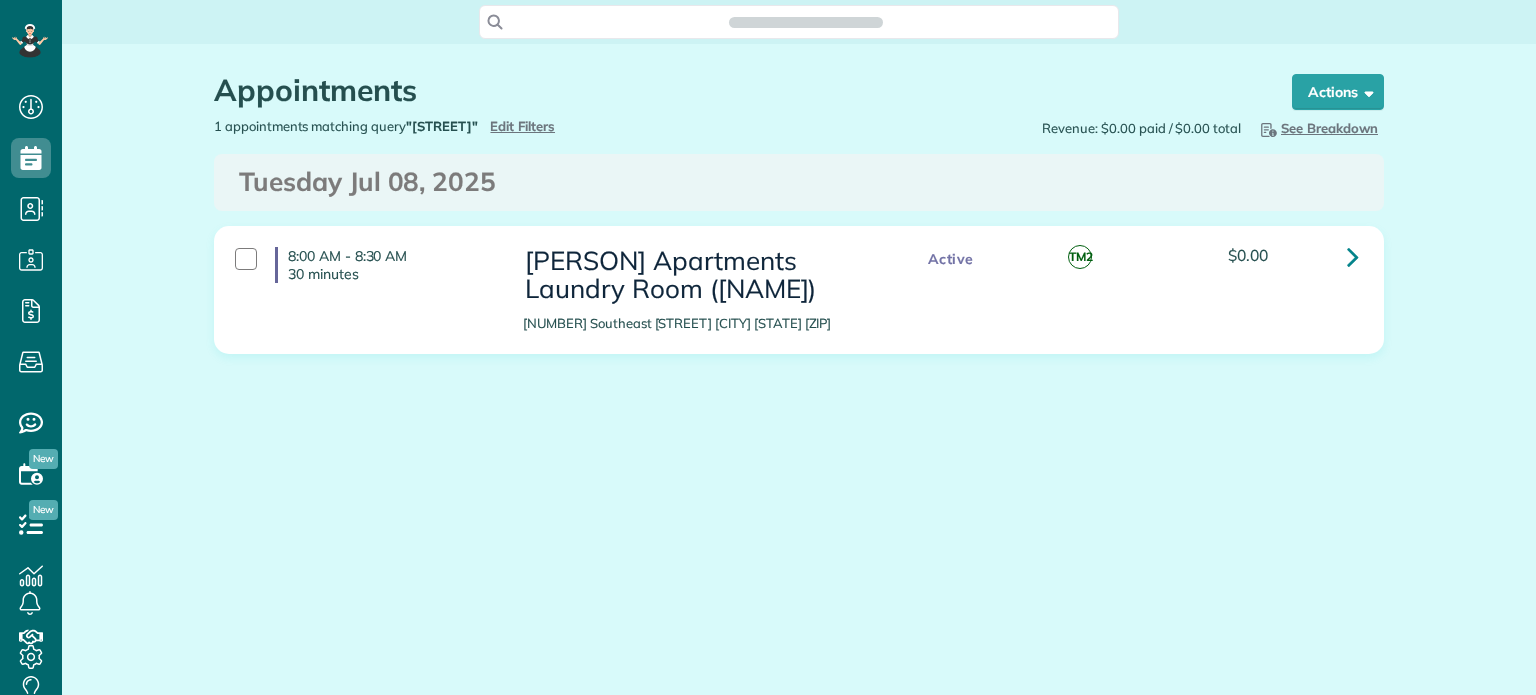scroll, scrollTop: 0, scrollLeft: 0, axis: both 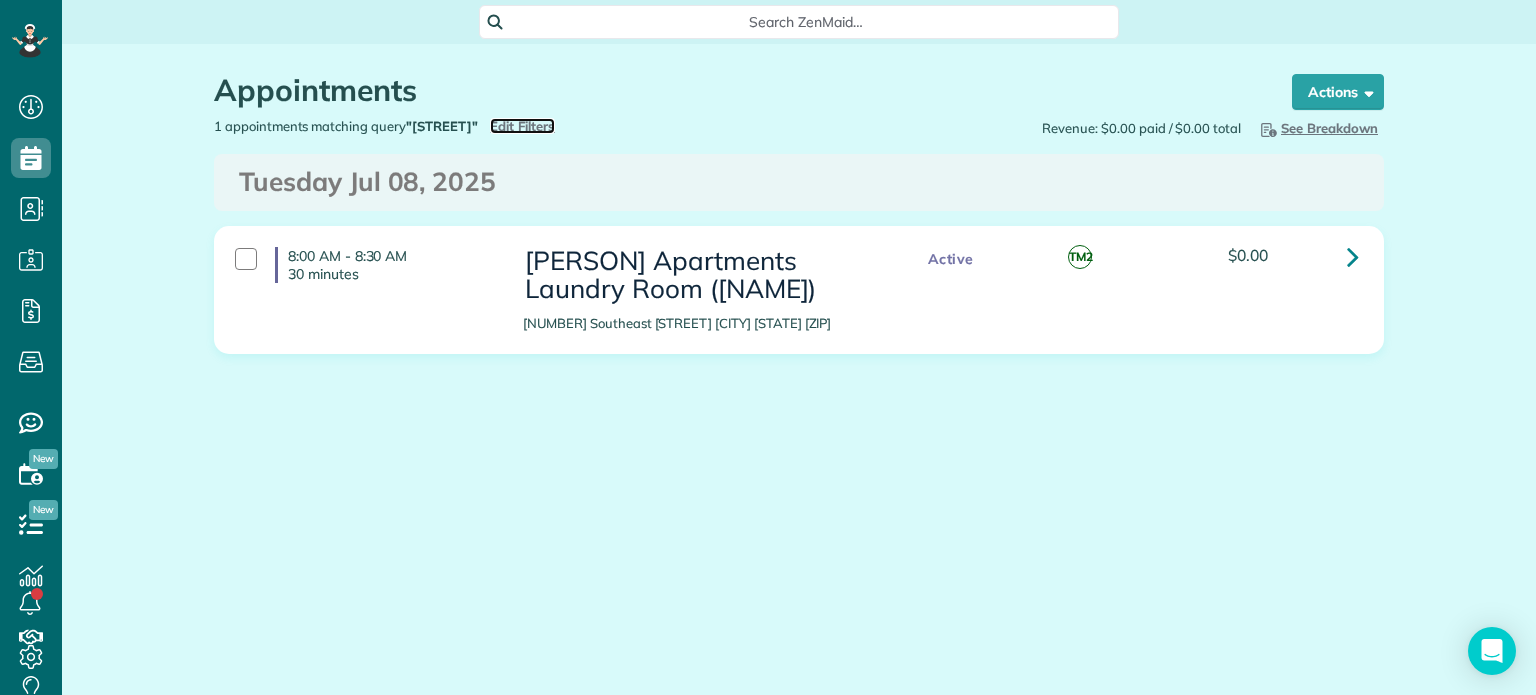 click on "Edit Filters" at bounding box center [522, 126] 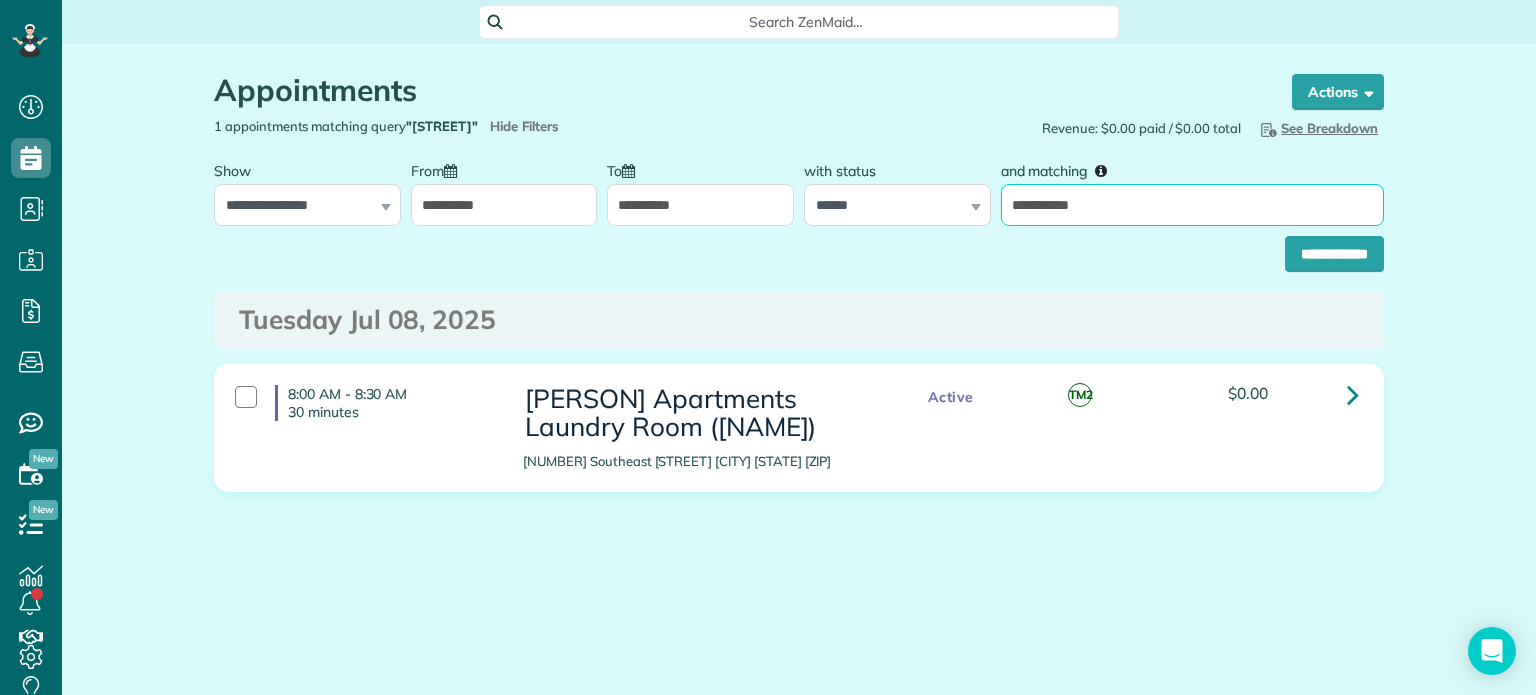 drag, startPoint x: 1128, startPoint y: 212, endPoint x: 980, endPoint y: 225, distance: 148.56985 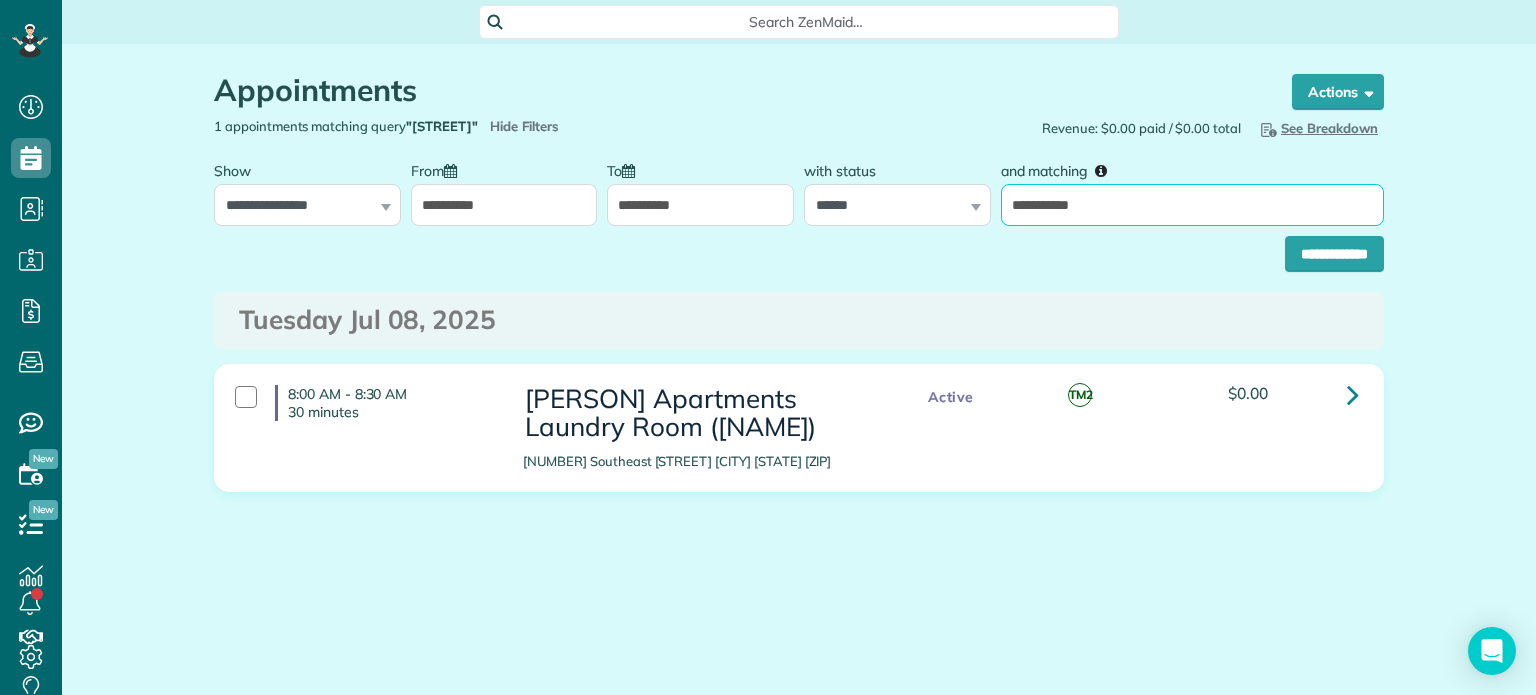 click on "**********" at bounding box center [799, 188] 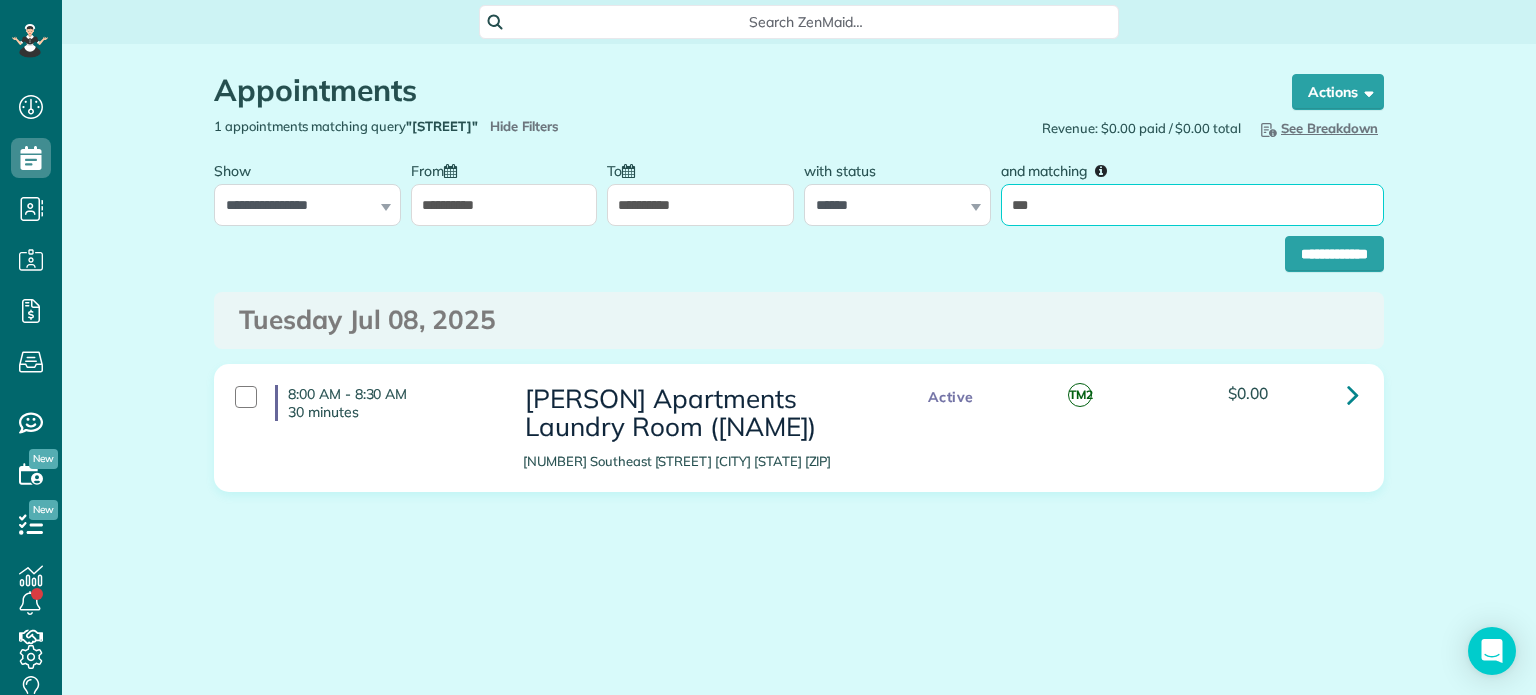 type on "***" 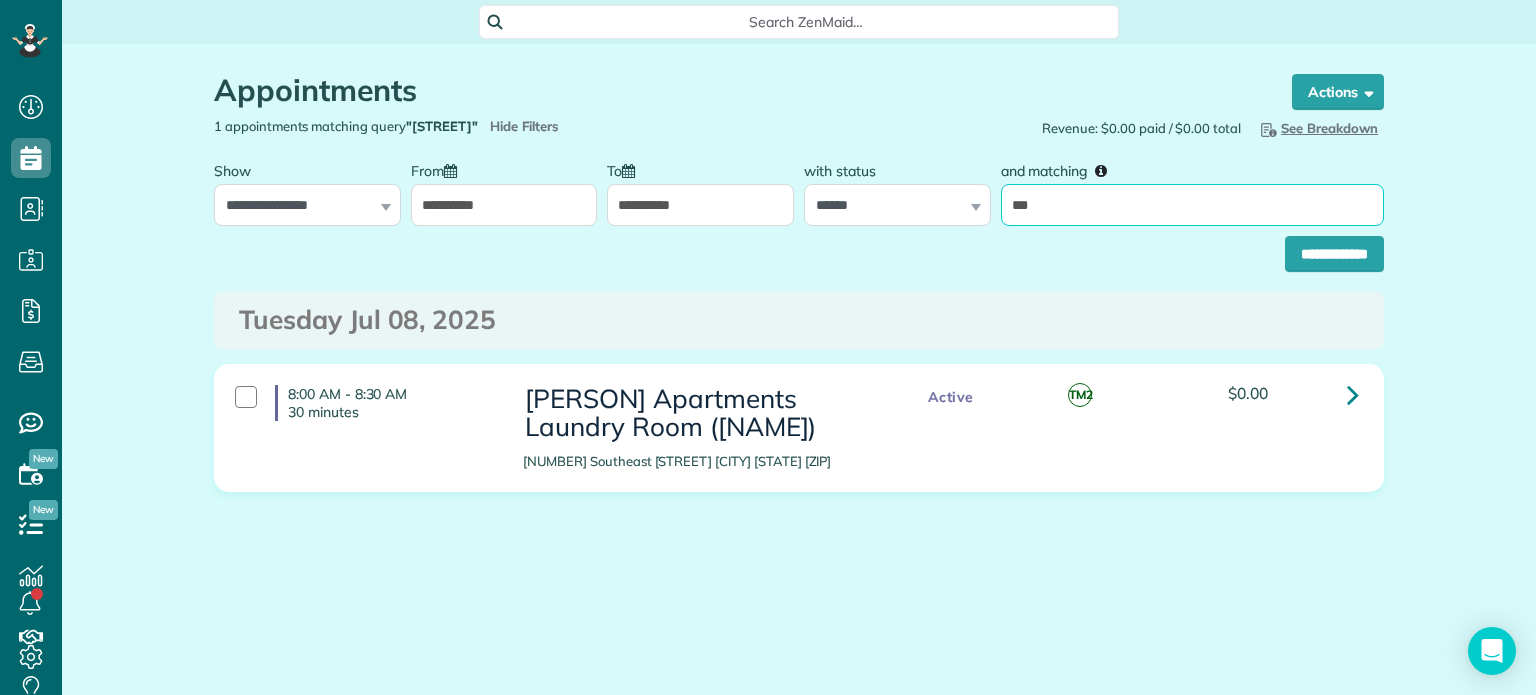 click on "**********" at bounding box center (1334, 254) 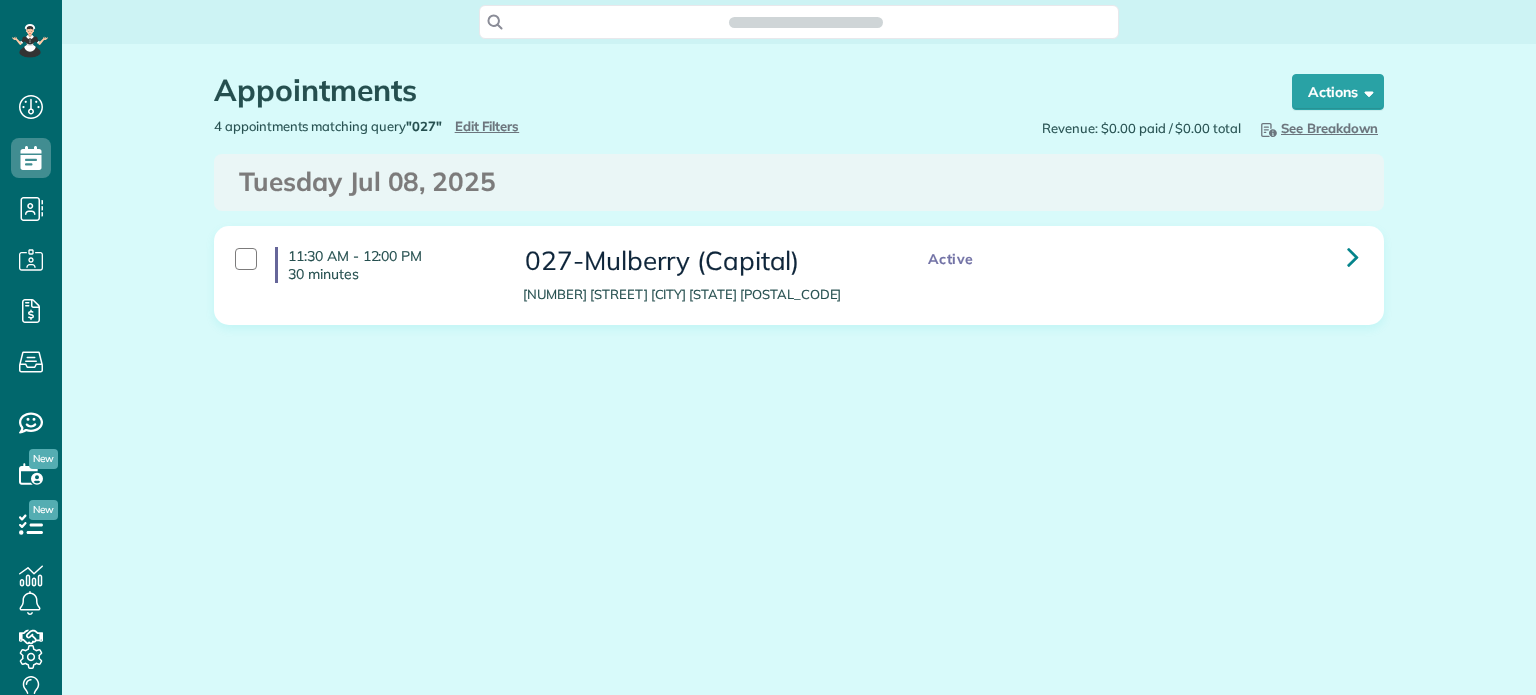 scroll, scrollTop: 0, scrollLeft: 0, axis: both 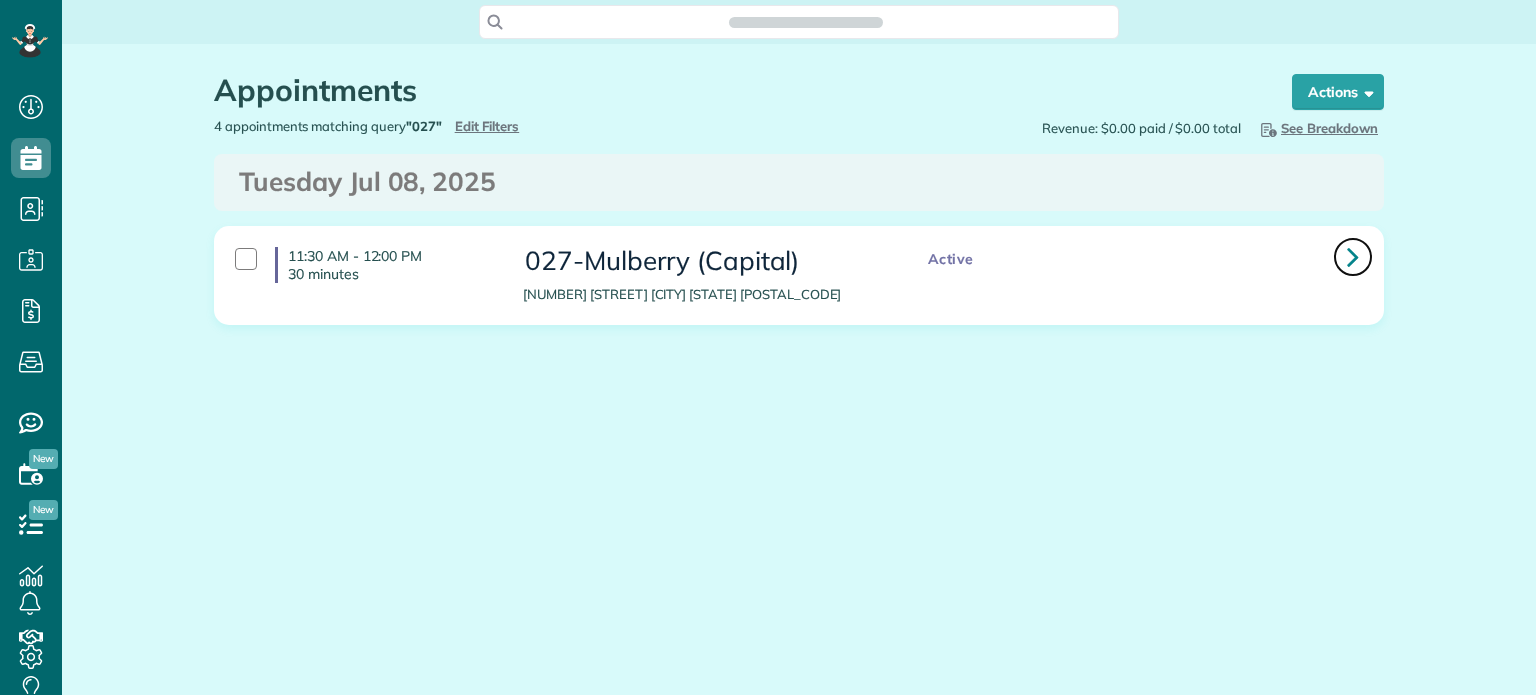 click at bounding box center [1353, 256] 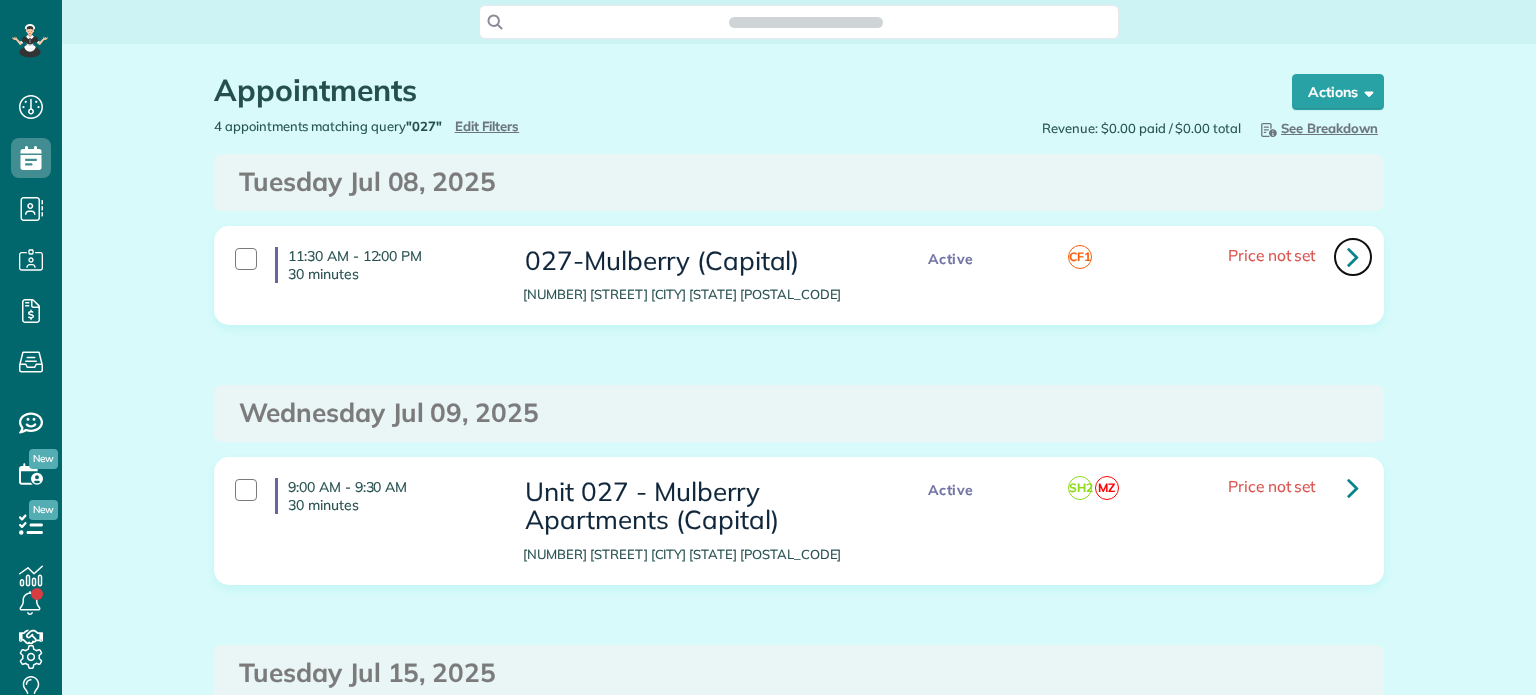 scroll, scrollTop: 9, scrollLeft: 9, axis: both 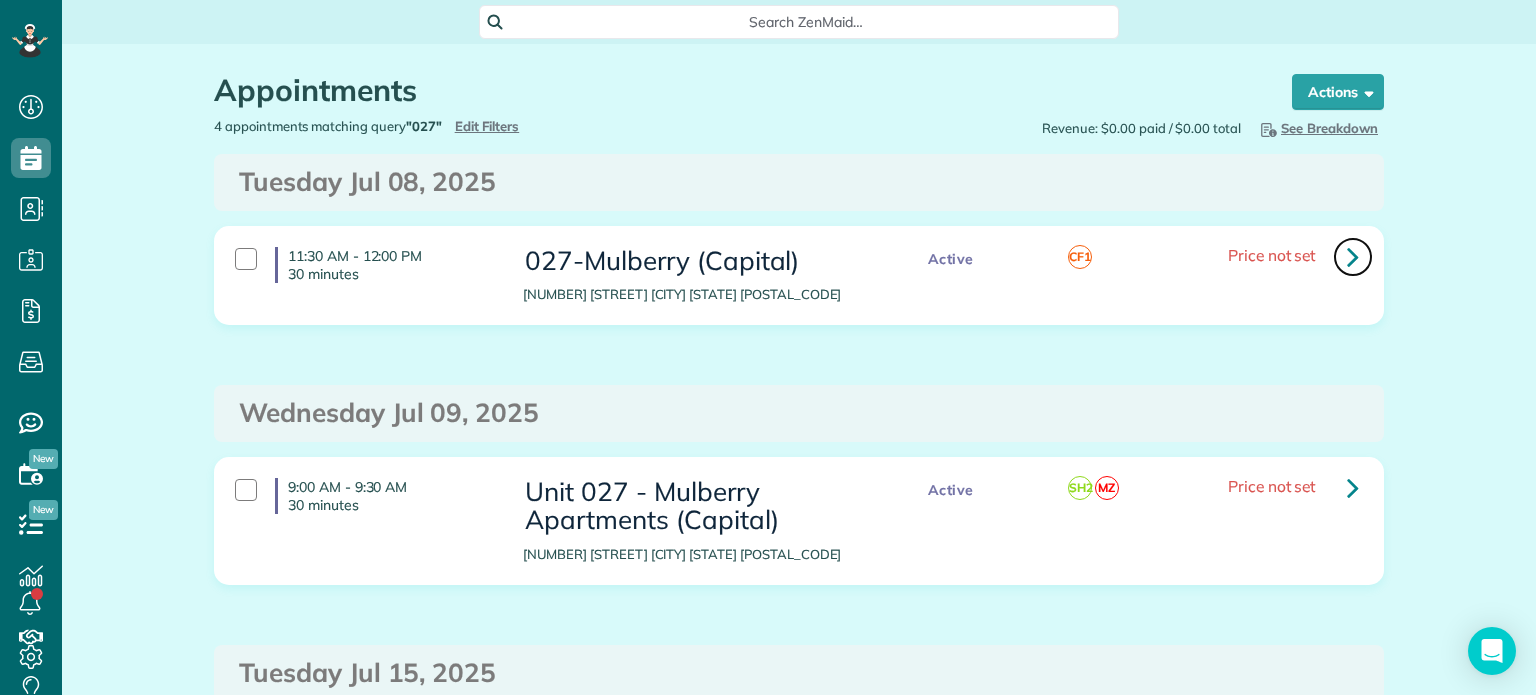 click at bounding box center [1353, 256] 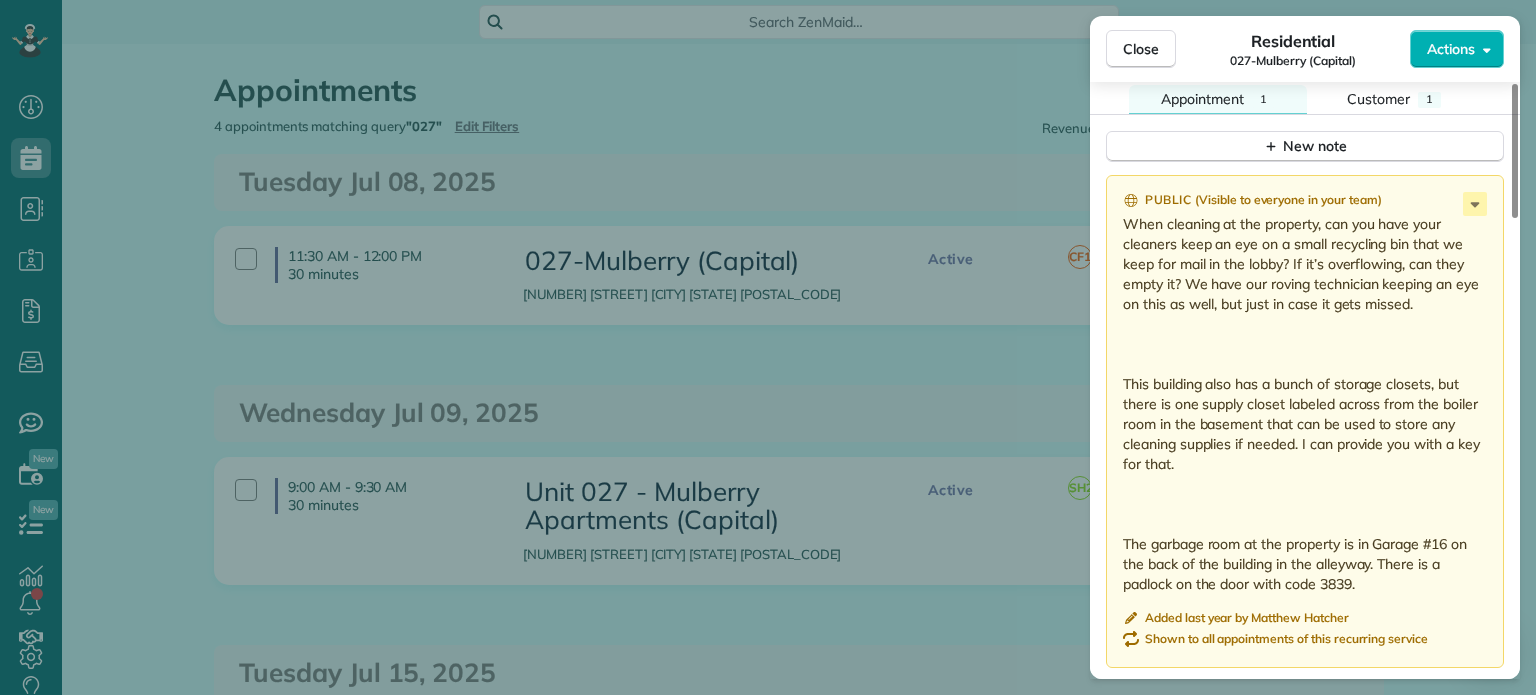 scroll, scrollTop: 1600, scrollLeft: 0, axis: vertical 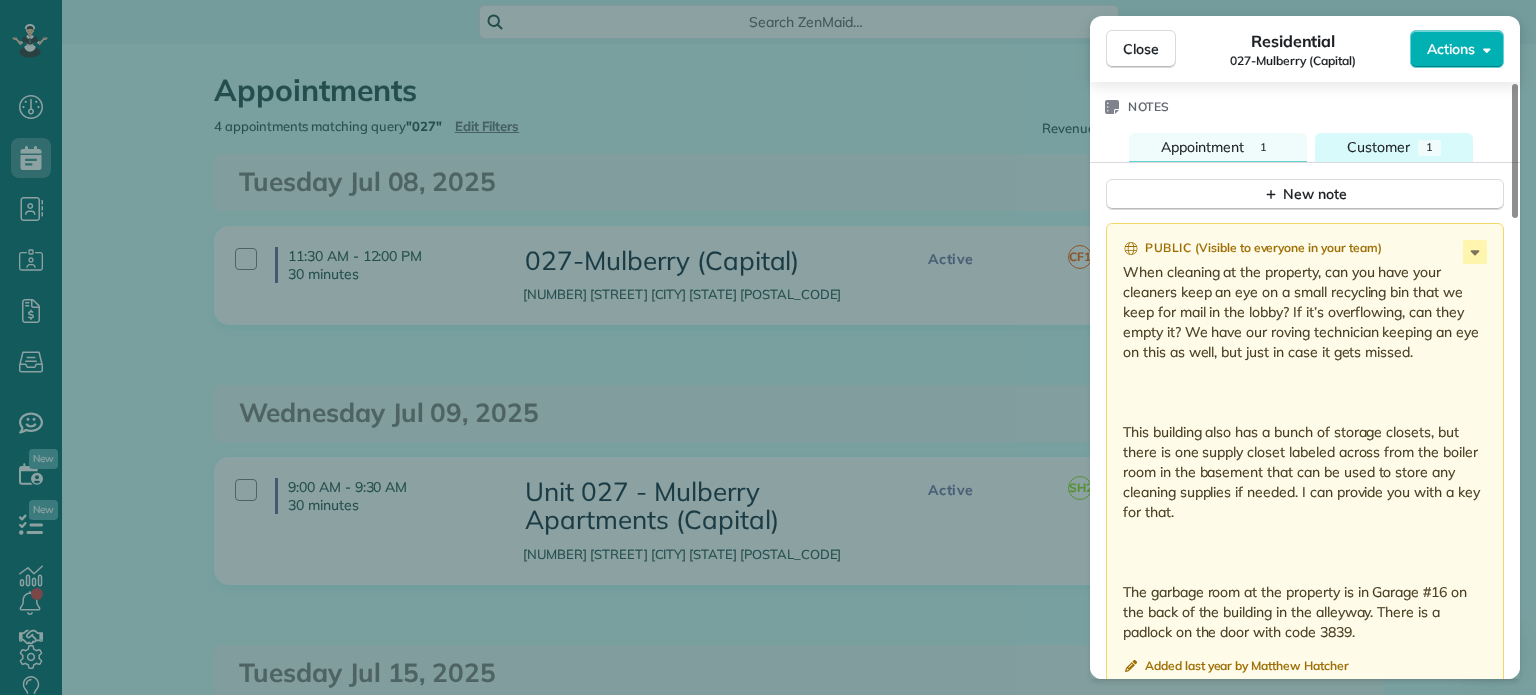 click on "1" at bounding box center [1429, 148] 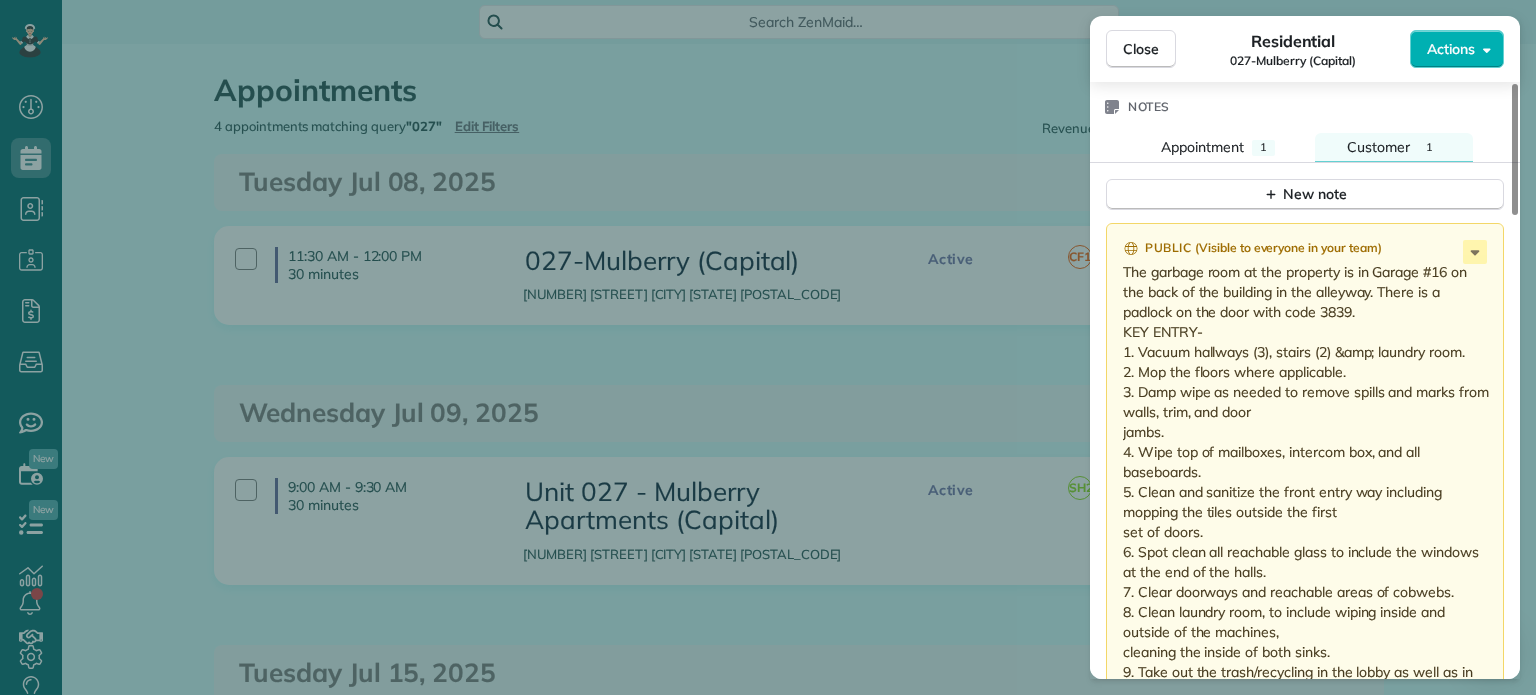 click on "Close Residential 027-Mulberry (Capital) Actions Status Active 027-Mulberry (Capital) · Open profile No phone number on record Add phone number No email on record Add email View Details Residential Tuesday, [MONTH] [DAY], [YEAR] ( last week ) 11:30 AM 12:00 PM 30 minutes Repeats every 2 weeks Edit recurring service Previous (Jun 24) Next (Jul 22) [NUMBER] [STREET] [CITY] [STATE] [POSTAL_CODE] Service was not rated yet Setup ratings Cleaners Time in and out Assign Invite Cleaners Cassie   Feliciano 11:30 AM 12:00 PM Checklist Try Now Keep this appointment up to your standards. Stay on top of every detail, keep your cleaners organised, and your client happy. Assign a checklist Watch a 5 min demo Billing Billing actions Price $0.00 Overcharge $0.00 Discount $0.00 Coupon discount - Primary tax - Secondary tax - Total appointment price $0.00 Tips collected New feature! $0.00 Mark as paid Total including tip $0.00 Get paid online in no-time! Send an invoice and reward your cleaners with tips Charge customer credit card 1 1" at bounding box center [768, 347] 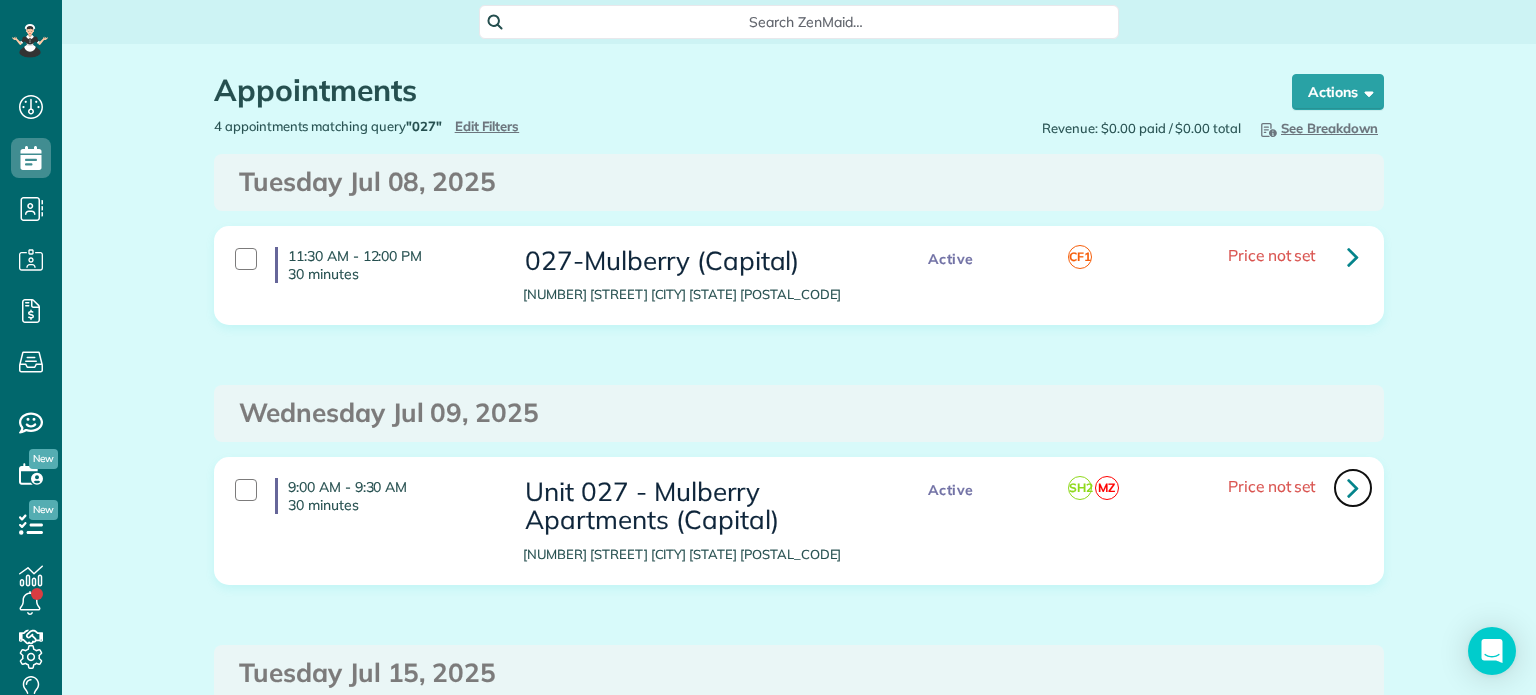 click at bounding box center [1353, 487] 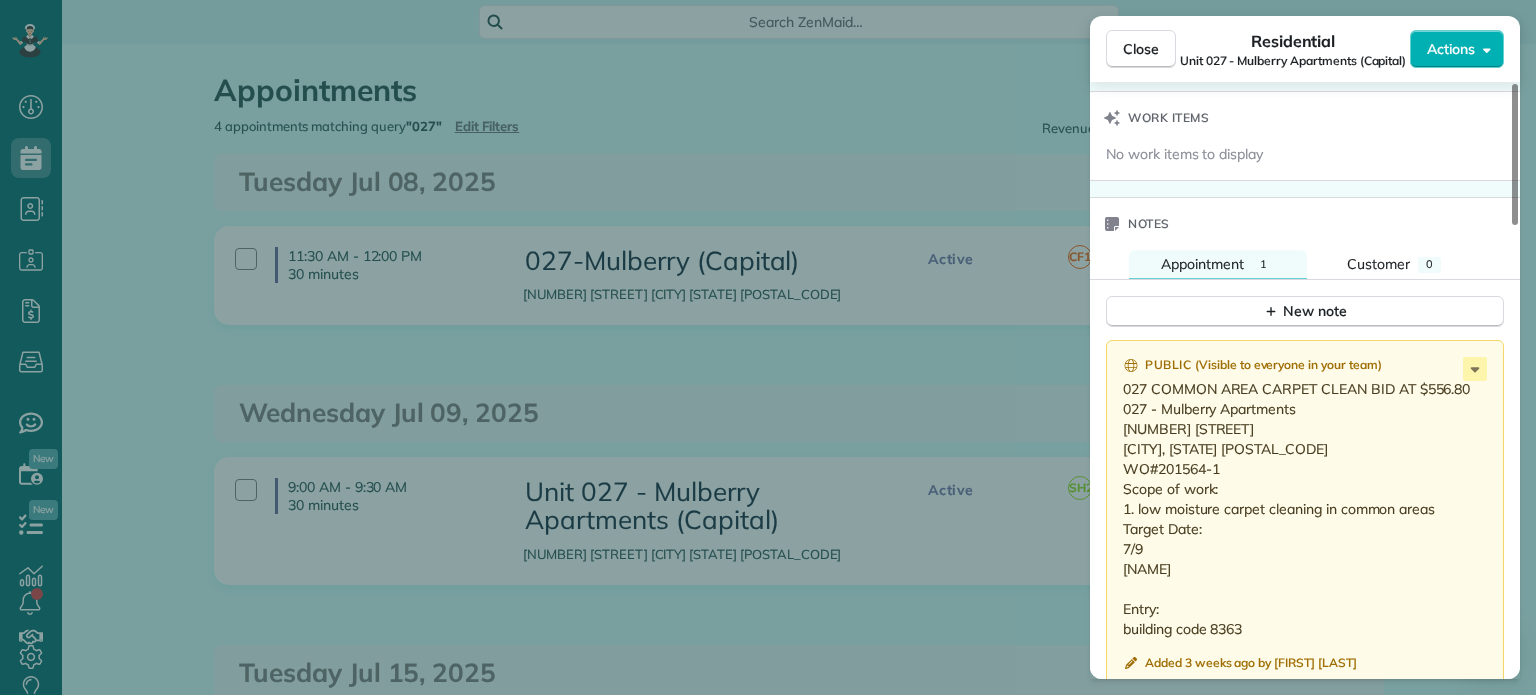 scroll, scrollTop: 1500, scrollLeft: 0, axis: vertical 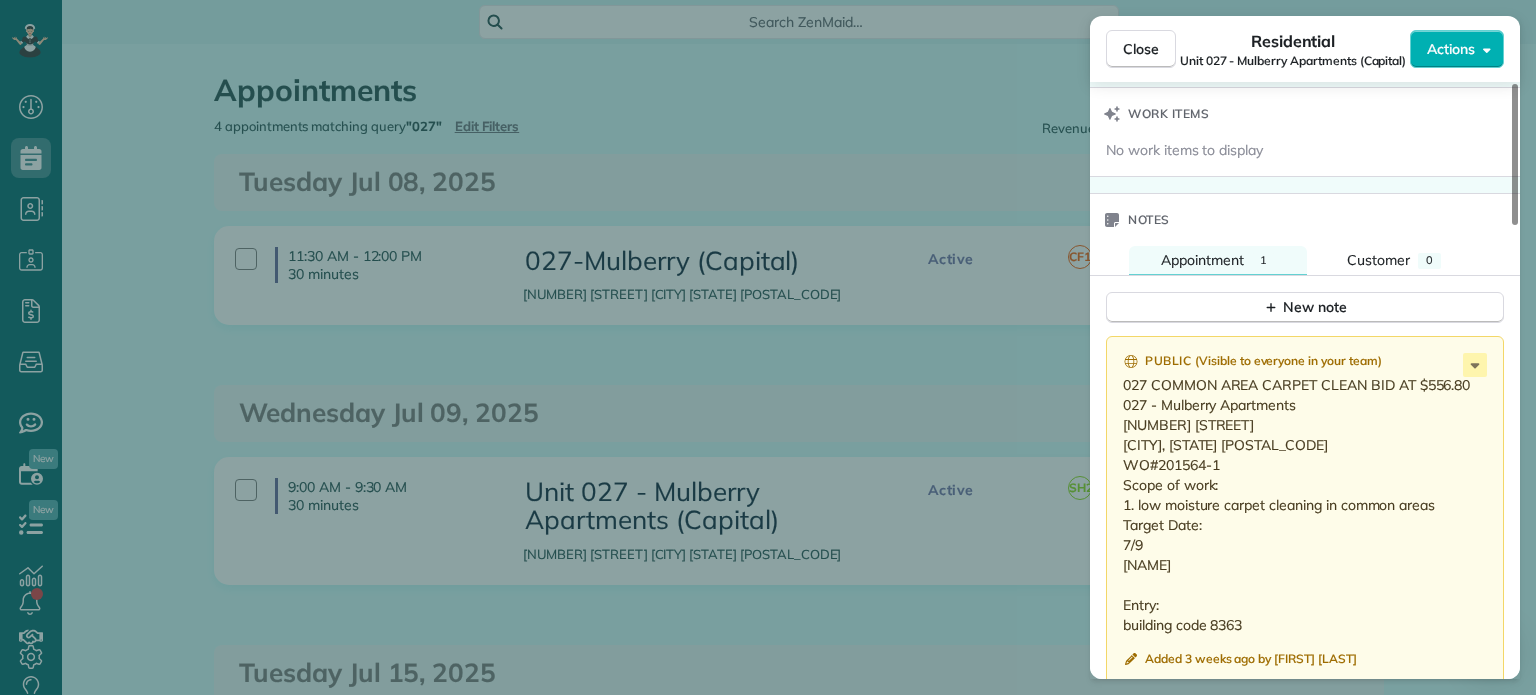 drag, startPoint x: 1245, startPoint y: 634, endPoint x: 1124, endPoint y: 610, distance: 123.35721 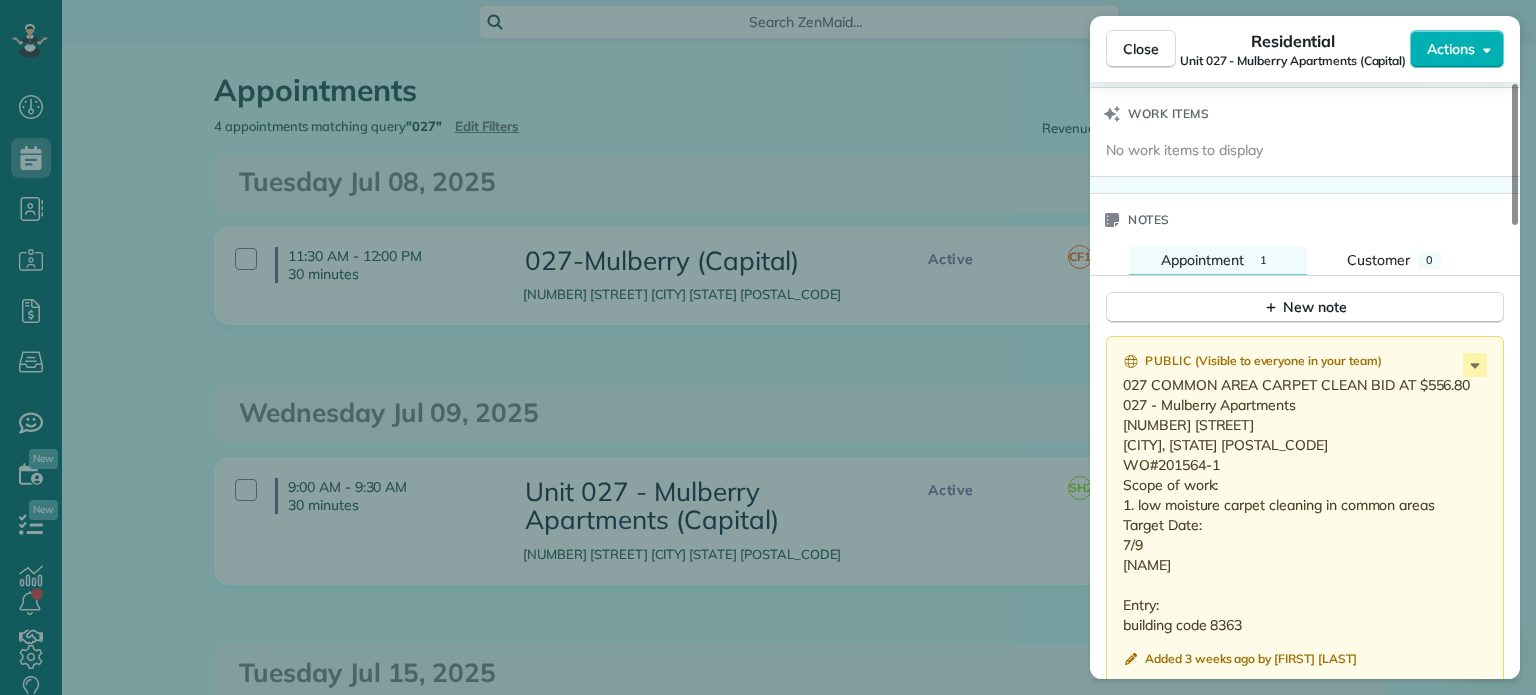 click on "027 COMMON AREA CARPET CLEAN BID AT $556.80
027 - Mulberry Apartments
[NUMBER] [STREET]
[CITY], [STATE] [POSTAL_CODE]
WO#201564-1
Scope of work:
1. low moisture carpet cleaning in common areas
Target Date:
7/9
[NAME]
Entry:
building code 8363" at bounding box center [1307, 505] 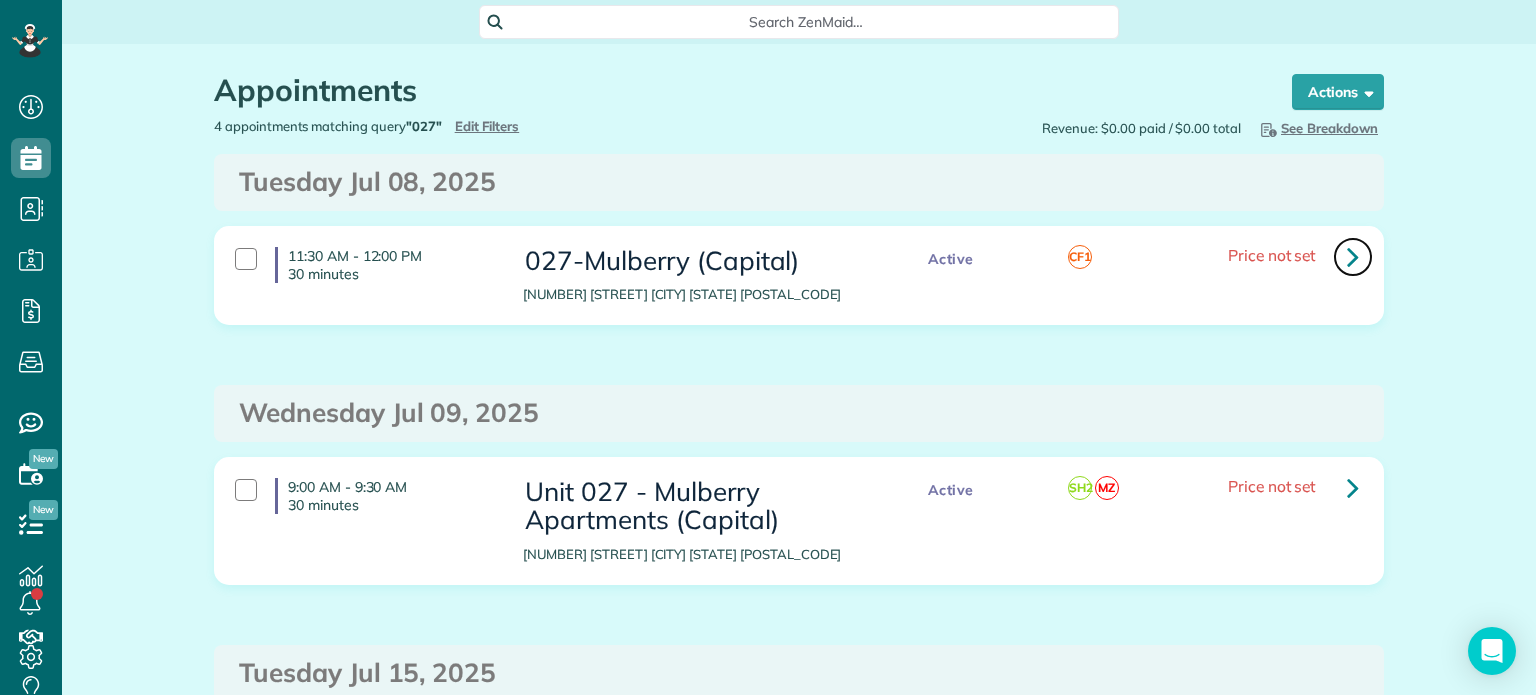 click at bounding box center (1353, 257) 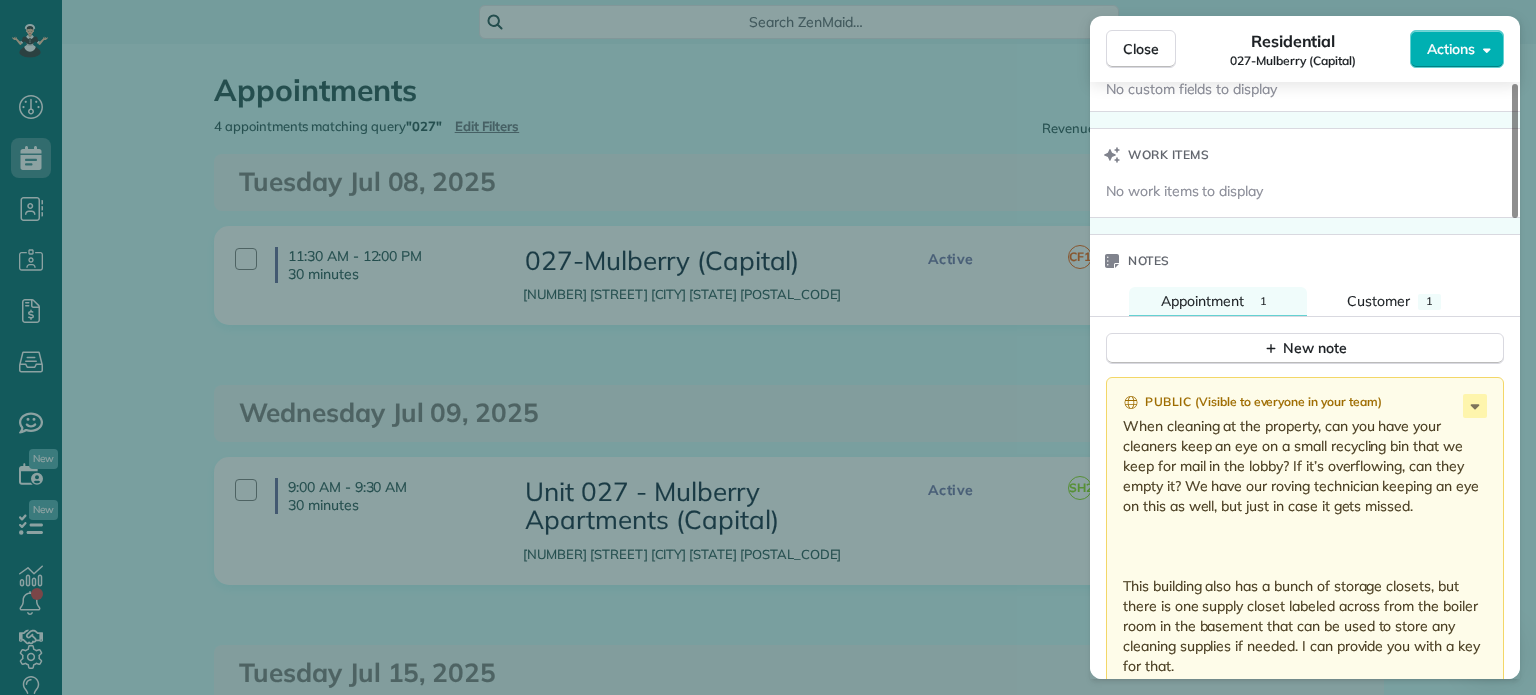 scroll, scrollTop: 1400, scrollLeft: 0, axis: vertical 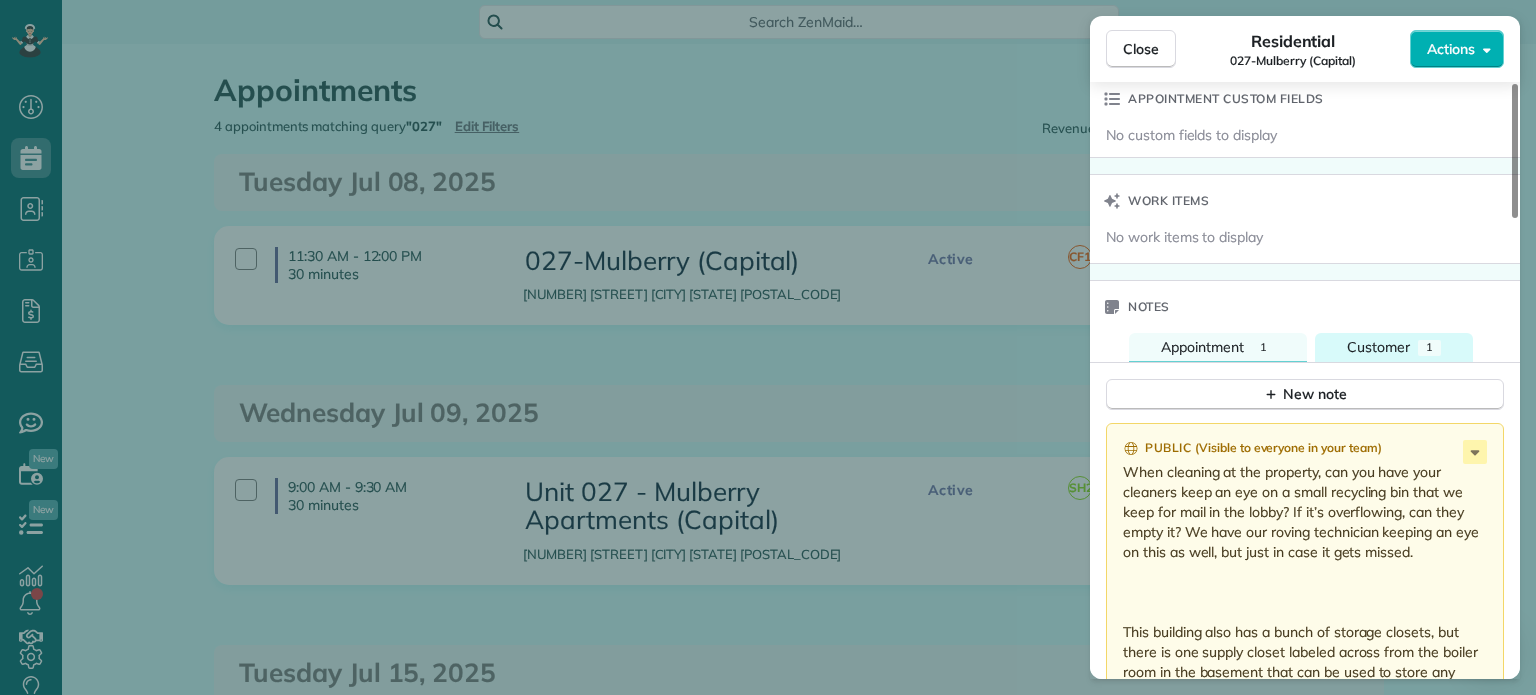click on "Customer" at bounding box center [1378, 347] 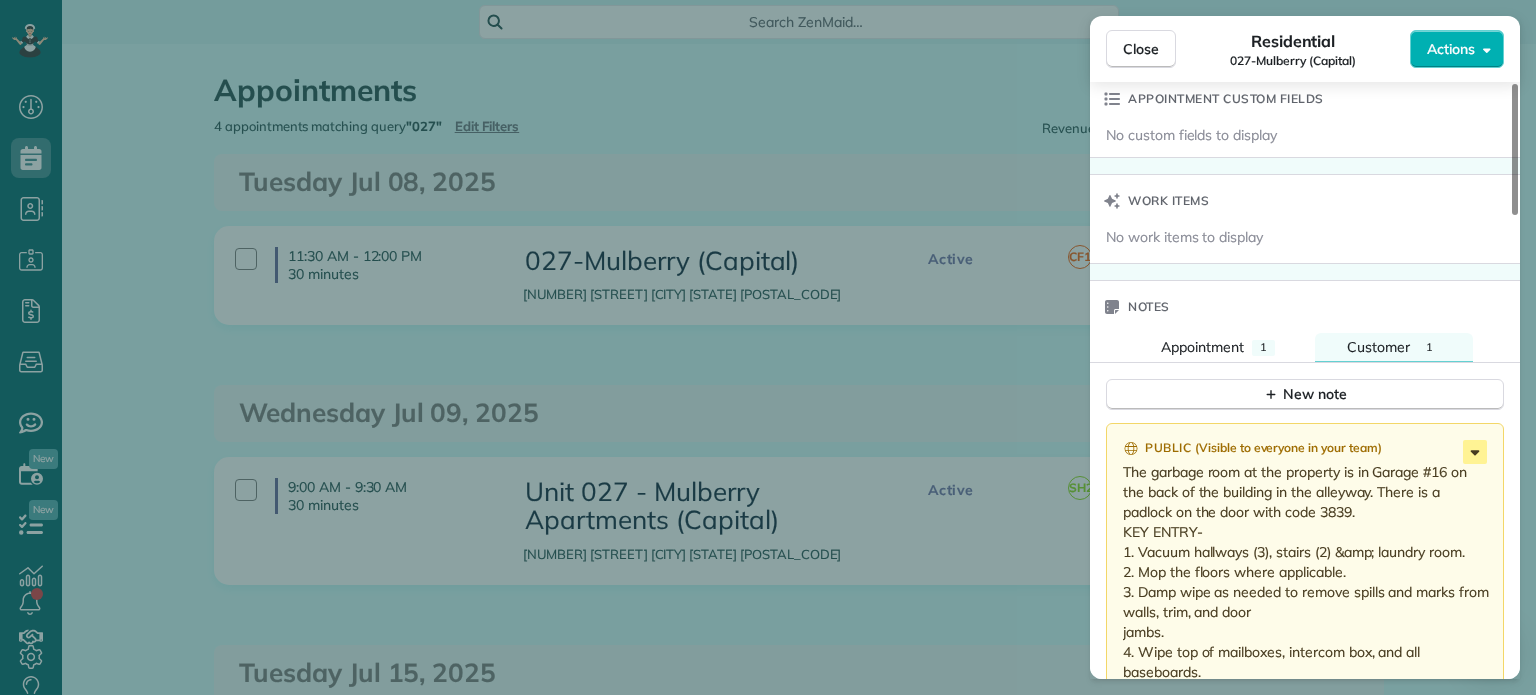 click 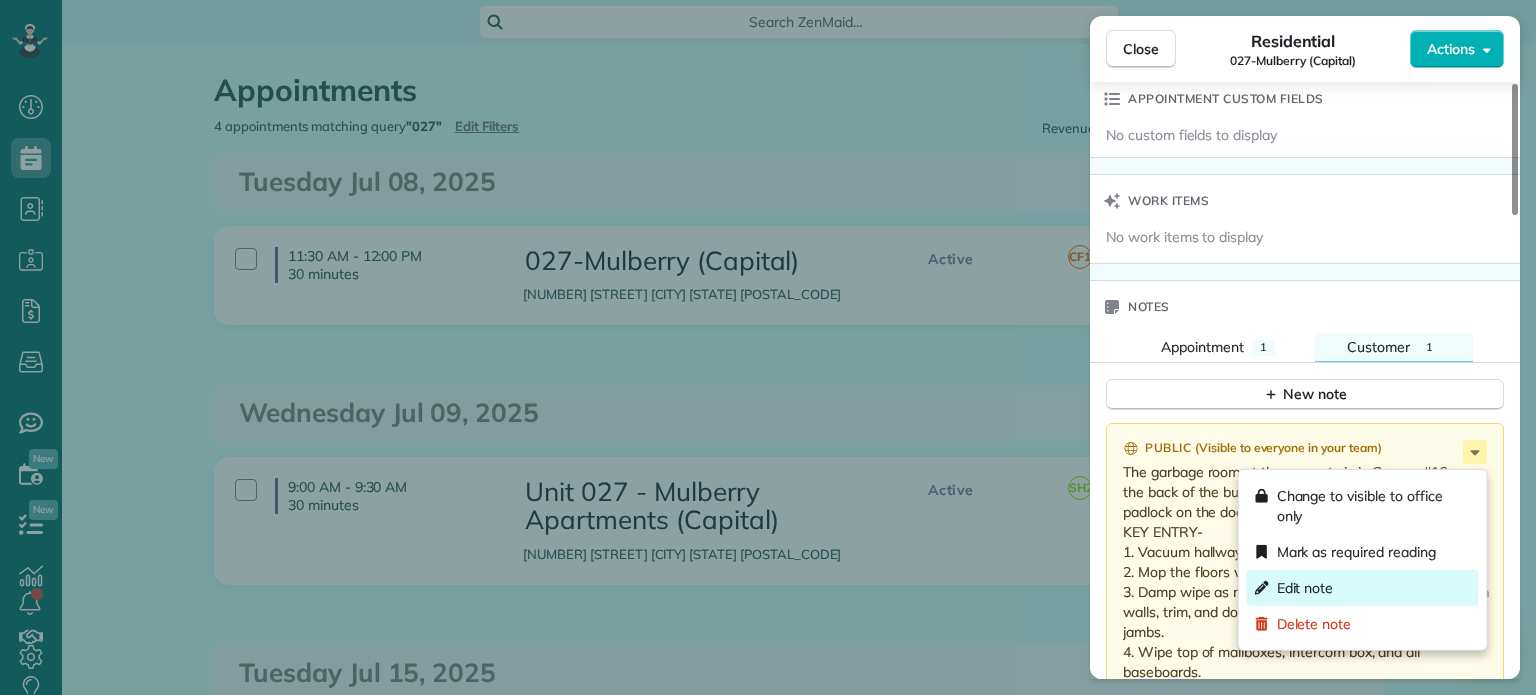 click on "Edit note" at bounding box center (1363, 588) 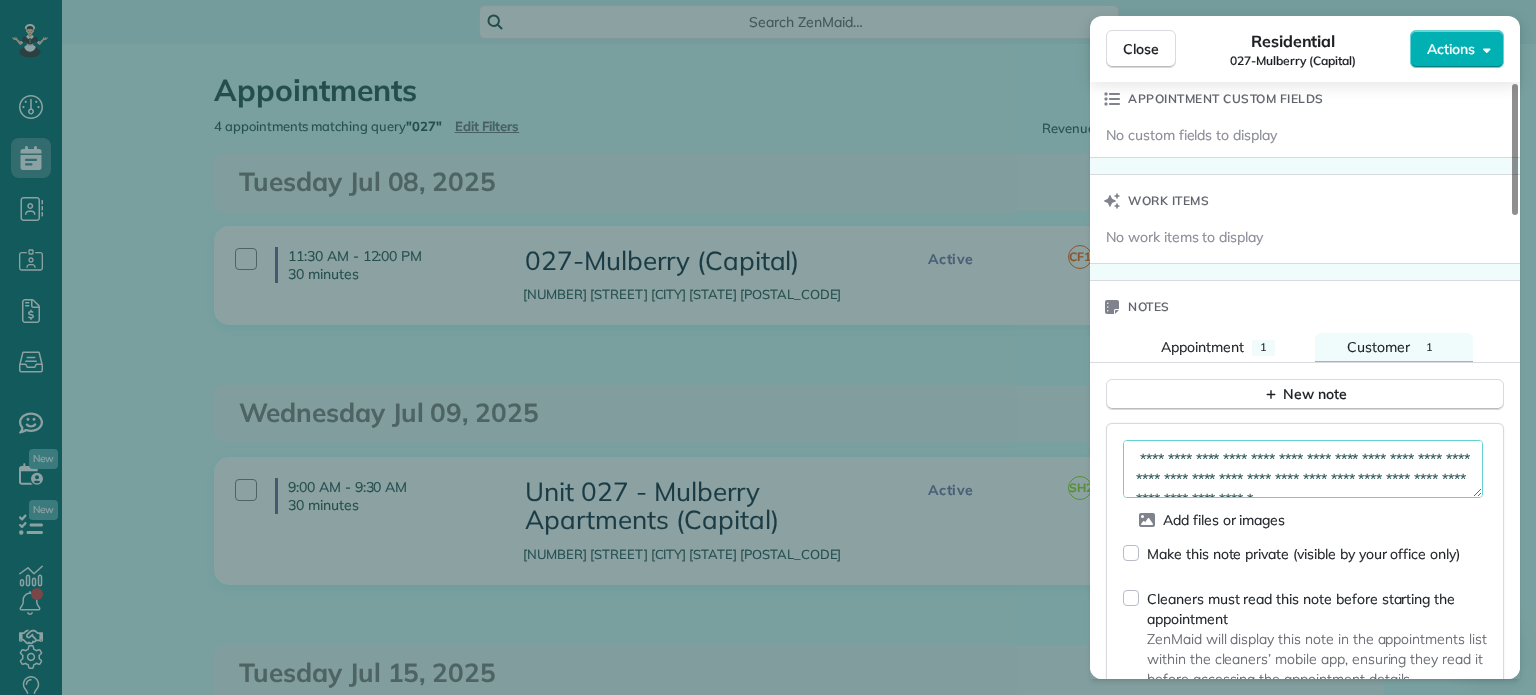 click on "**********" at bounding box center [1303, 469] 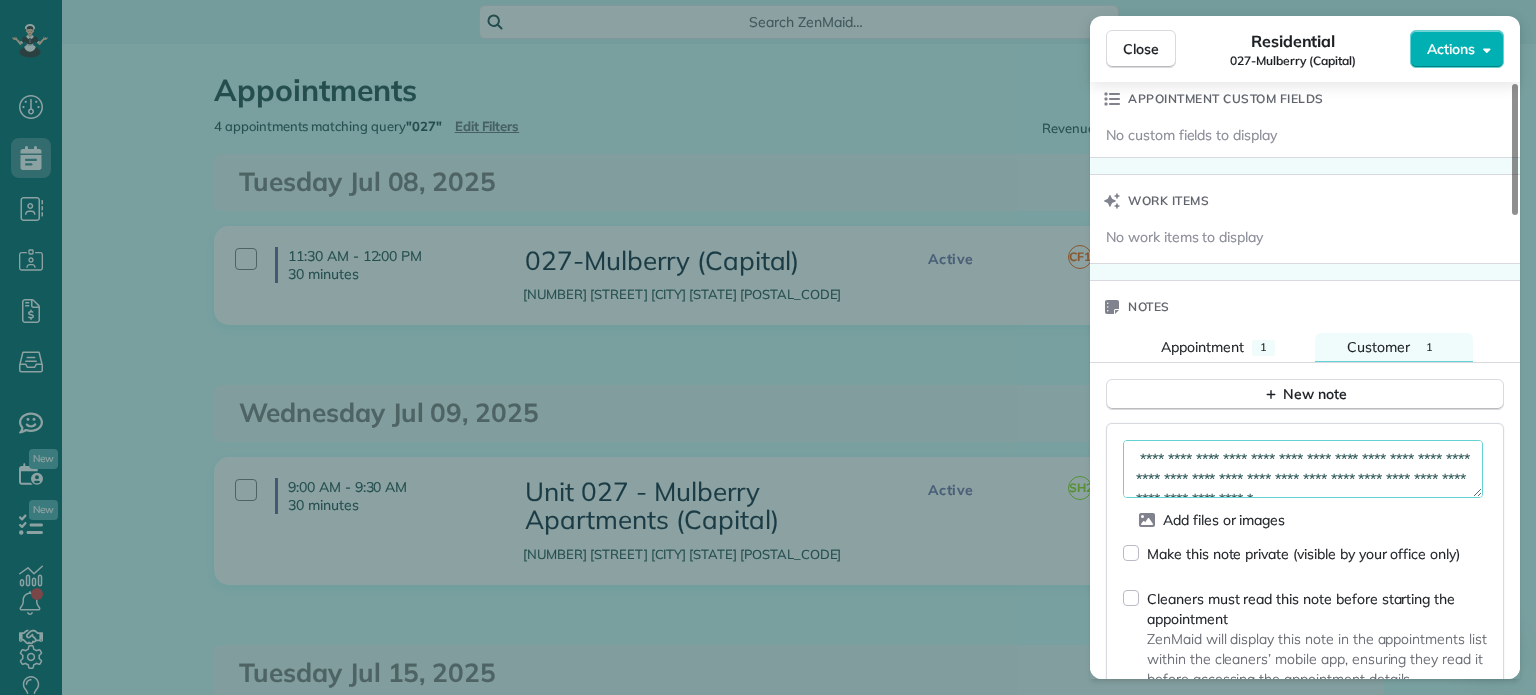 paste on "**********" 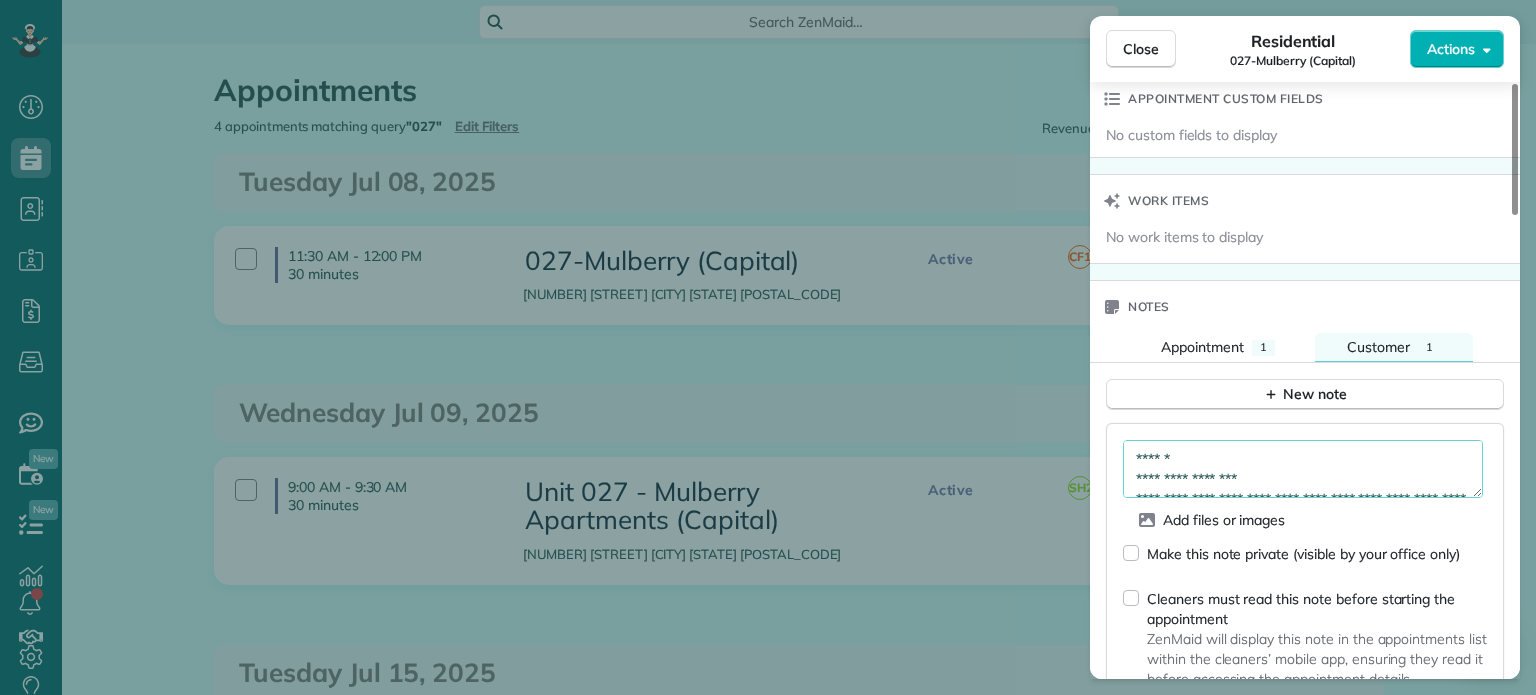scroll, scrollTop: 100, scrollLeft: 0, axis: vertical 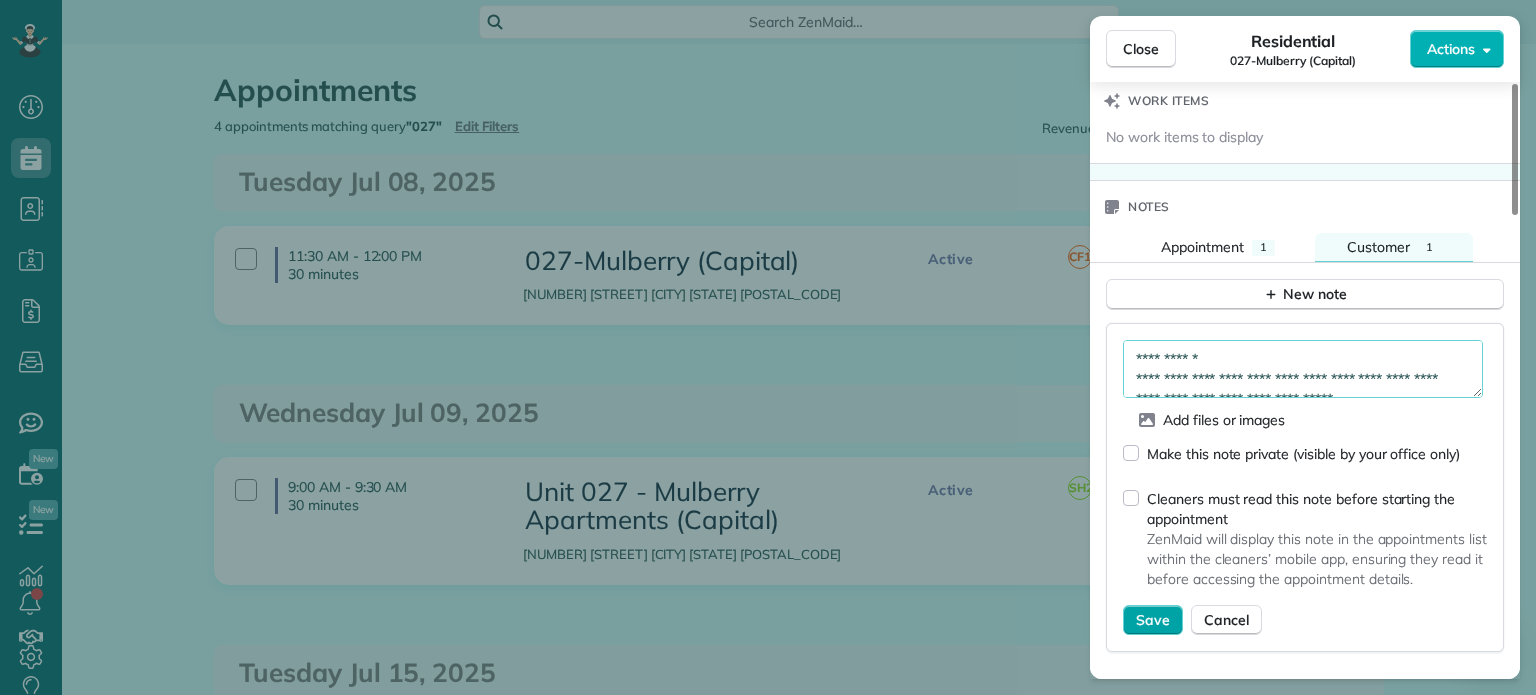 type on "**********" 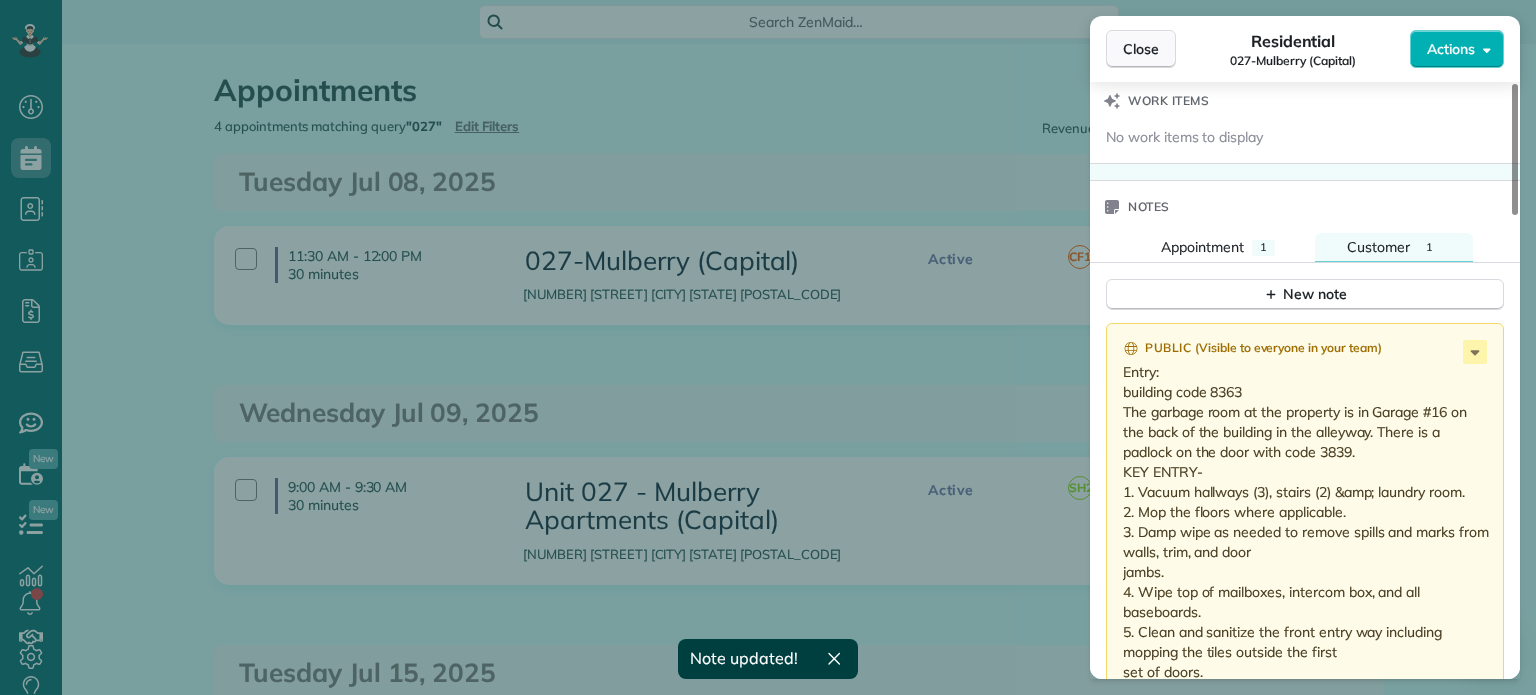 click on "Close" at bounding box center [1141, 49] 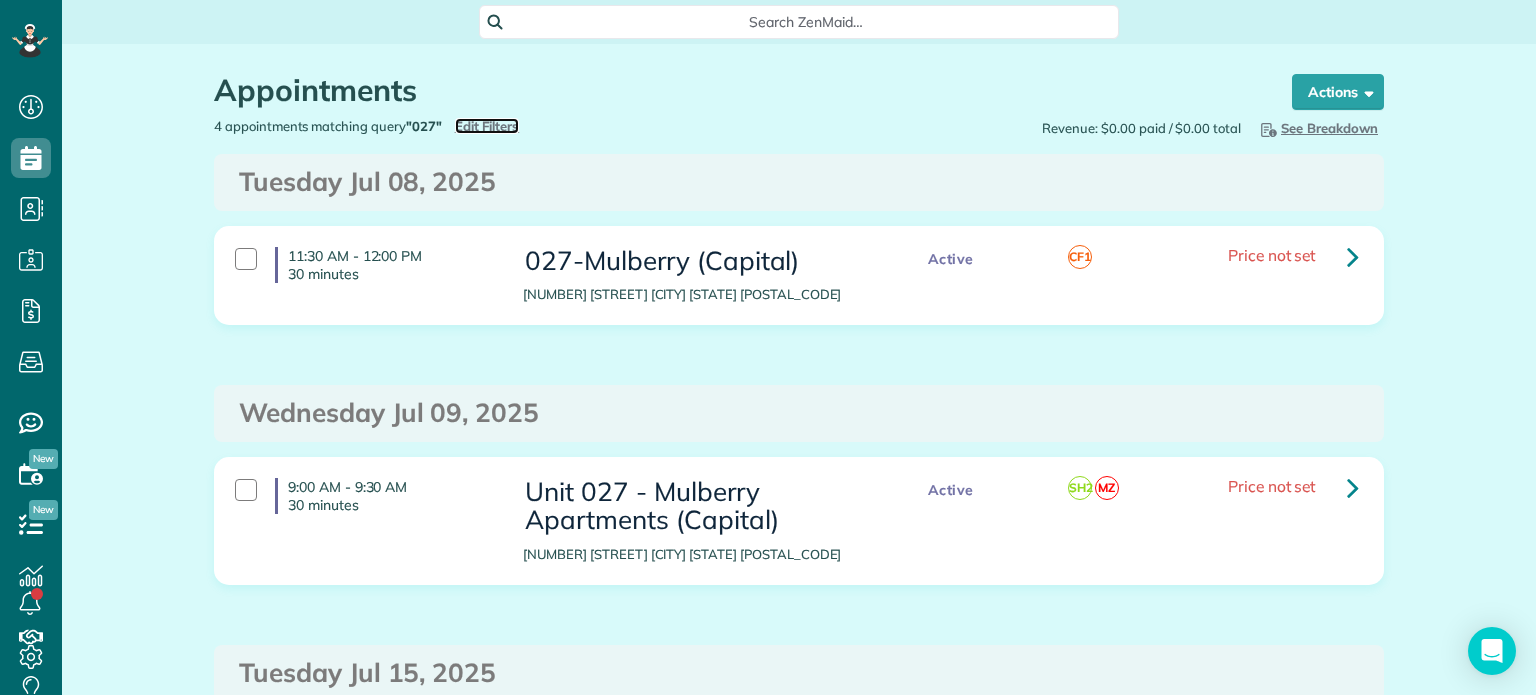 click on "Edit Filters" at bounding box center [487, 126] 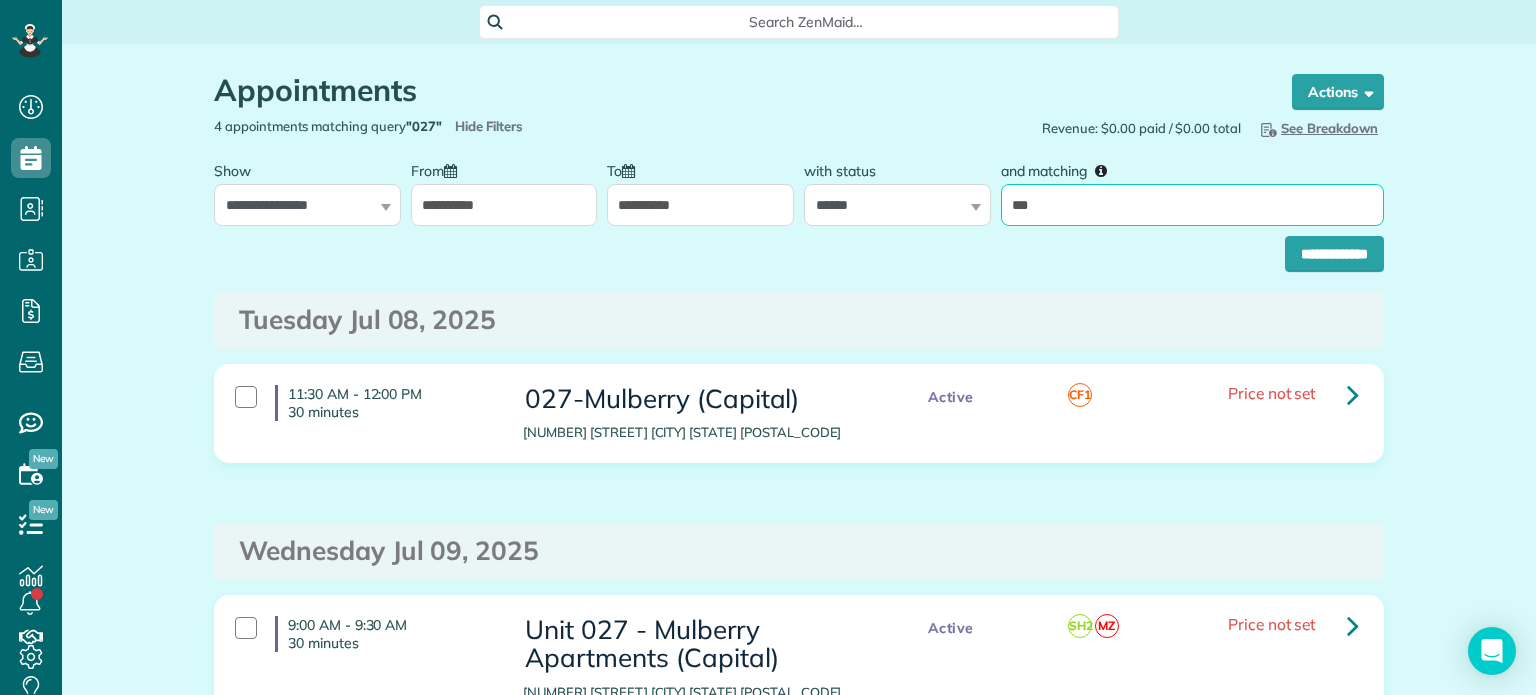 drag, startPoint x: 1057, startPoint y: 192, endPoint x: 979, endPoint y: 211, distance: 80.280754 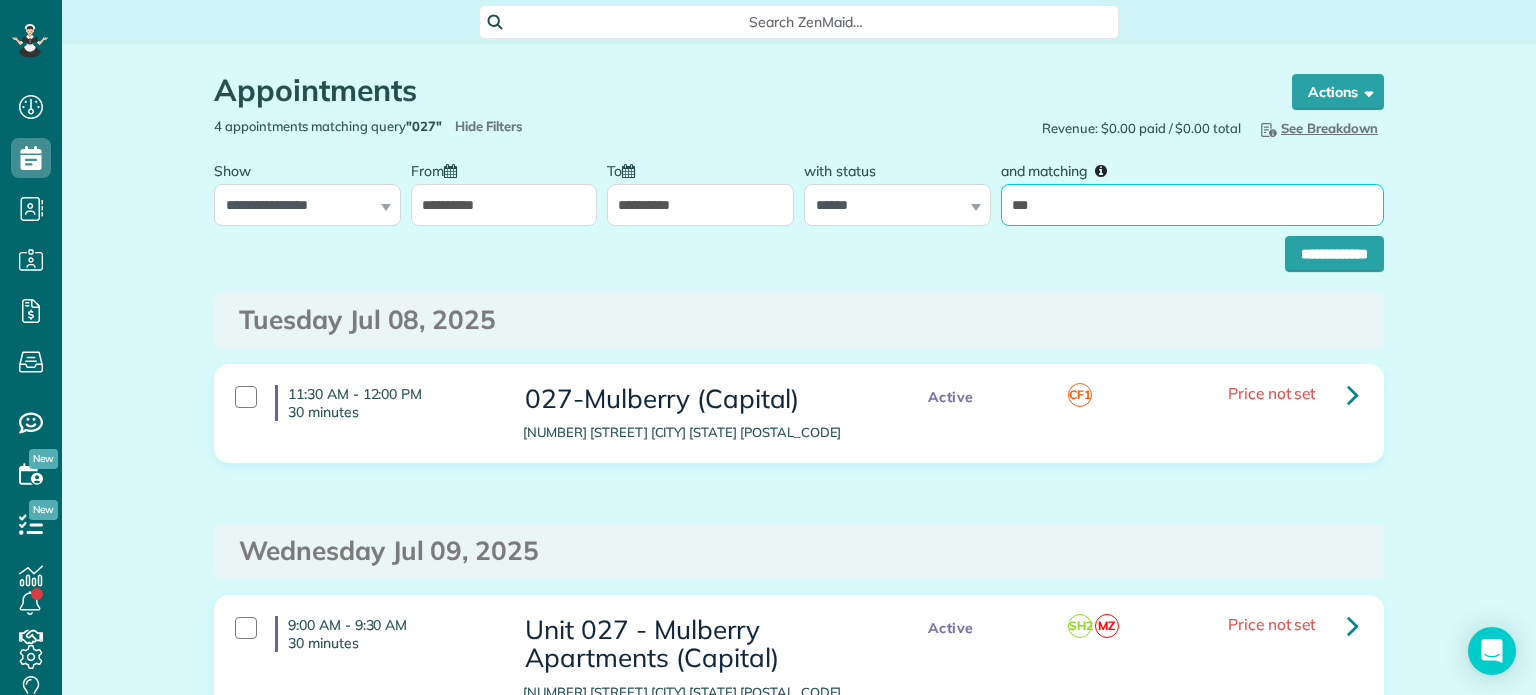 type on "*****" 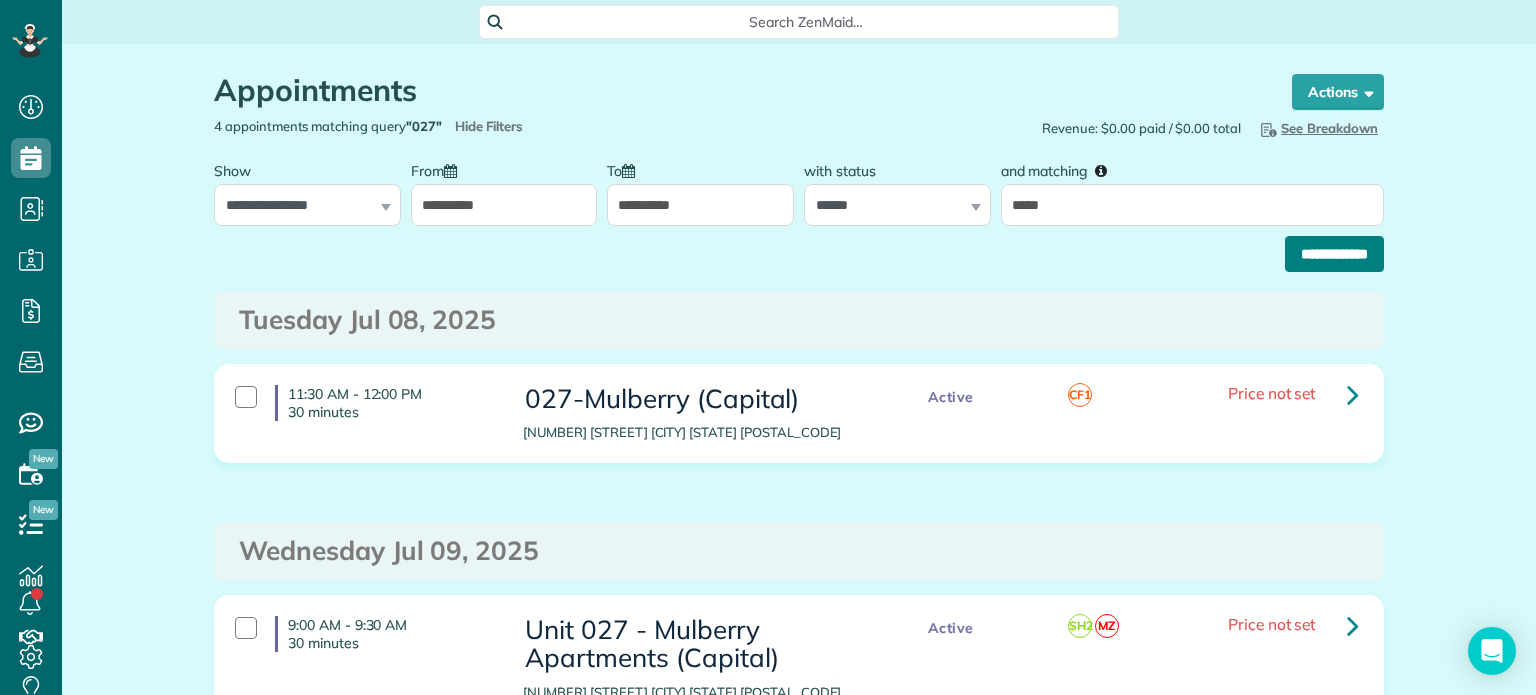click on "**********" at bounding box center [1334, 254] 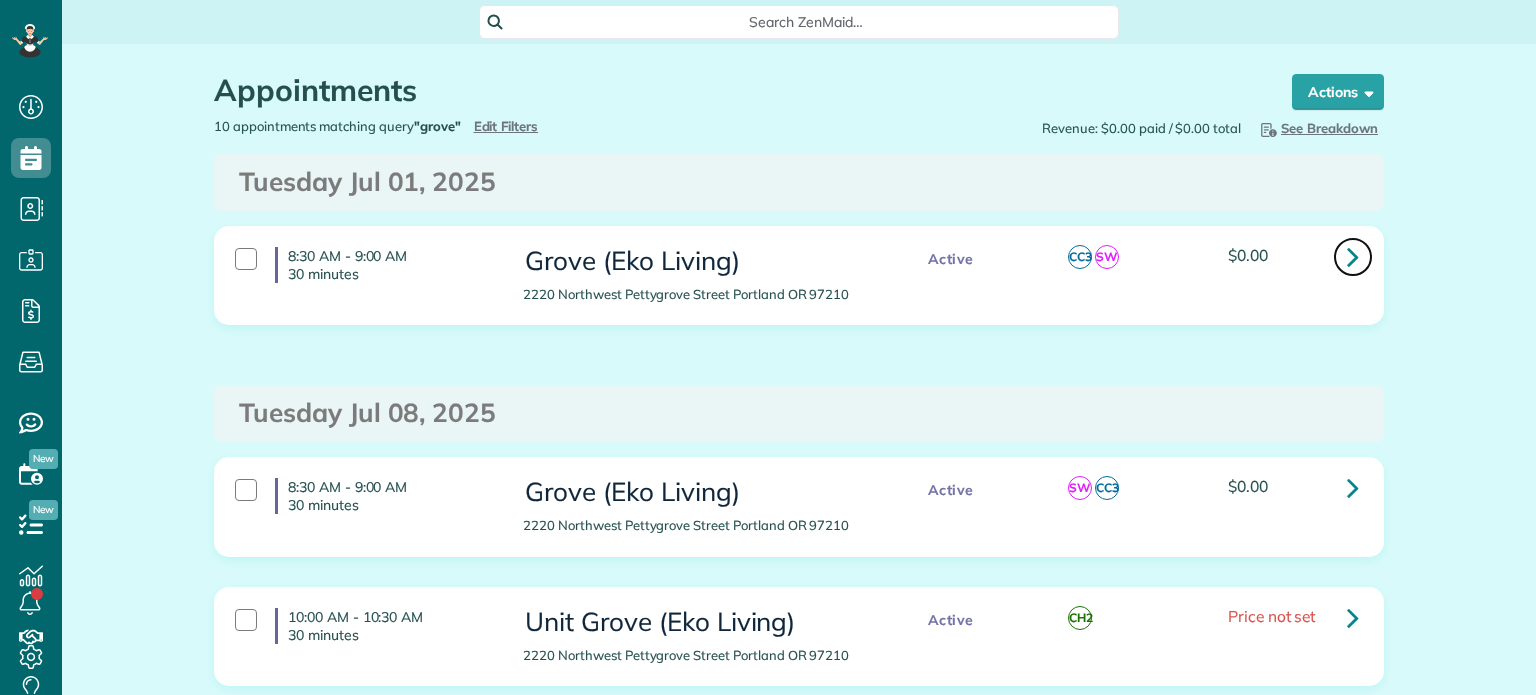 scroll, scrollTop: 0, scrollLeft: 0, axis: both 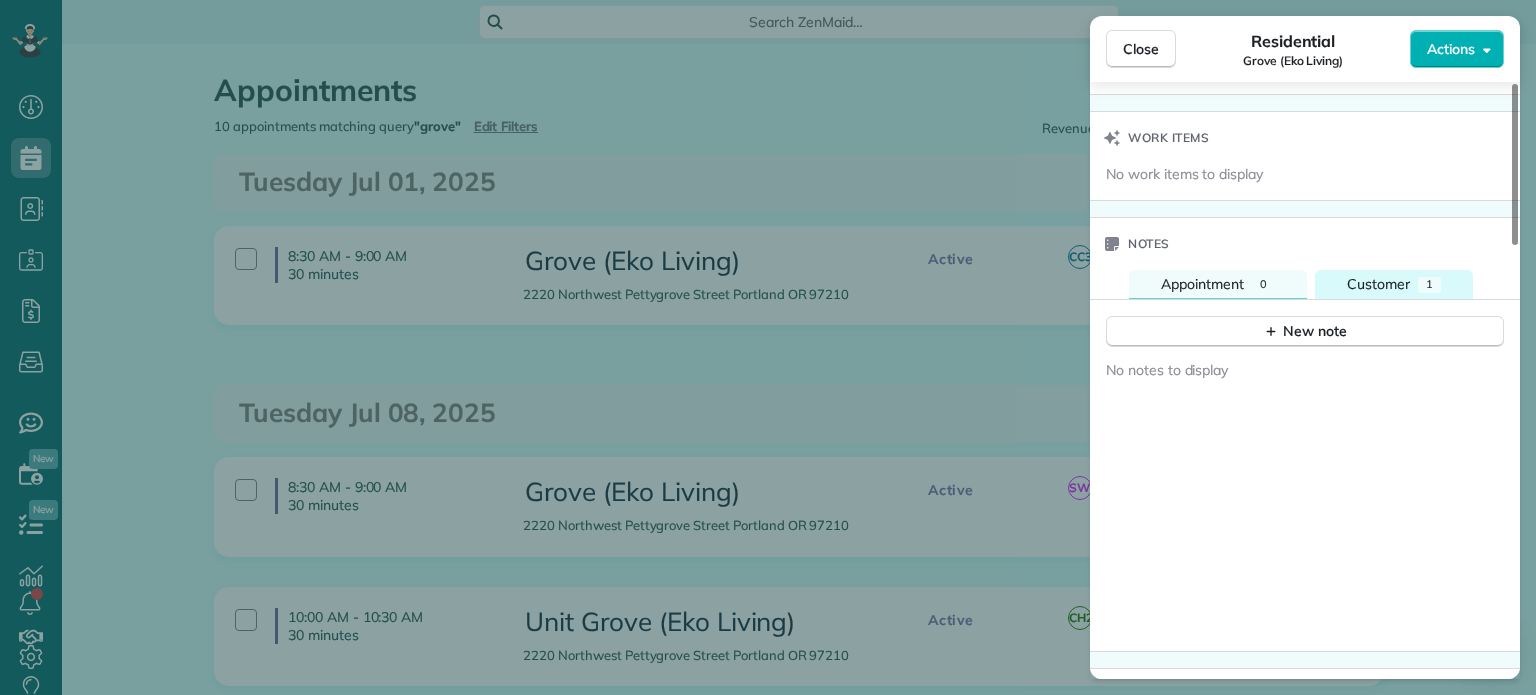click on "Customer" at bounding box center (1378, 284) 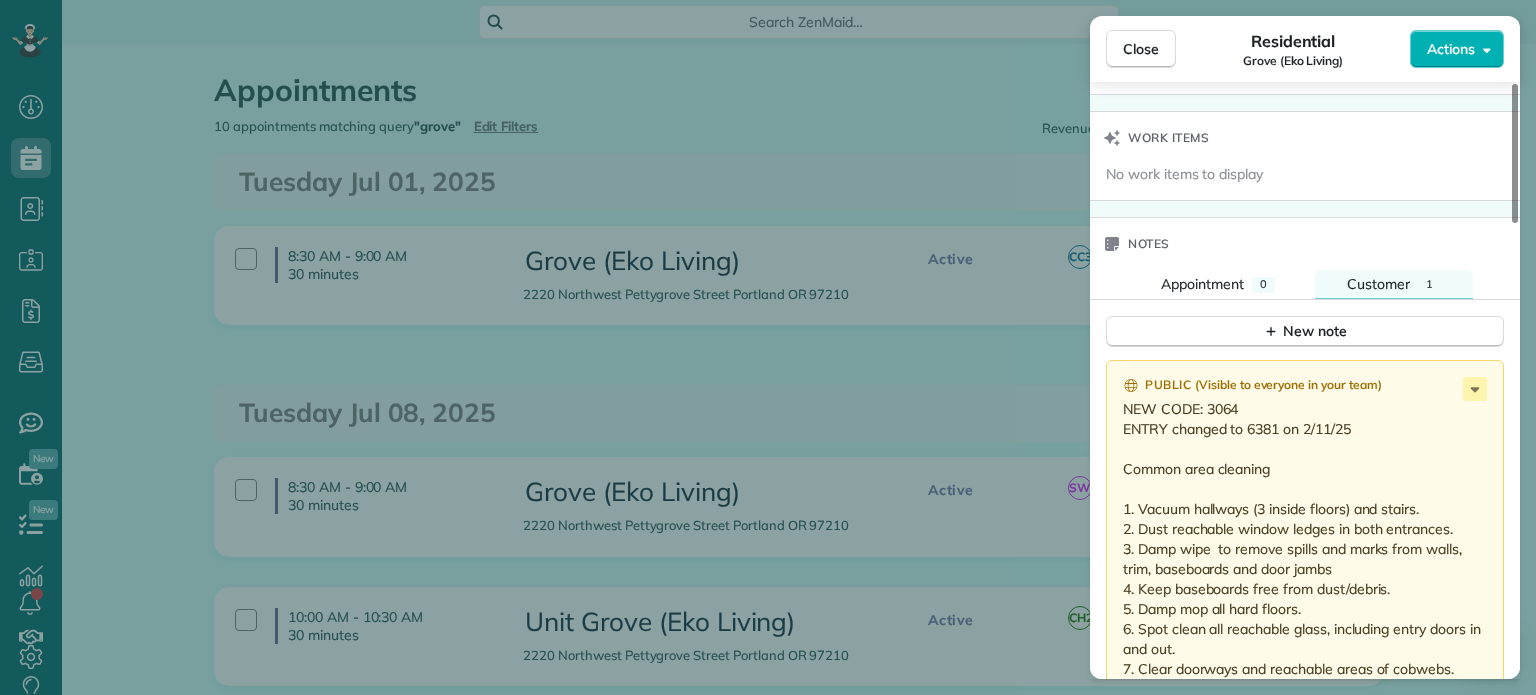 scroll, scrollTop: 1600, scrollLeft: 0, axis: vertical 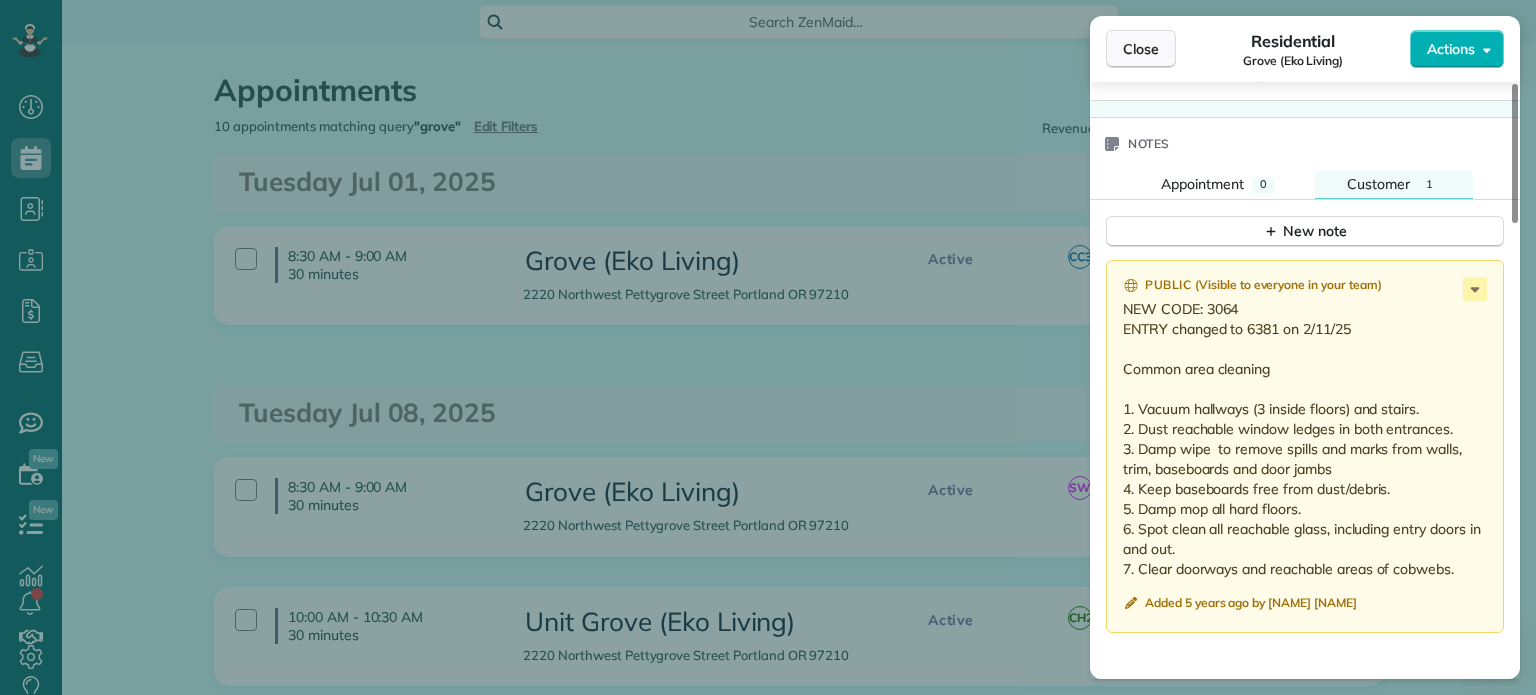click on "Close" at bounding box center [1141, 49] 